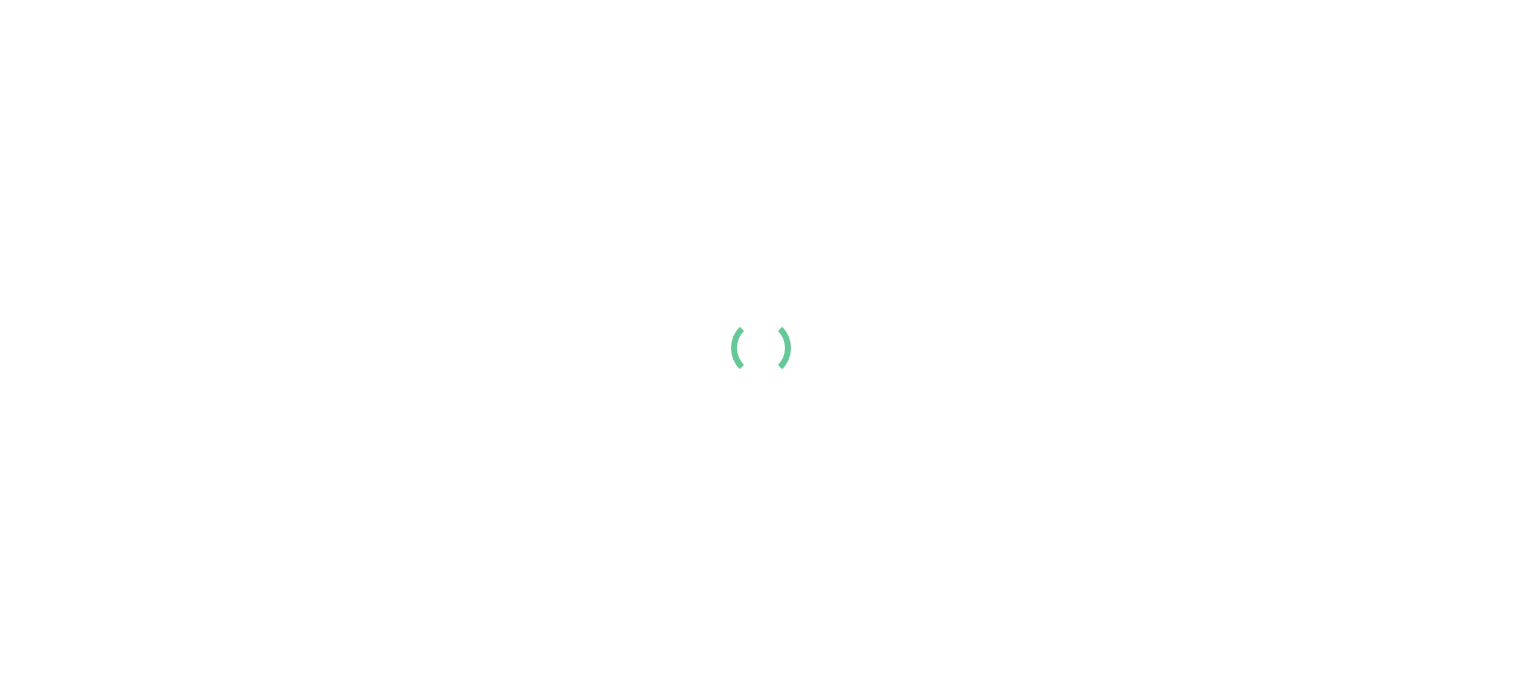 scroll, scrollTop: 0, scrollLeft: 0, axis: both 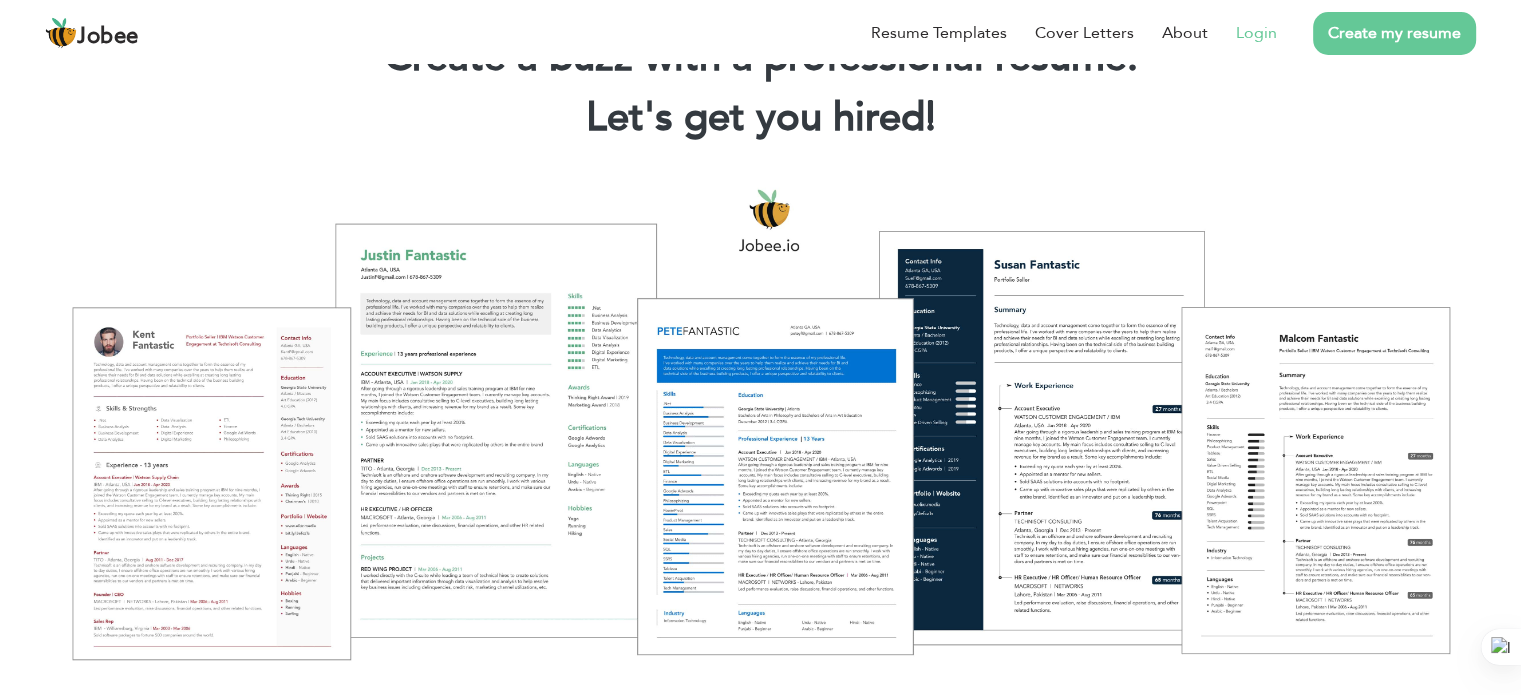 click on "Login" at bounding box center [1256, 33] 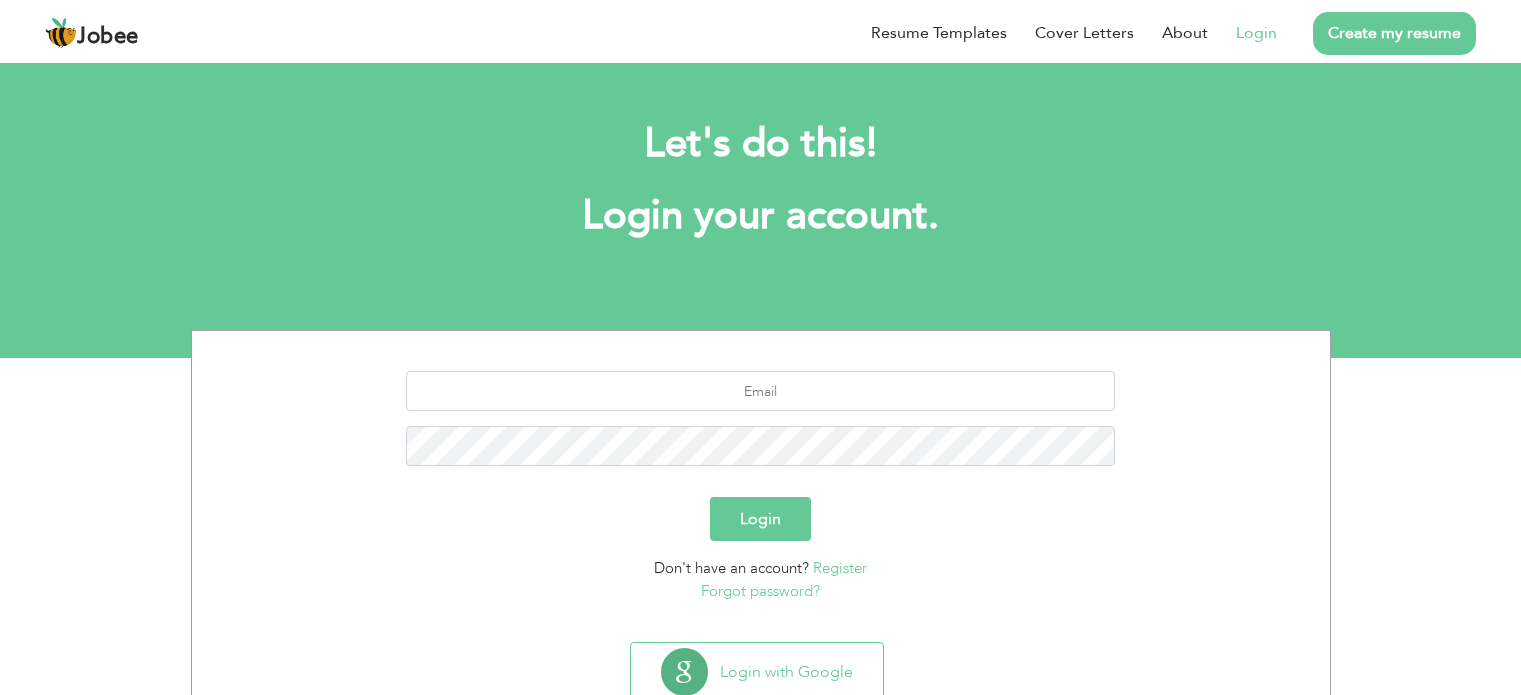 scroll, scrollTop: 0, scrollLeft: 0, axis: both 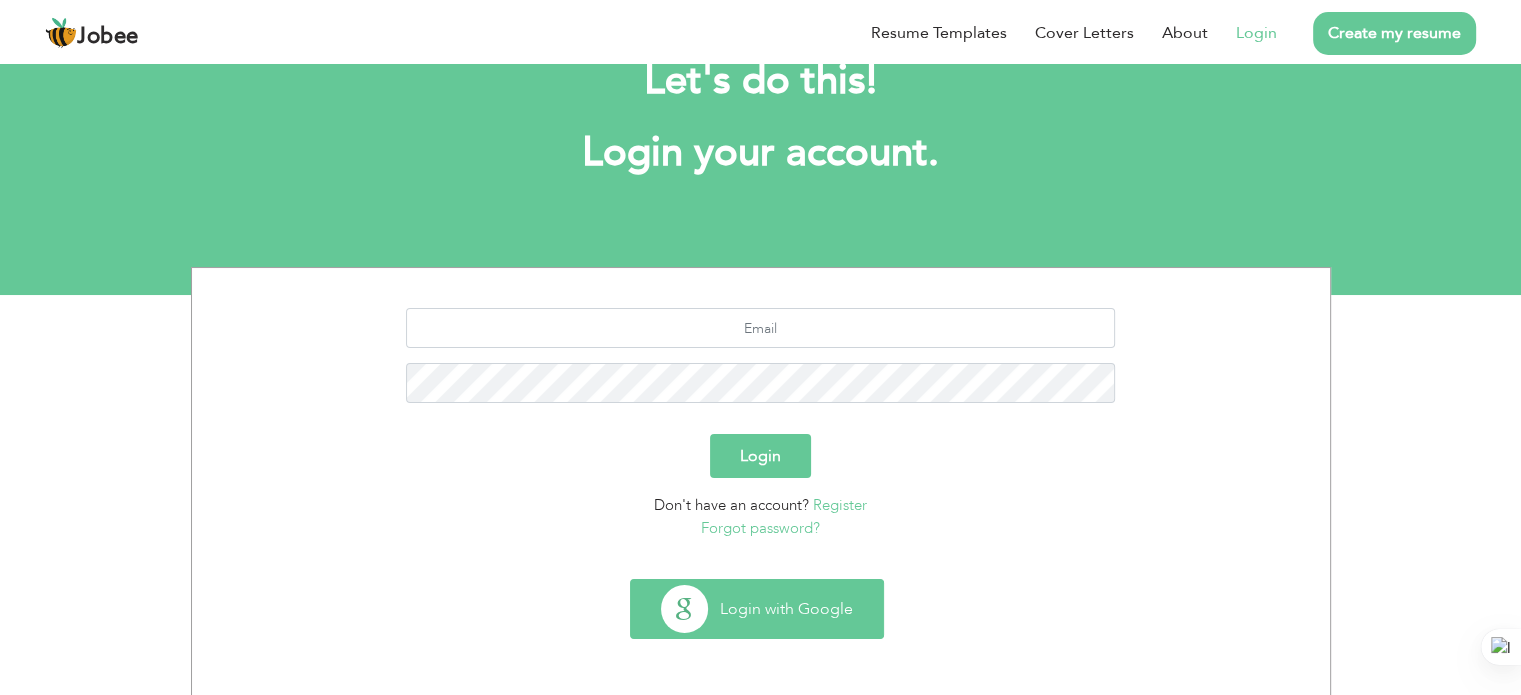click on "Login with Google" at bounding box center (757, 609) 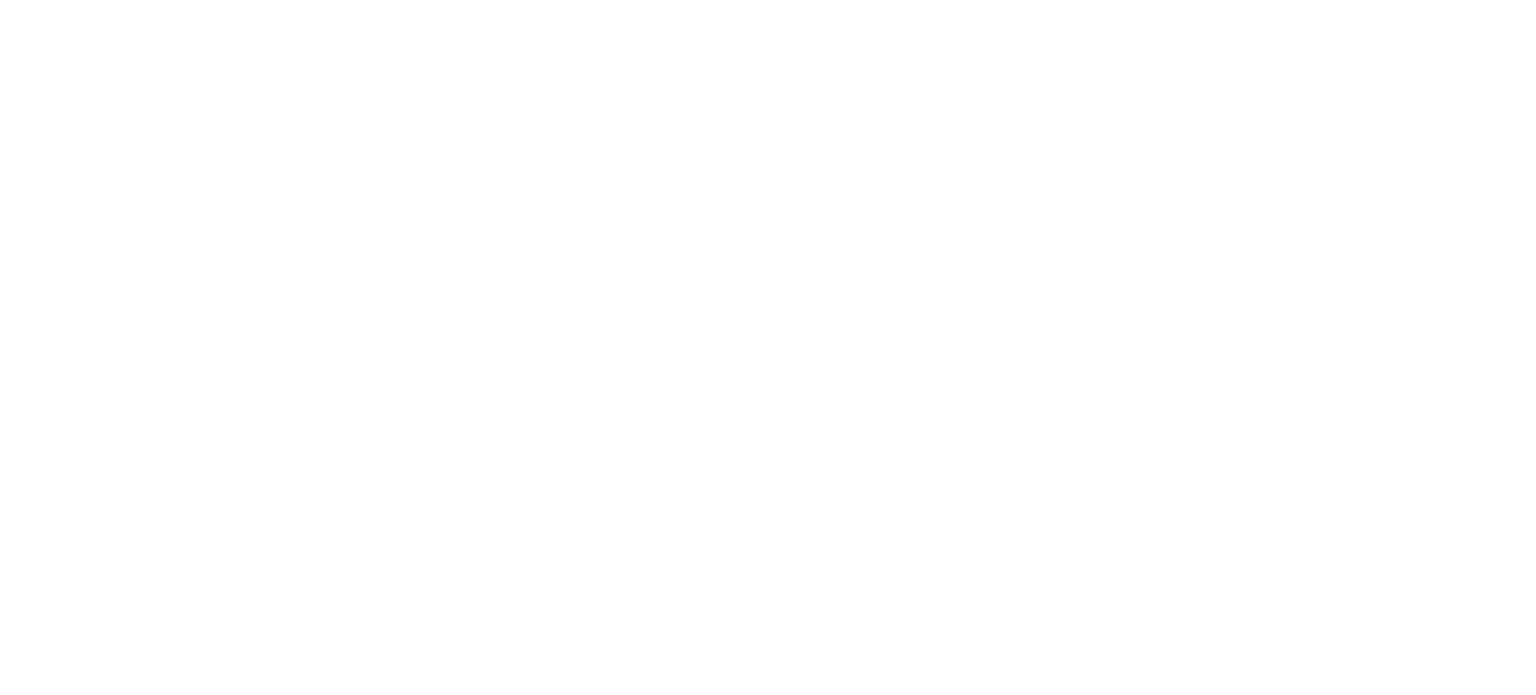 scroll, scrollTop: 0, scrollLeft: 0, axis: both 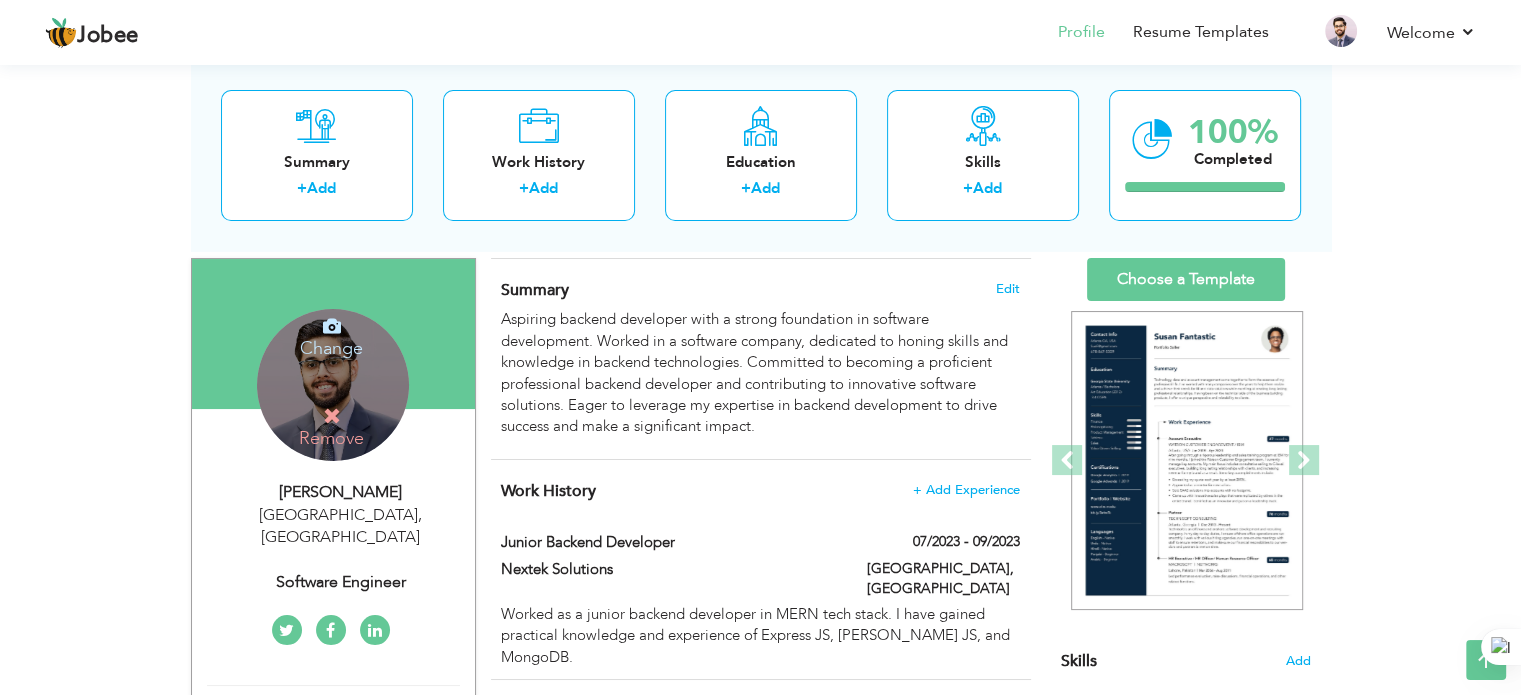 click on "Change
Remove" at bounding box center [333, 385] 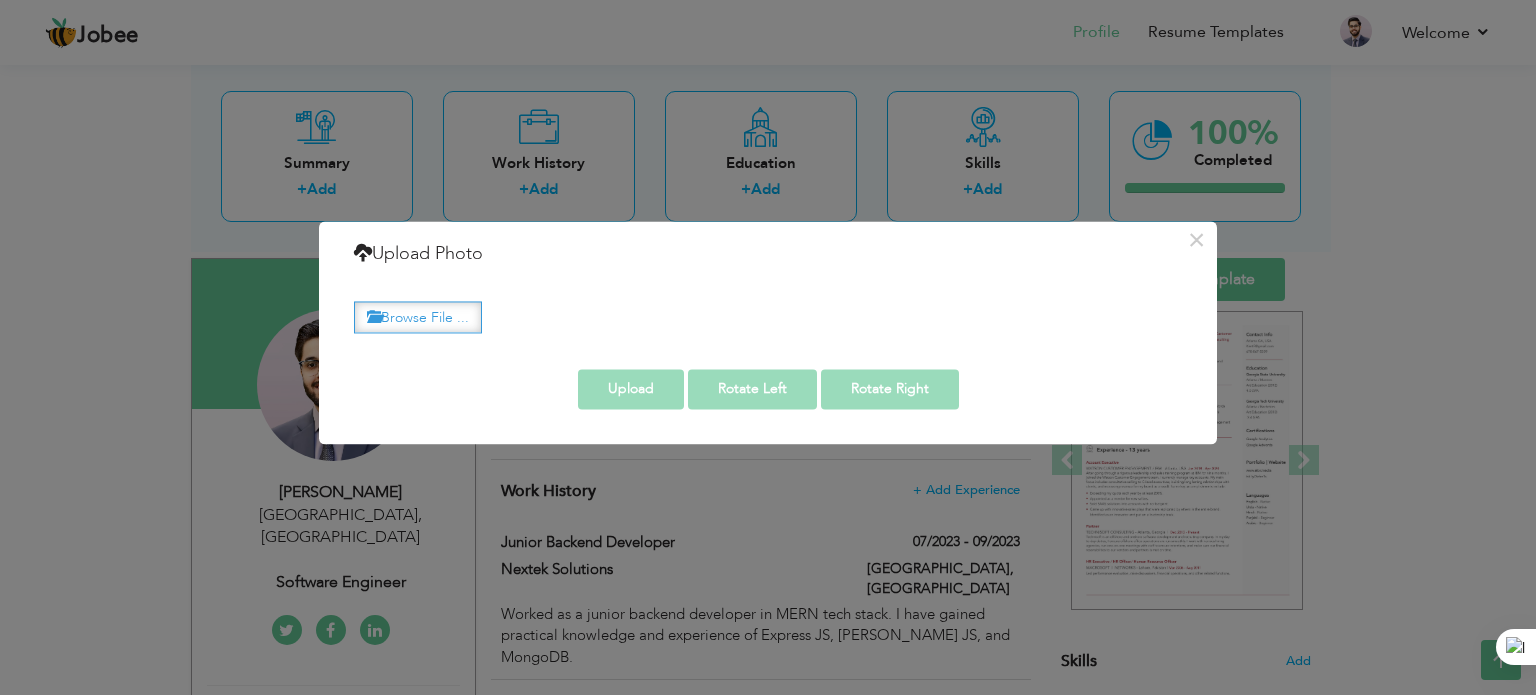 click on "Browse File ..." at bounding box center [418, 317] 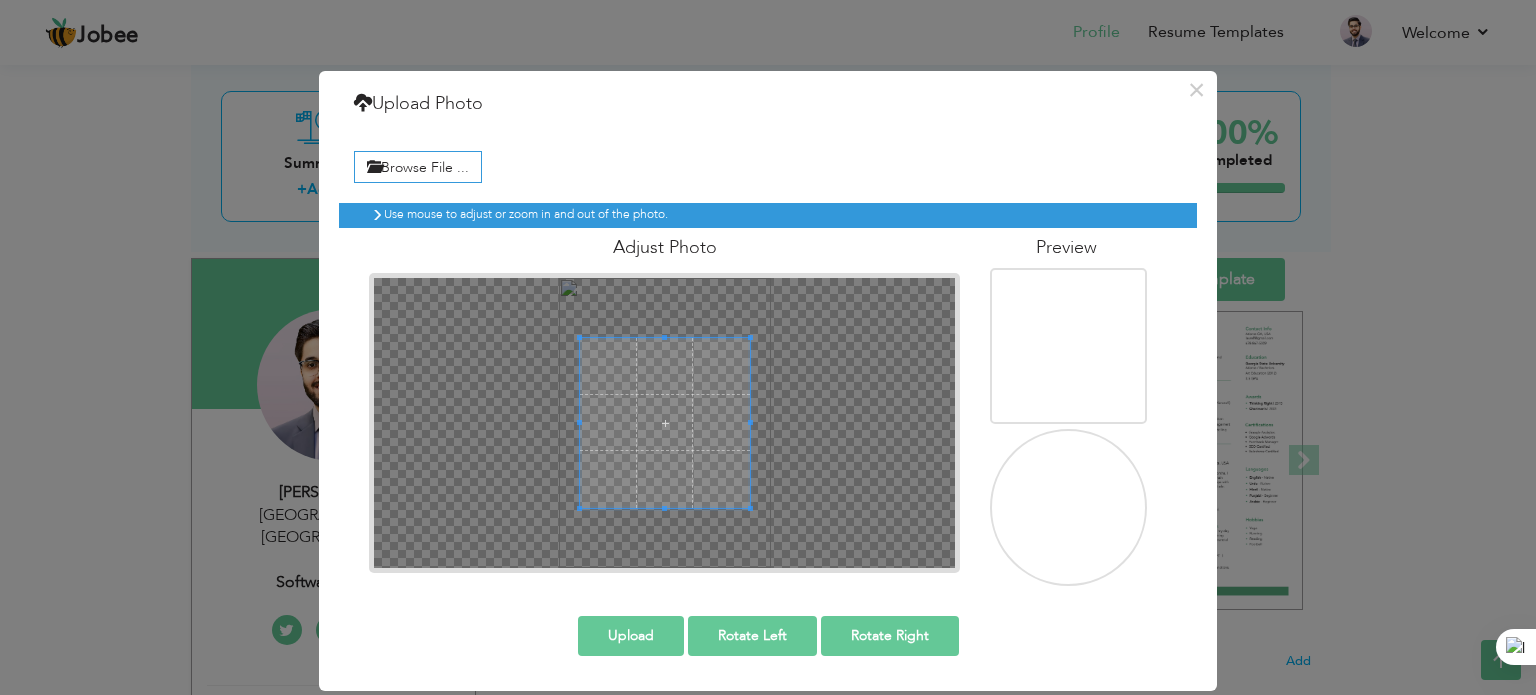 click on "Upload" at bounding box center (631, 636) 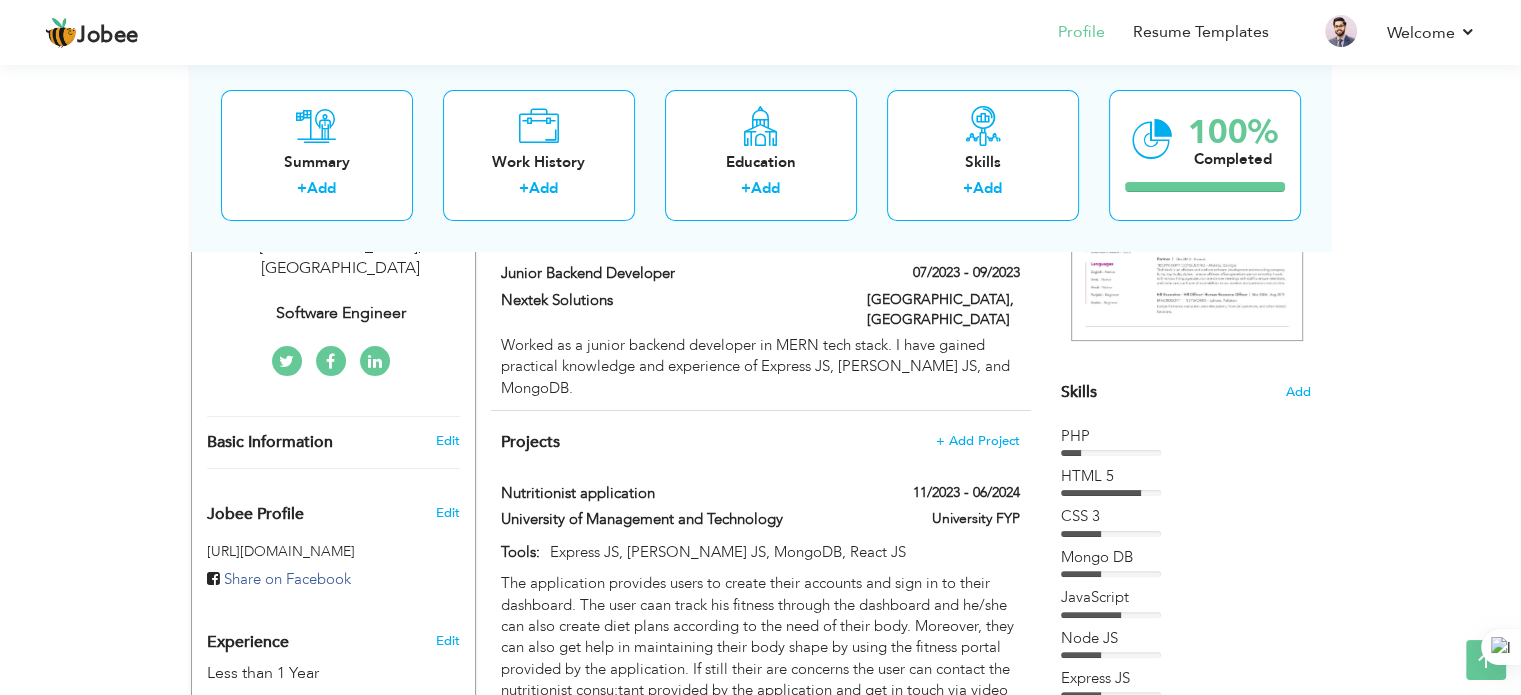 scroll, scrollTop: 361, scrollLeft: 0, axis: vertical 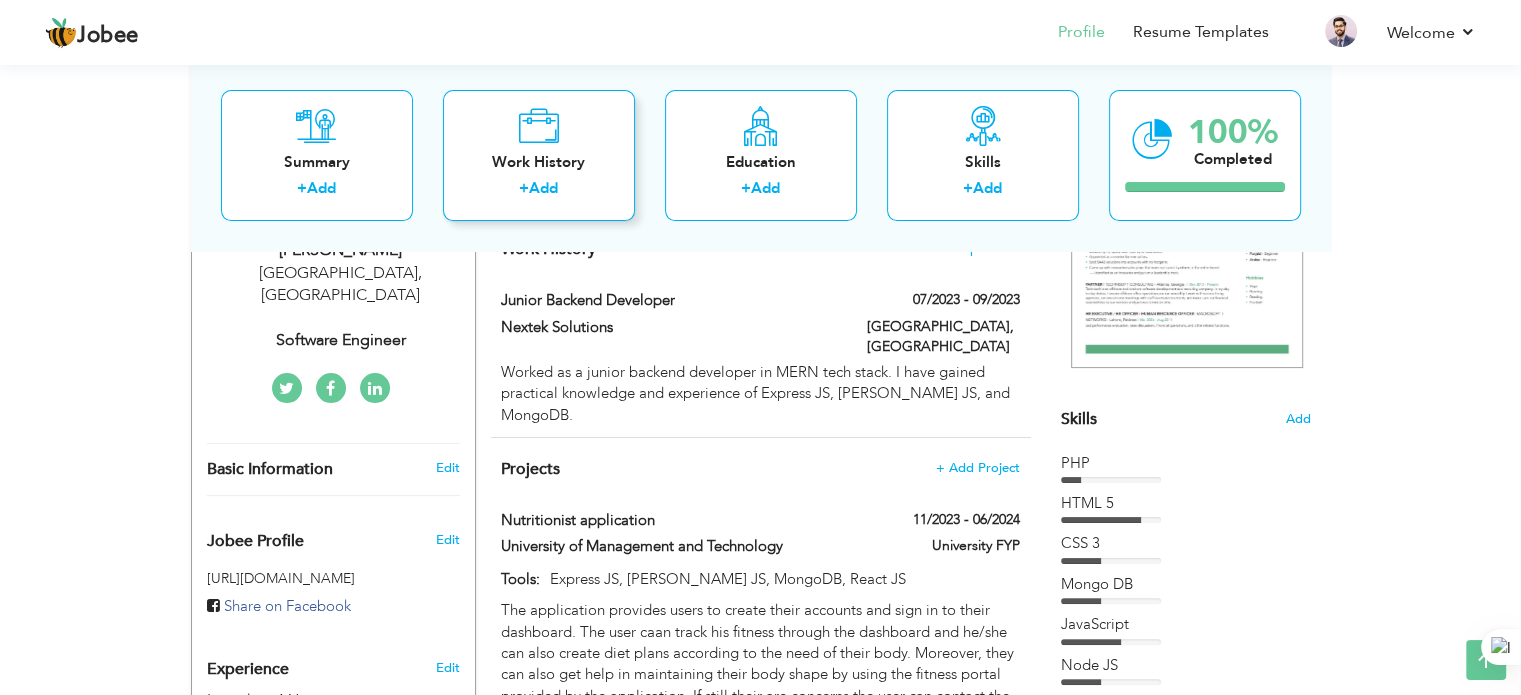 click on "+" at bounding box center [524, 189] 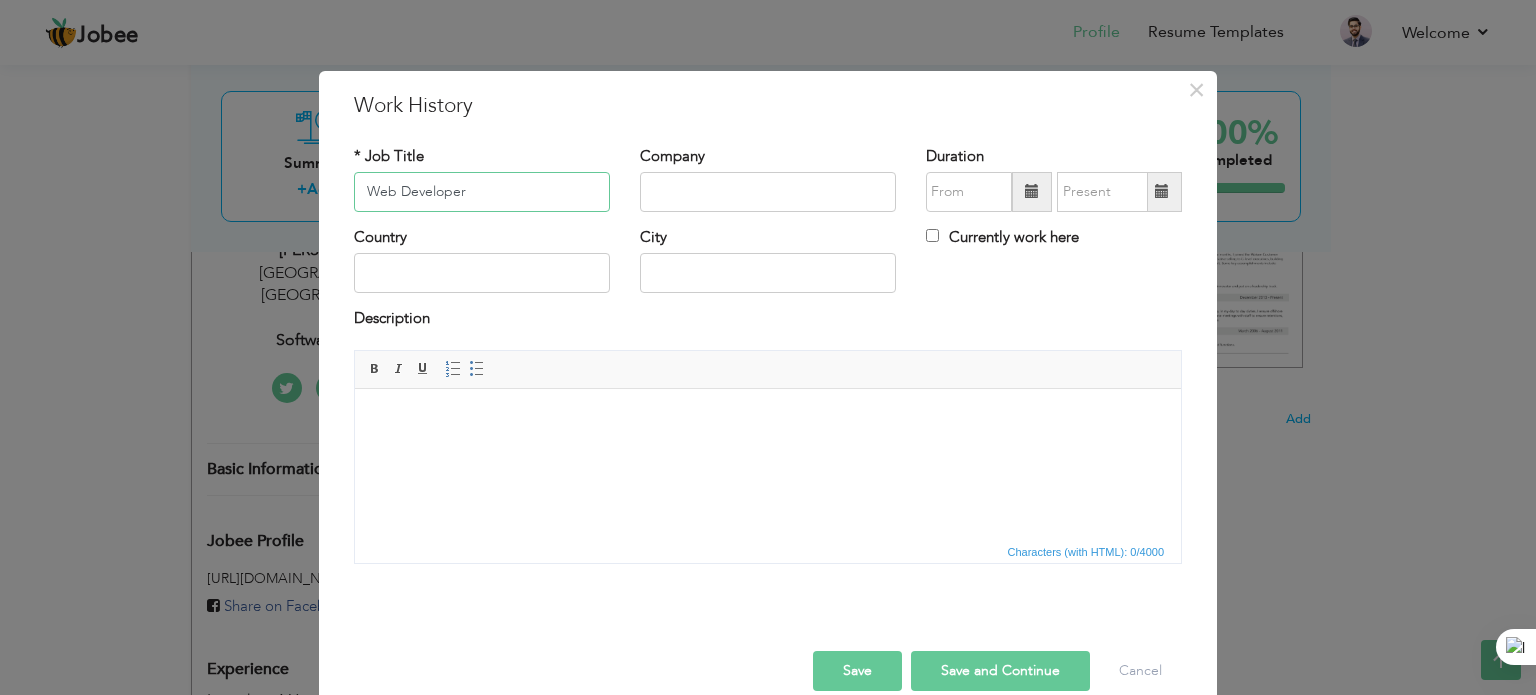 type on "Web Developer" 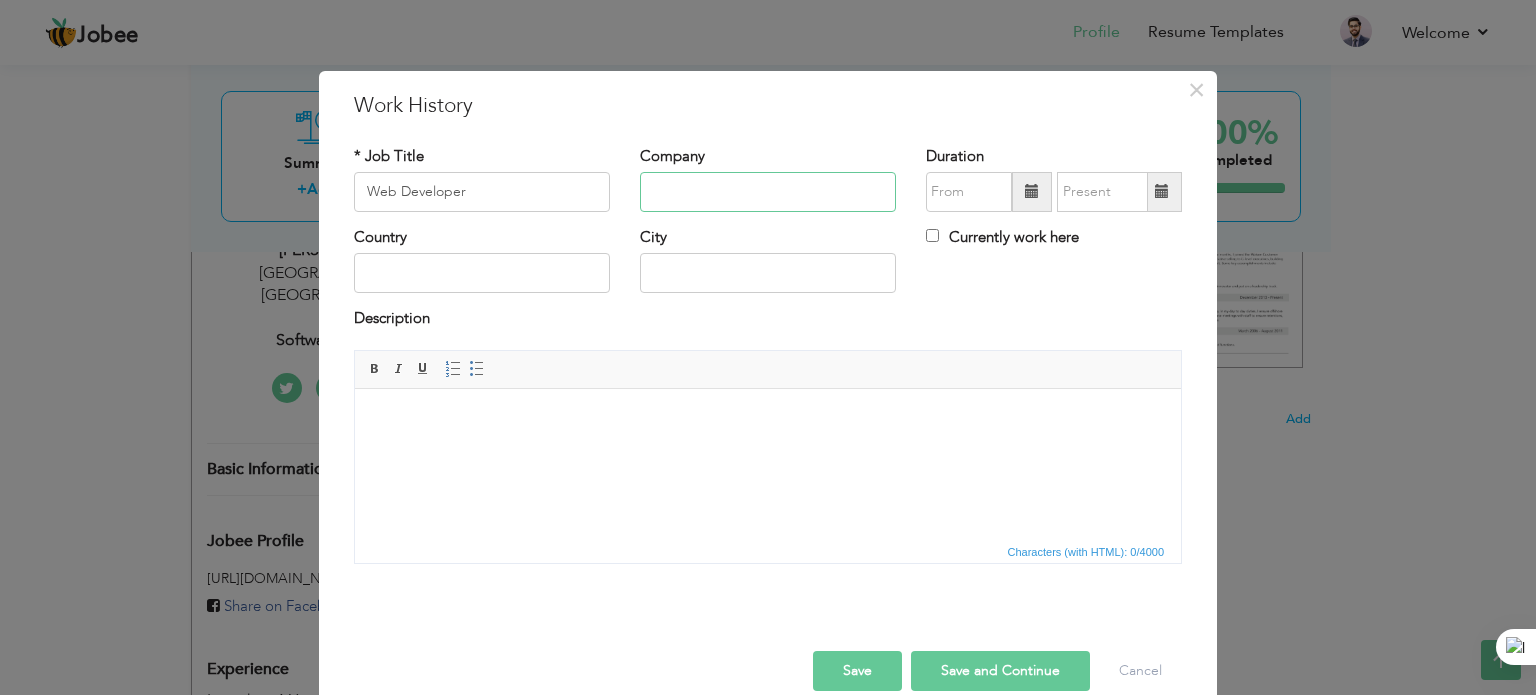 click at bounding box center (768, 192) 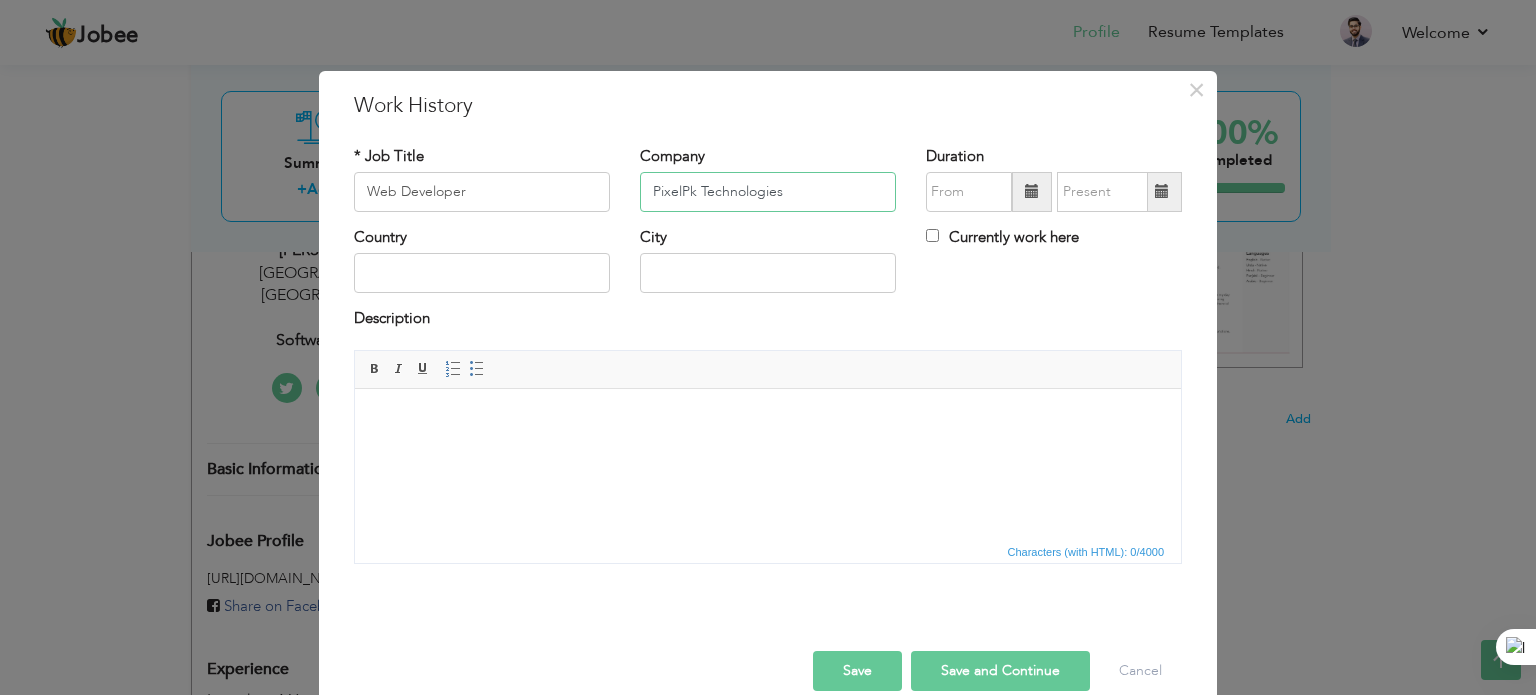 type on "PixelPk Technologies" 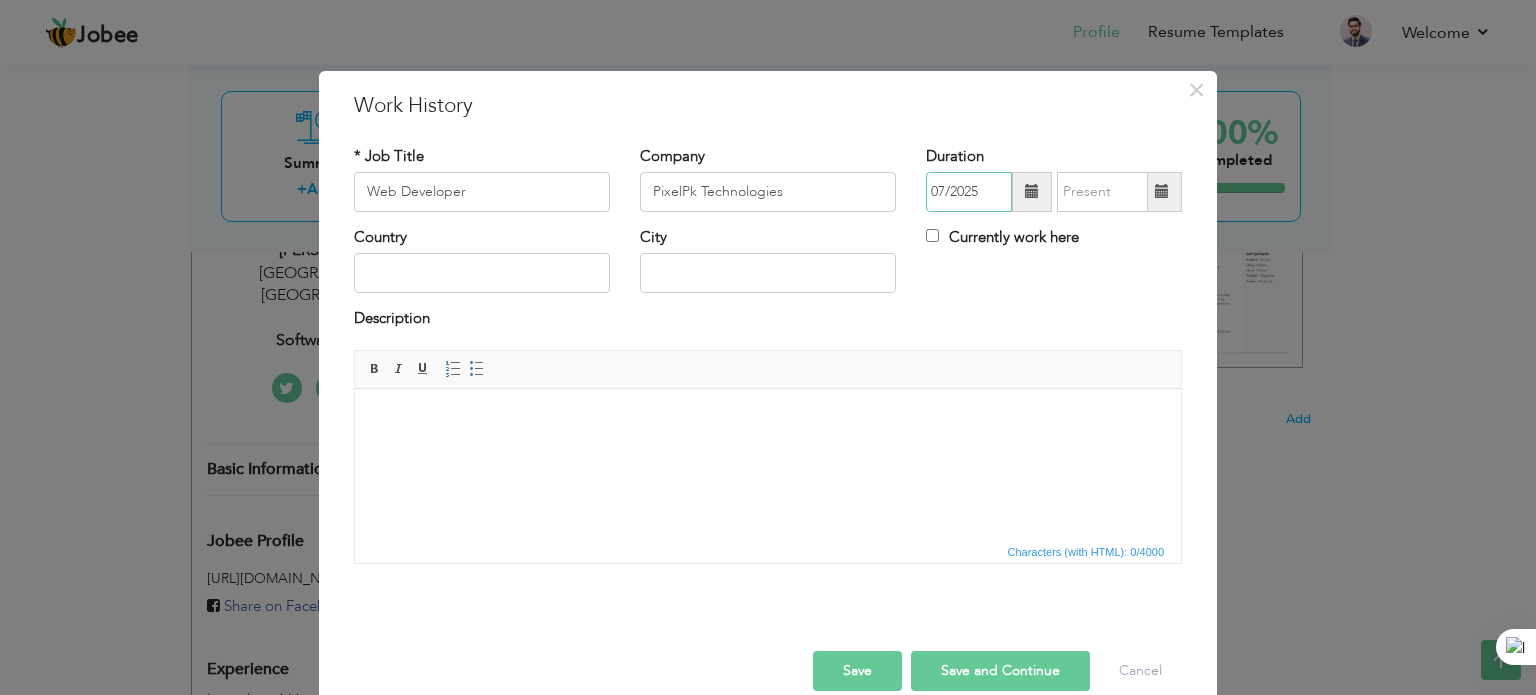 click on "07/2025" at bounding box center (969, 192) 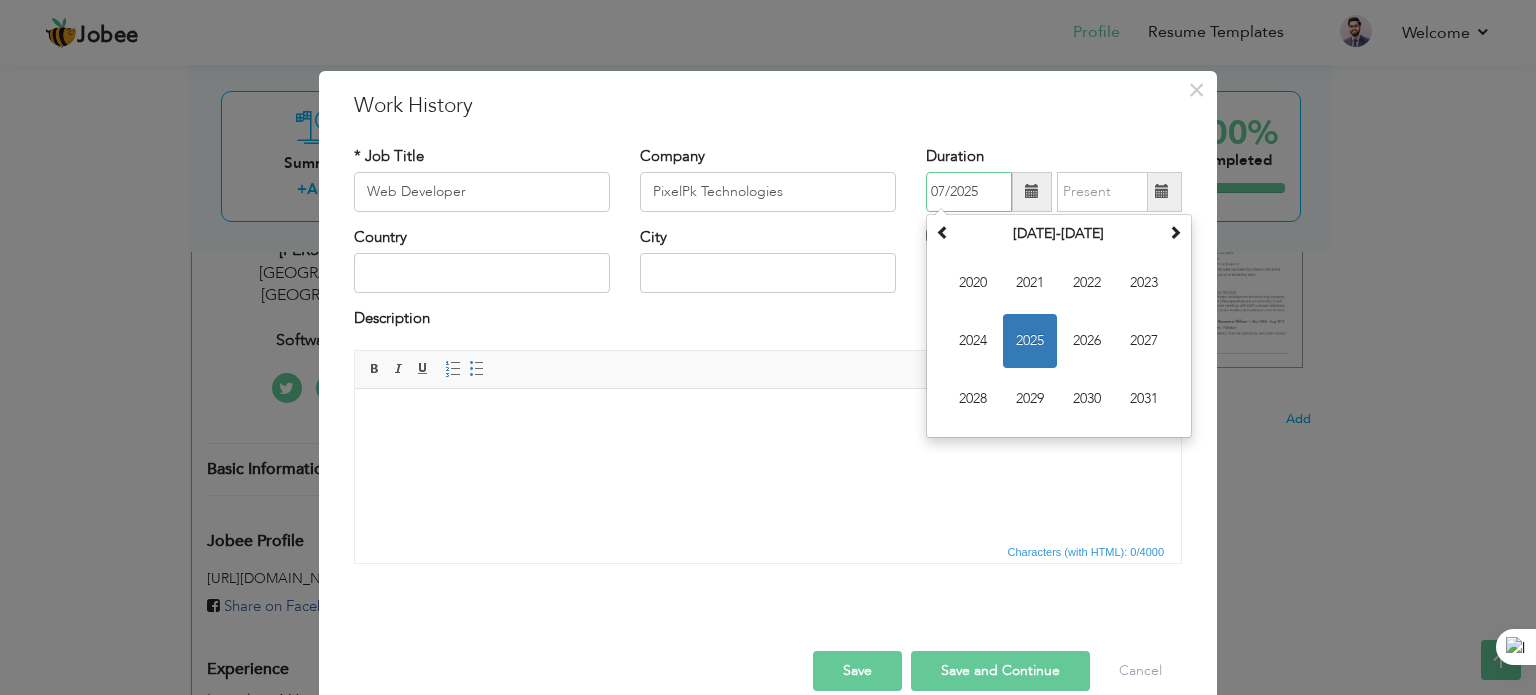 click on "2025" at bounding box center [1030, 341] 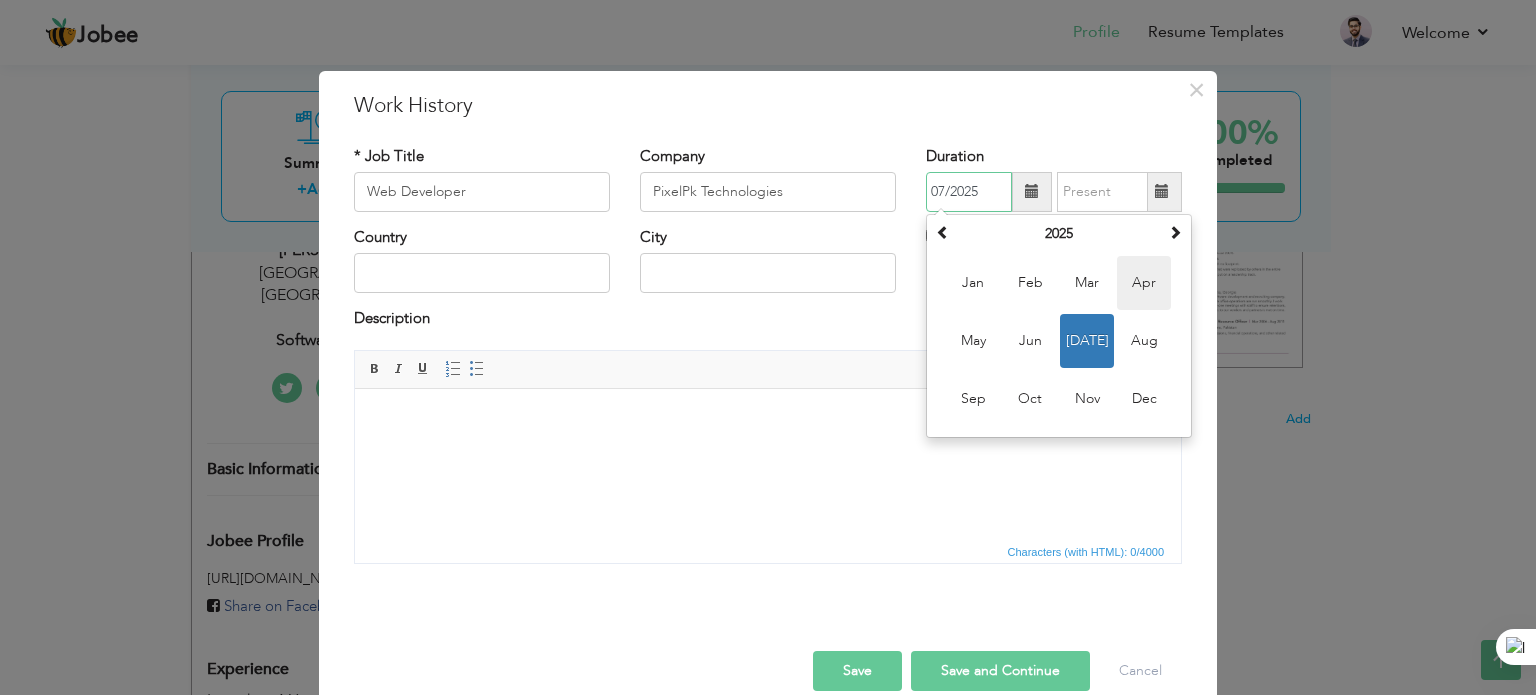 click on "Apr" at bounding box center (1144, 283) 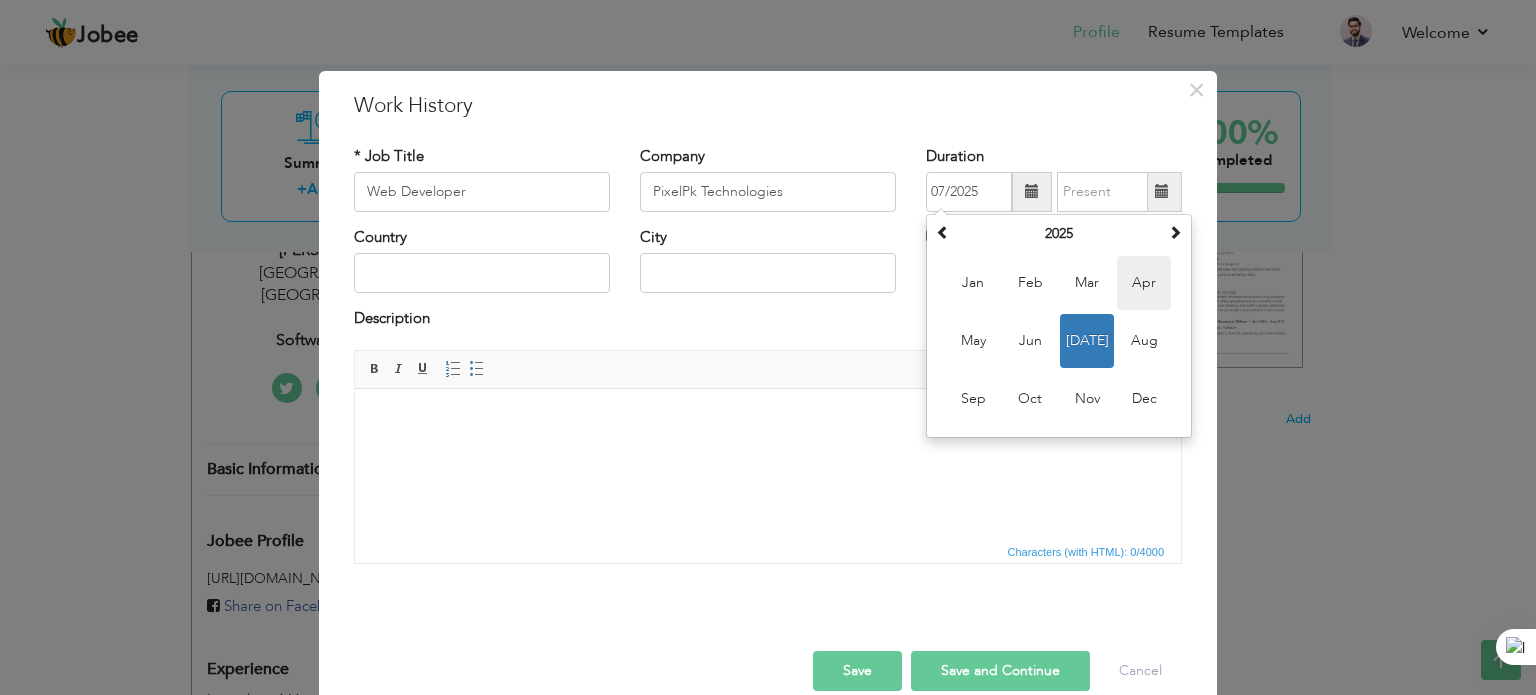 type on "04/2025" 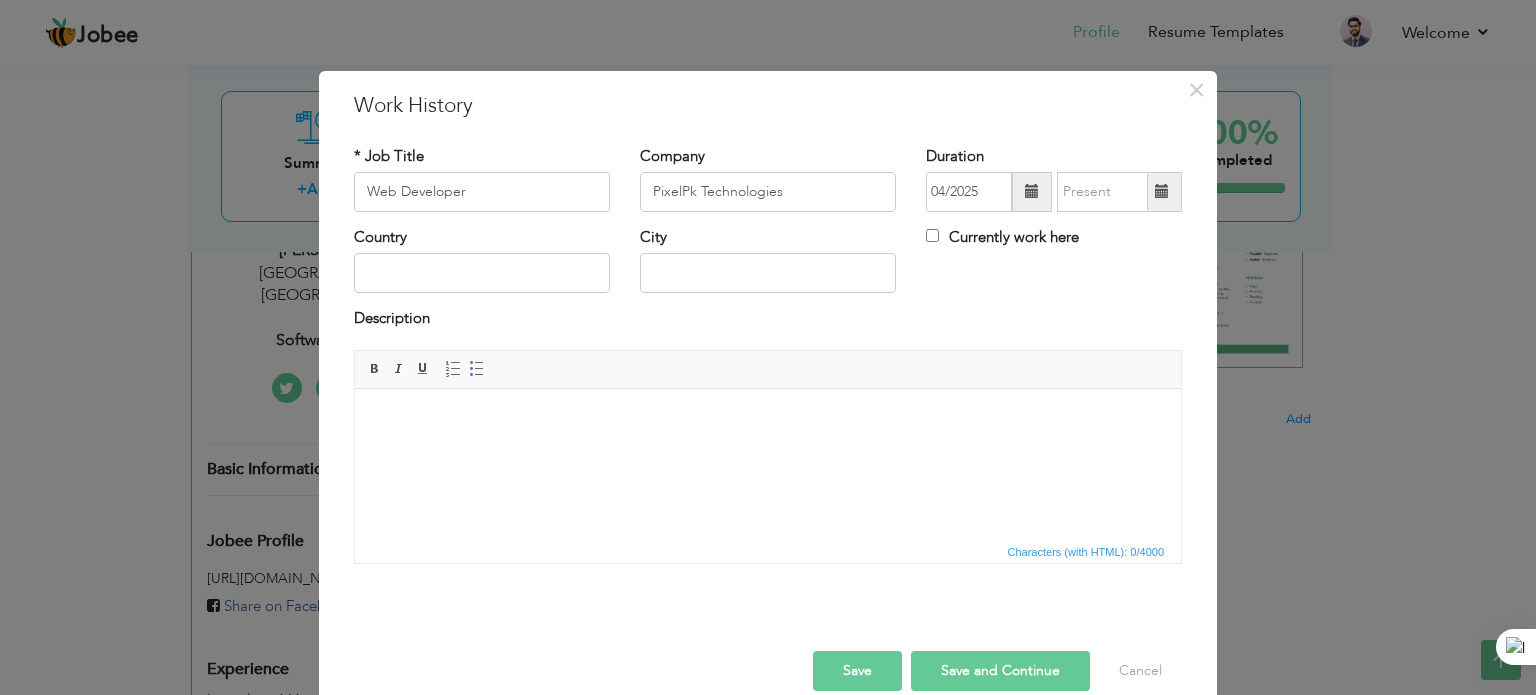 click at bounding box center [1162, 191] 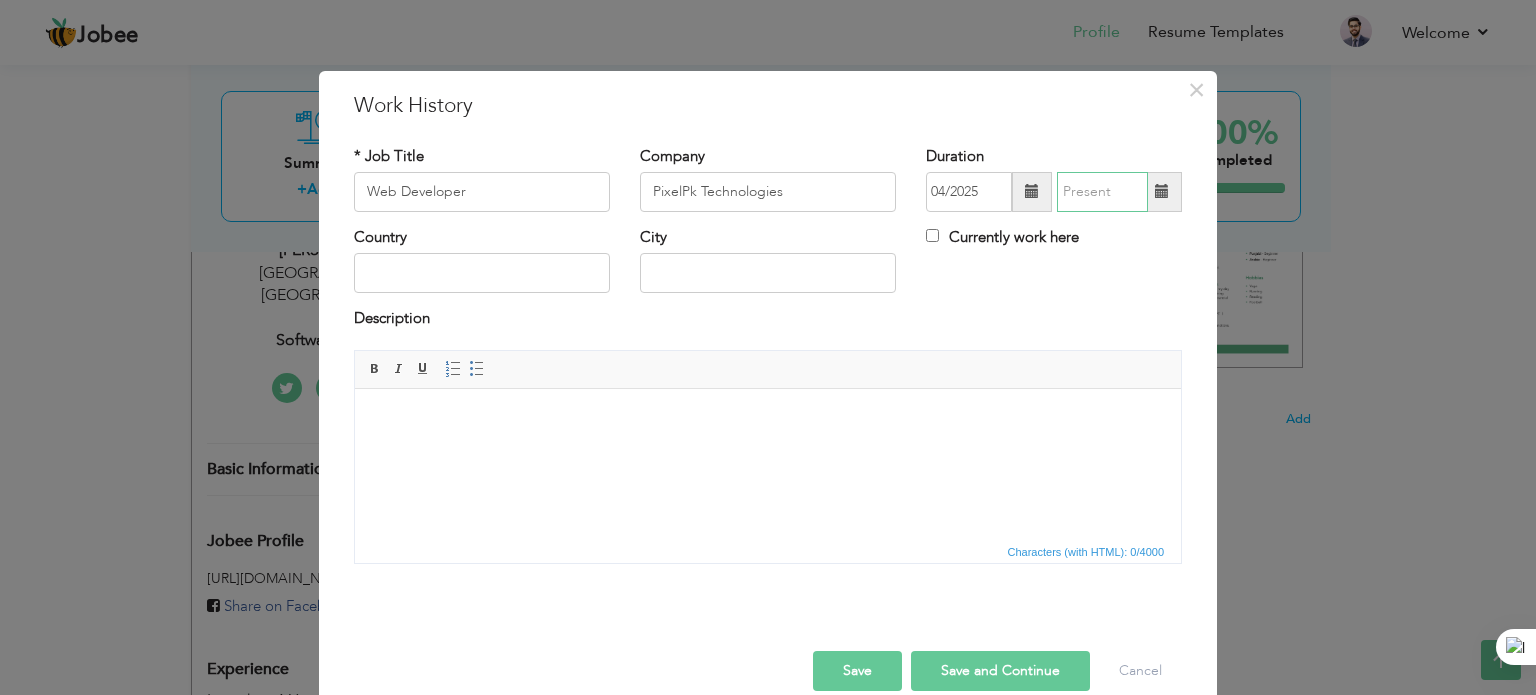 type on "07/2025" 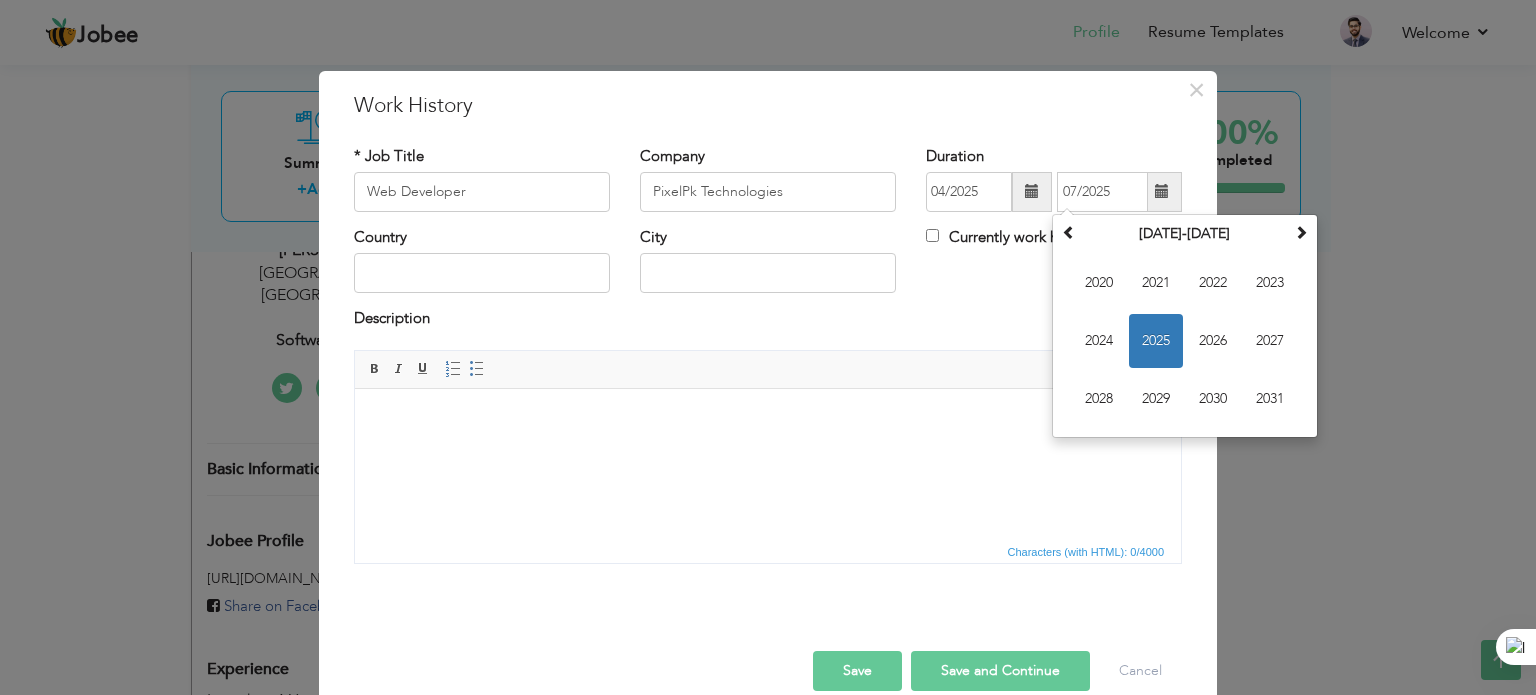 click on "Country
City
Currently work here" at bounding box center [768, 267] 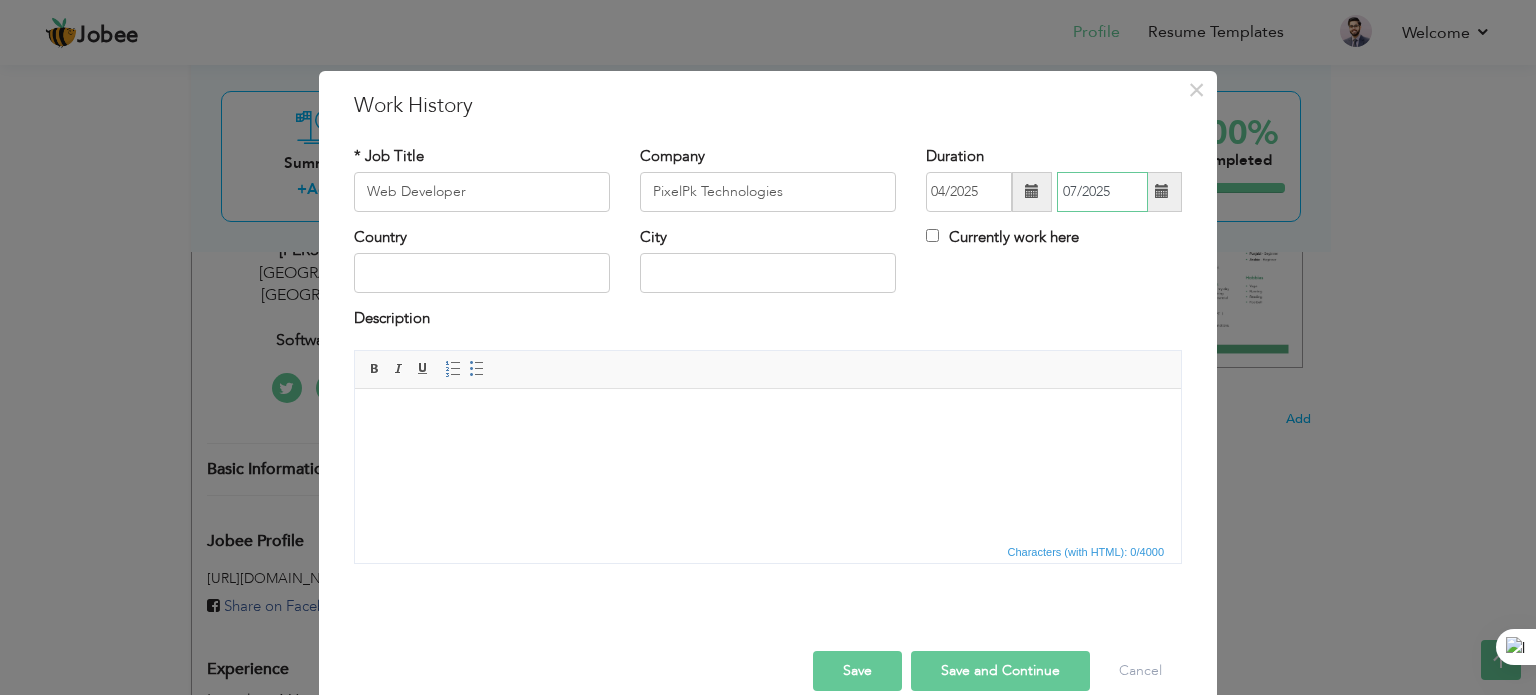 click on "07/2025" at bounding box center [1102, 192] 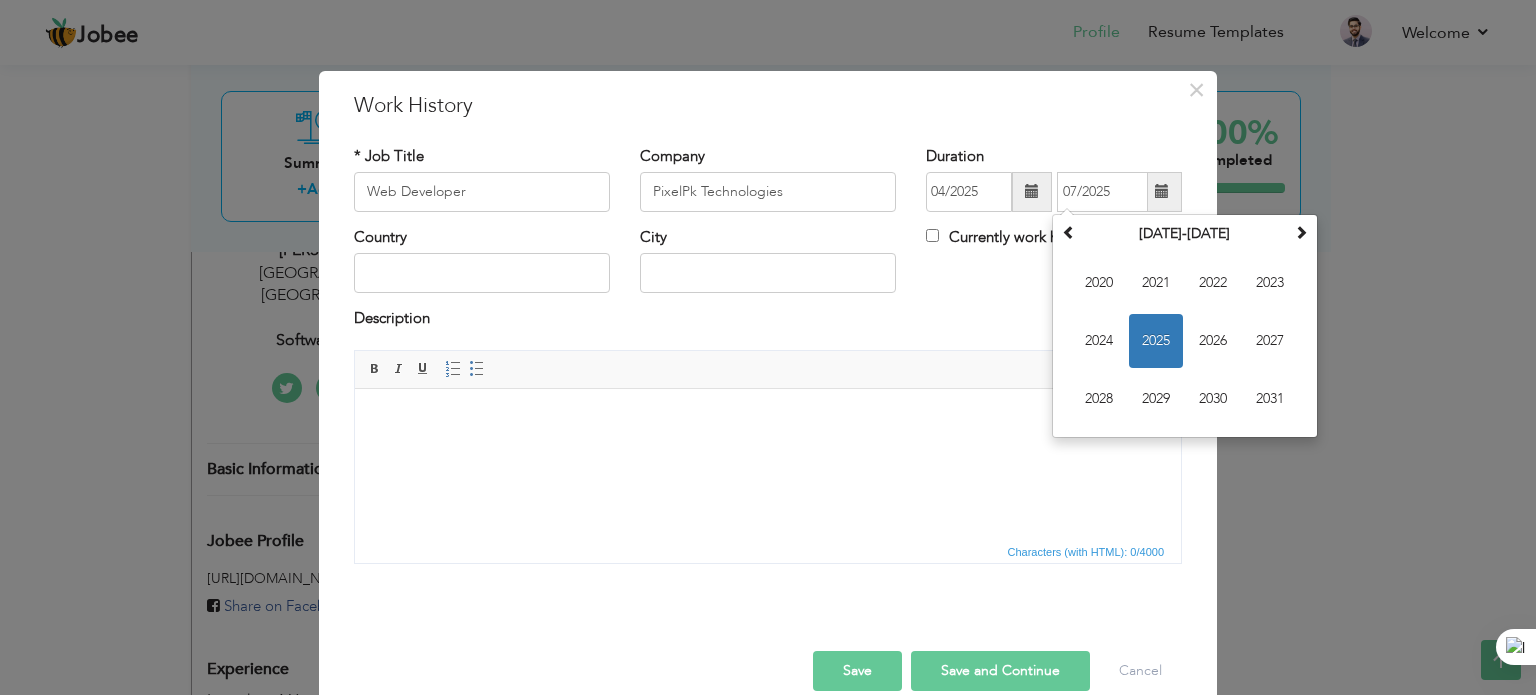 click on "Currently work here" at bounding box center (1054, 247) 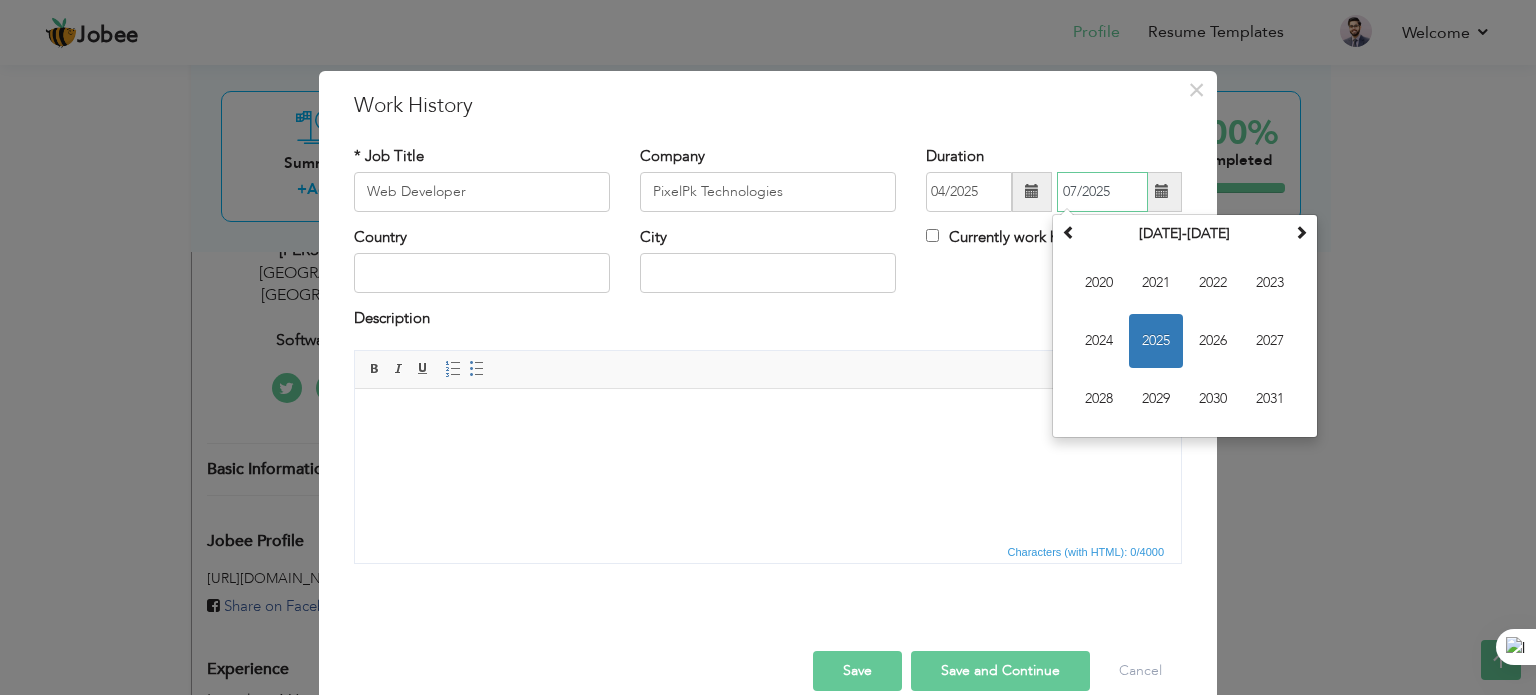 drag, startPoint x: 1108, startPoint y: 189, endPoint x: 1048, endPoint y: 188, distance: 60.00833 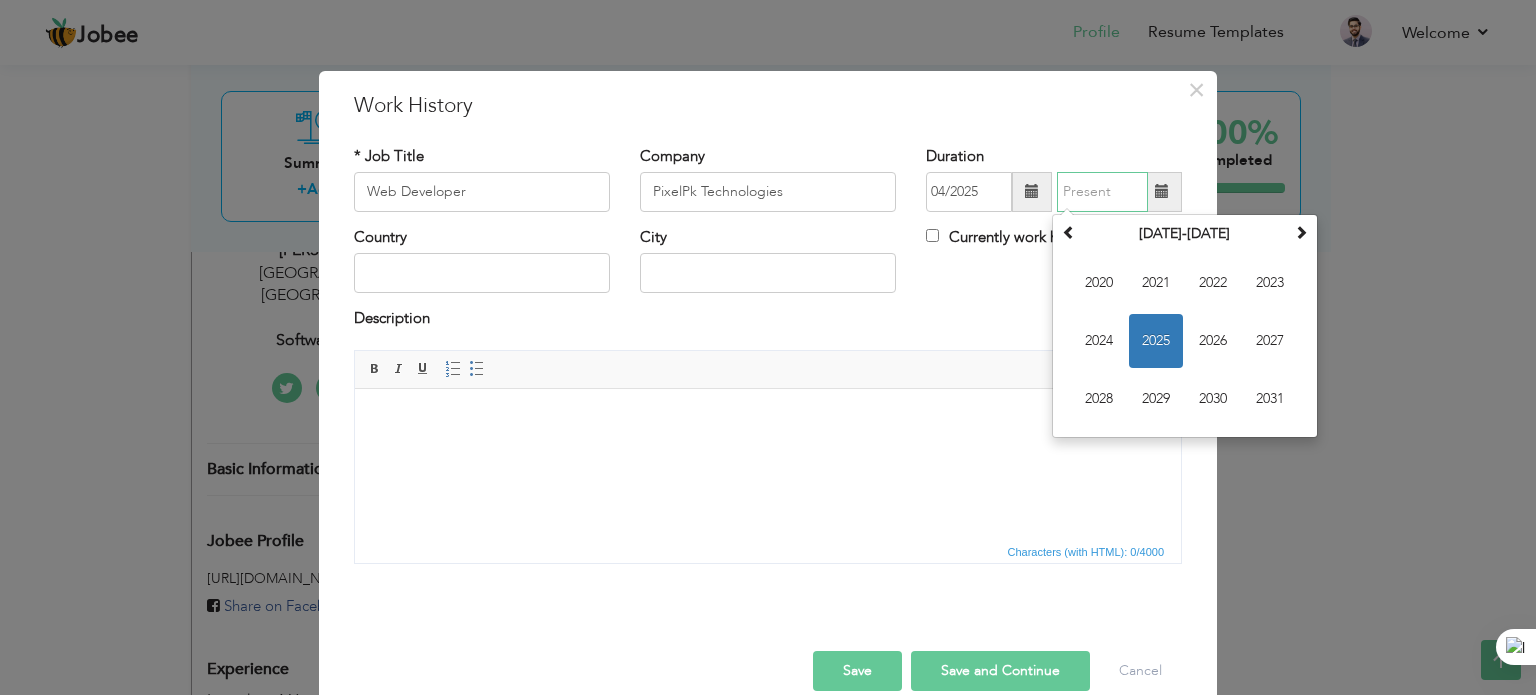 type 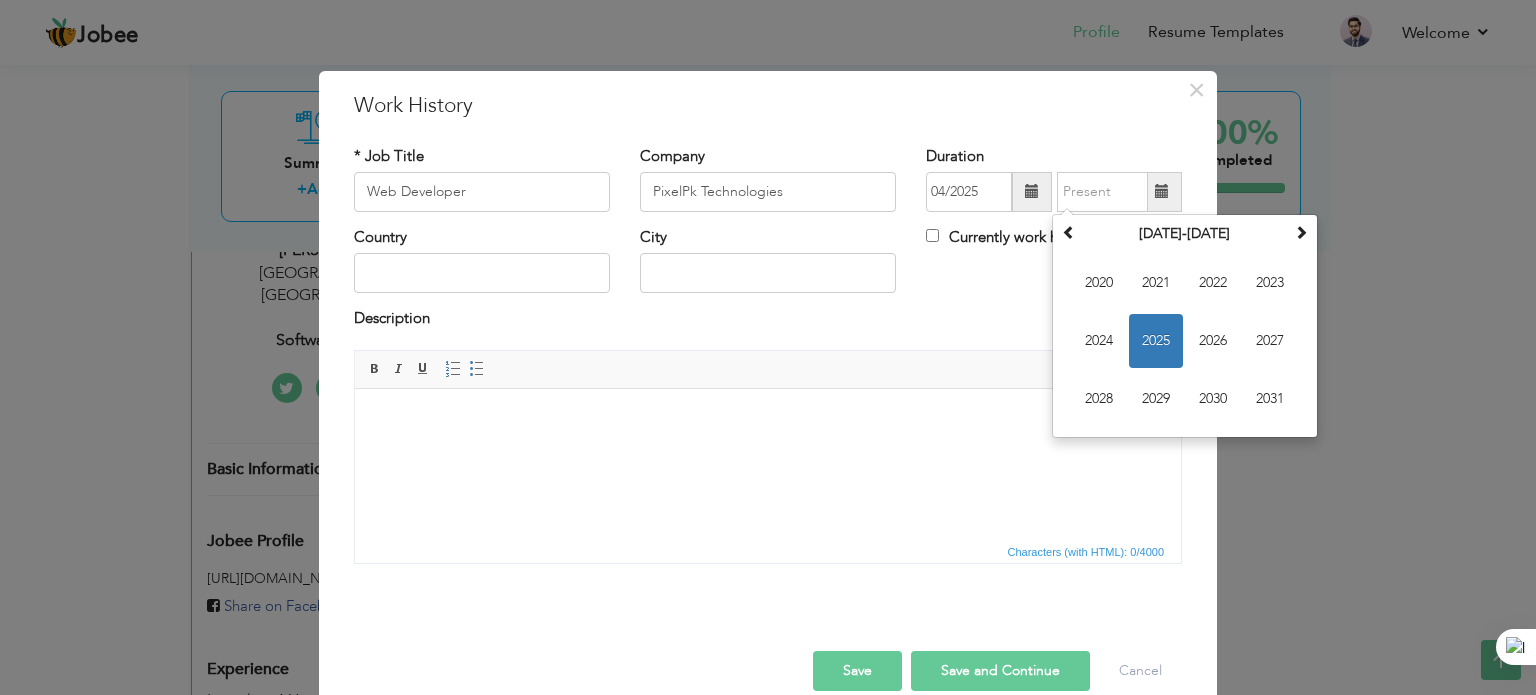 click on "Currently work here" at bounding box center (1054, 247) 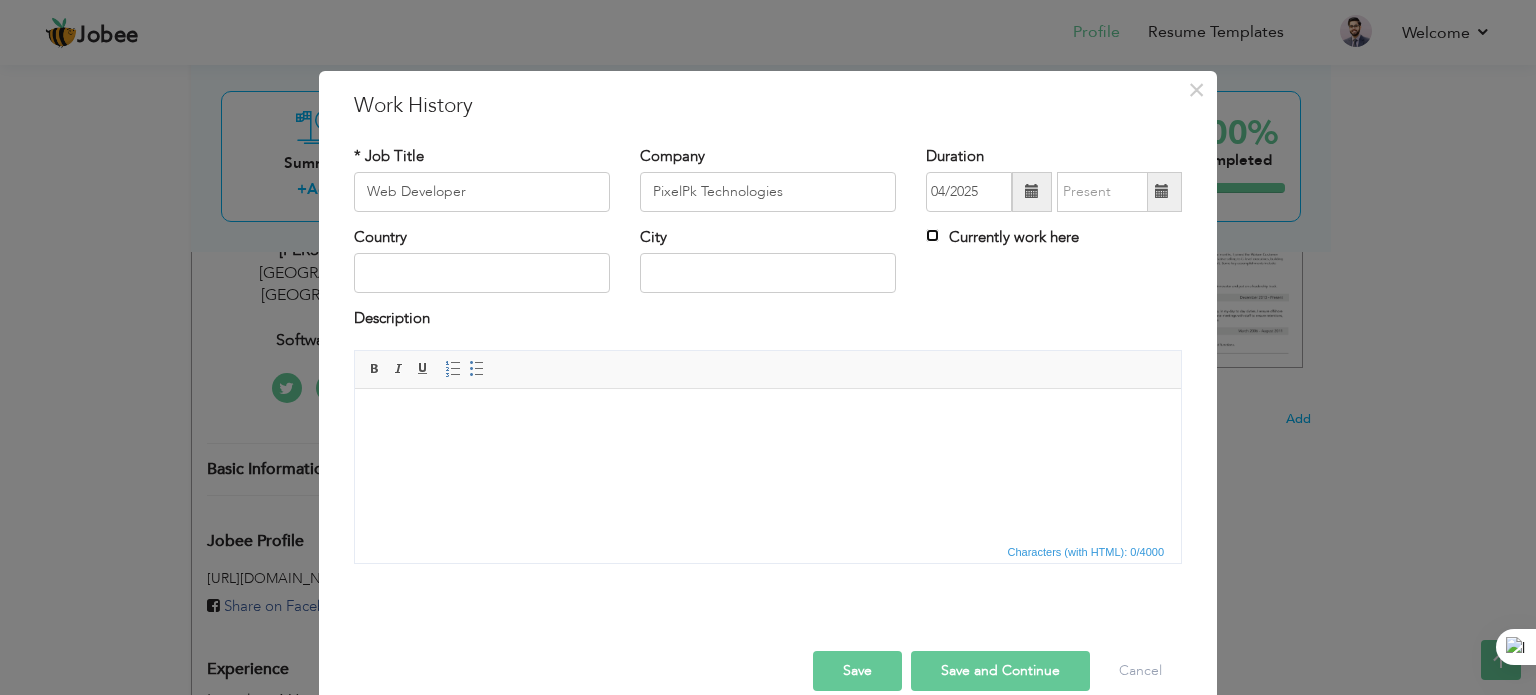 click on "Currently work here" at bounding box center (932, 235) 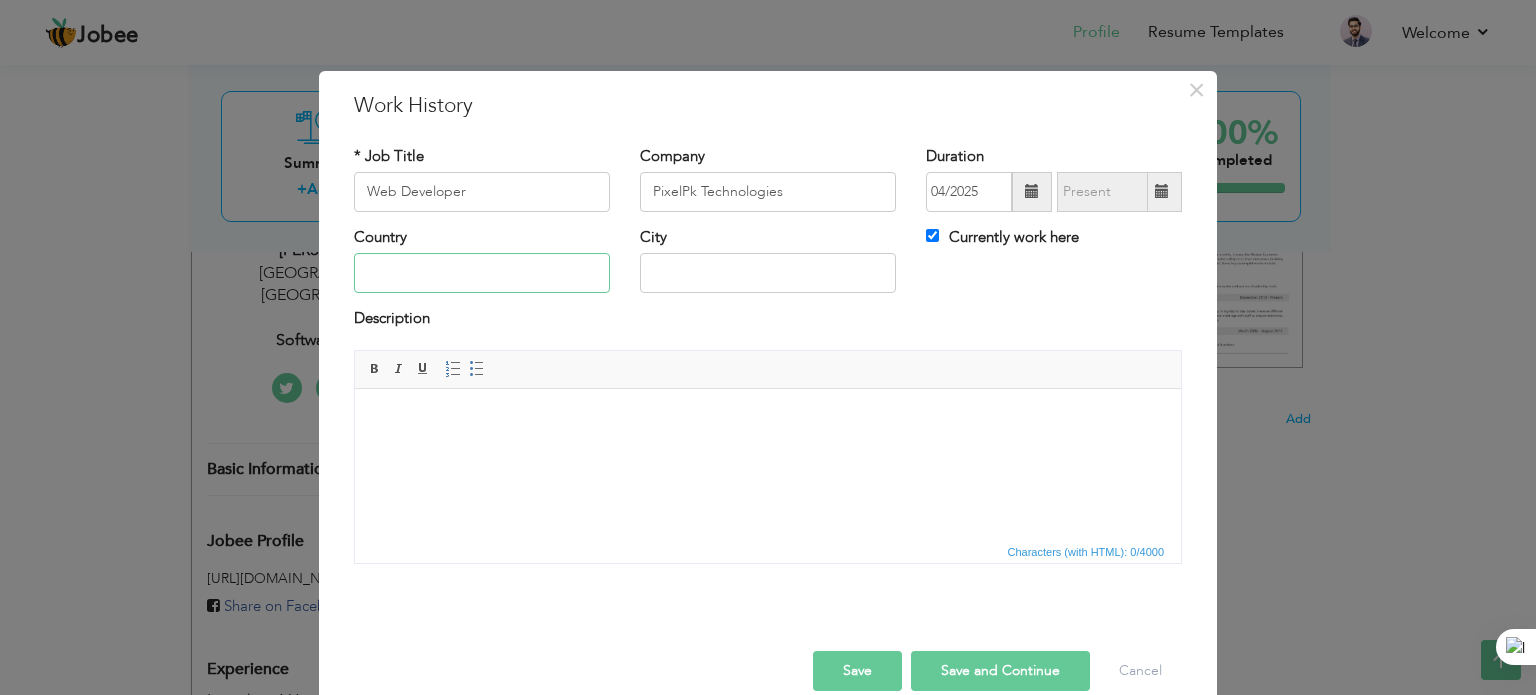 click at bounding box center [482, 273] 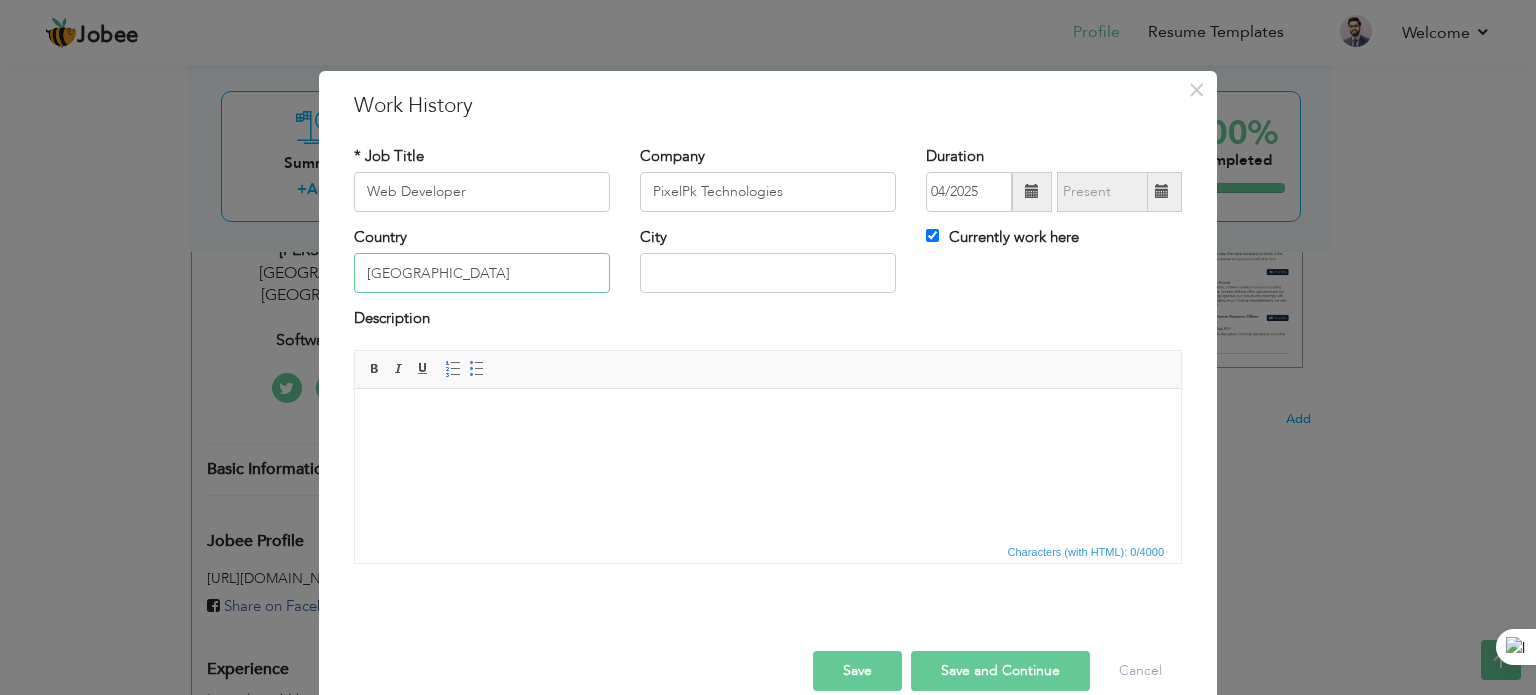type on "Pakistan" 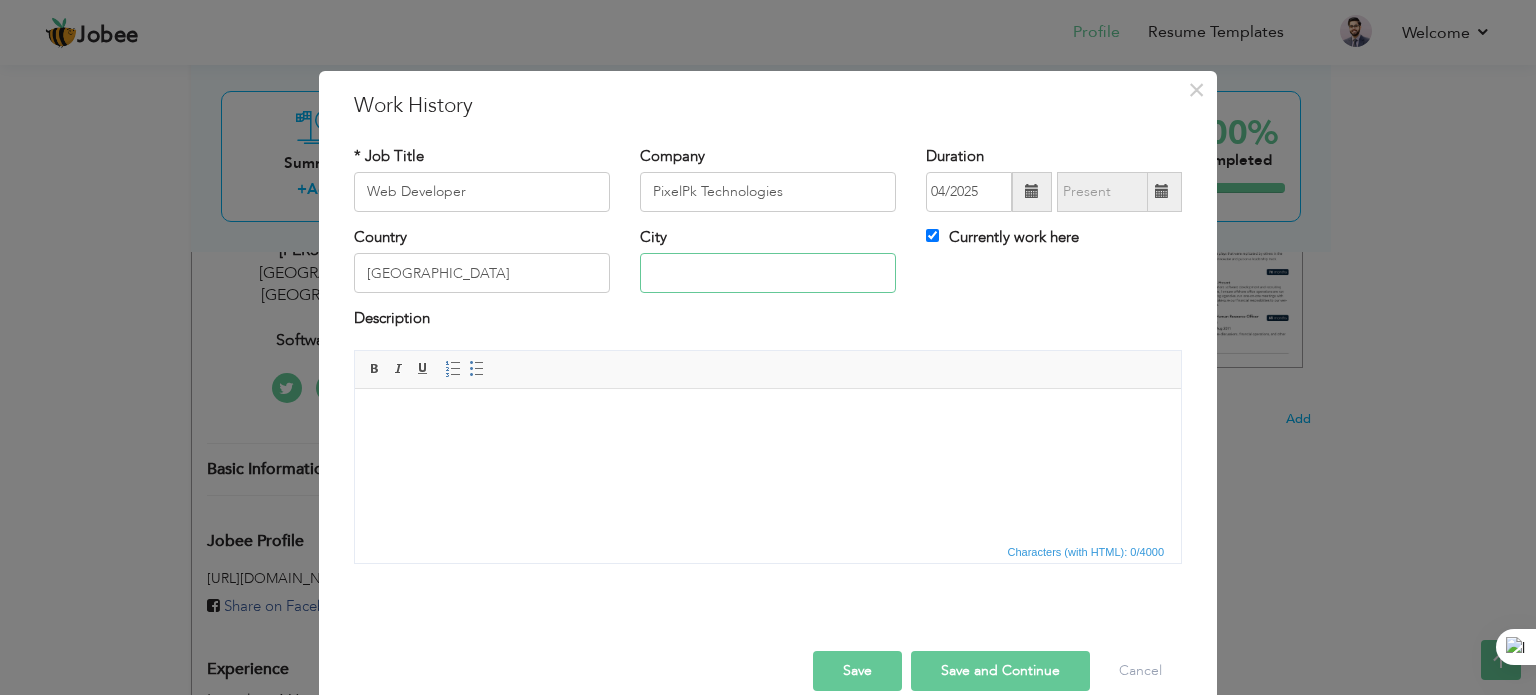 click at bounding box center [768, 273] 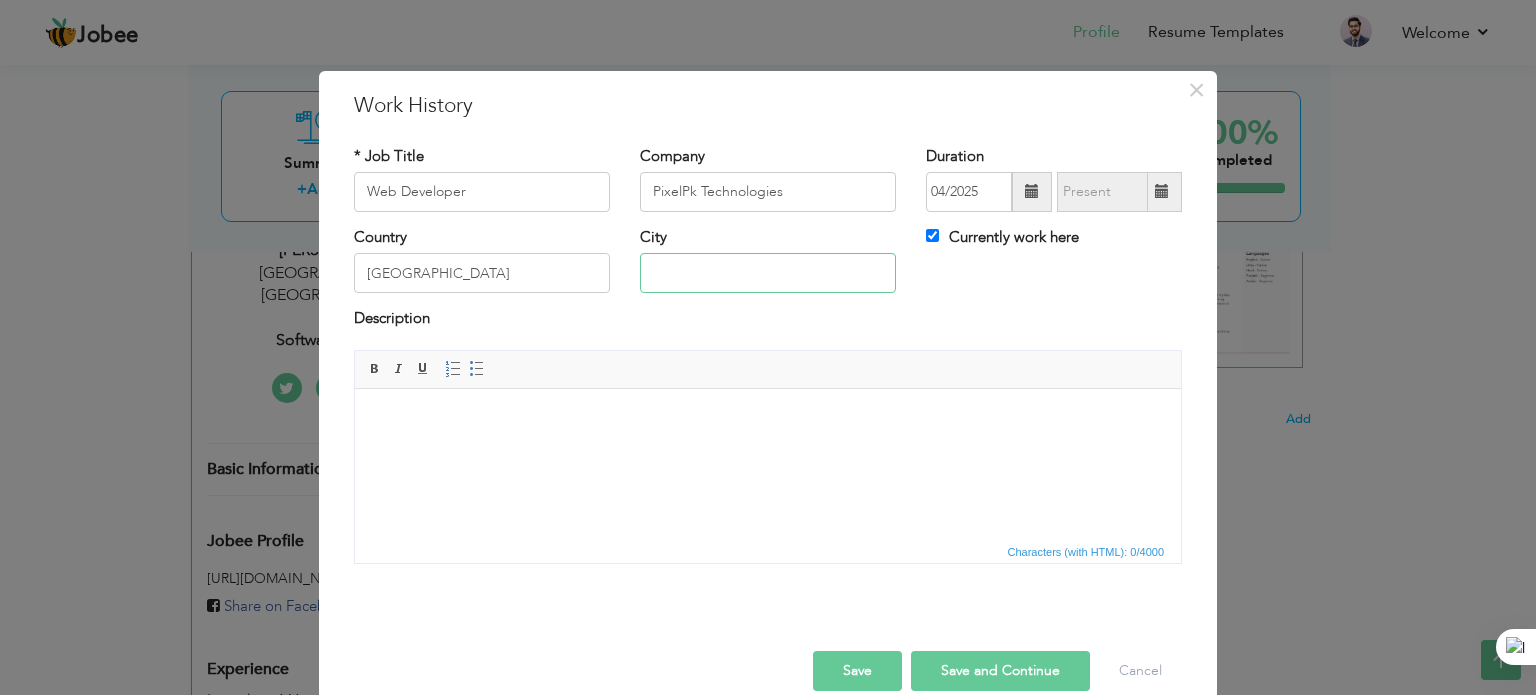 type on "Lahore" 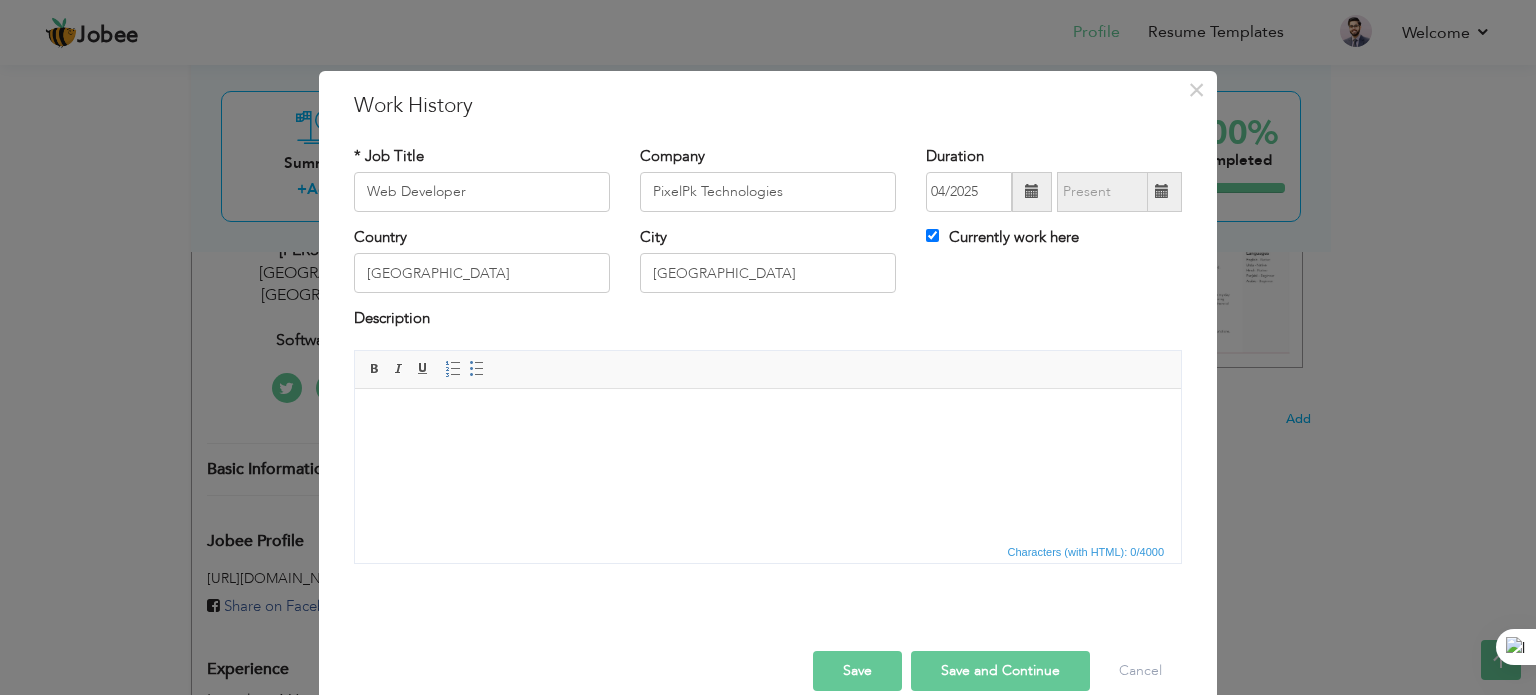 click at bounding box center (768, 418) 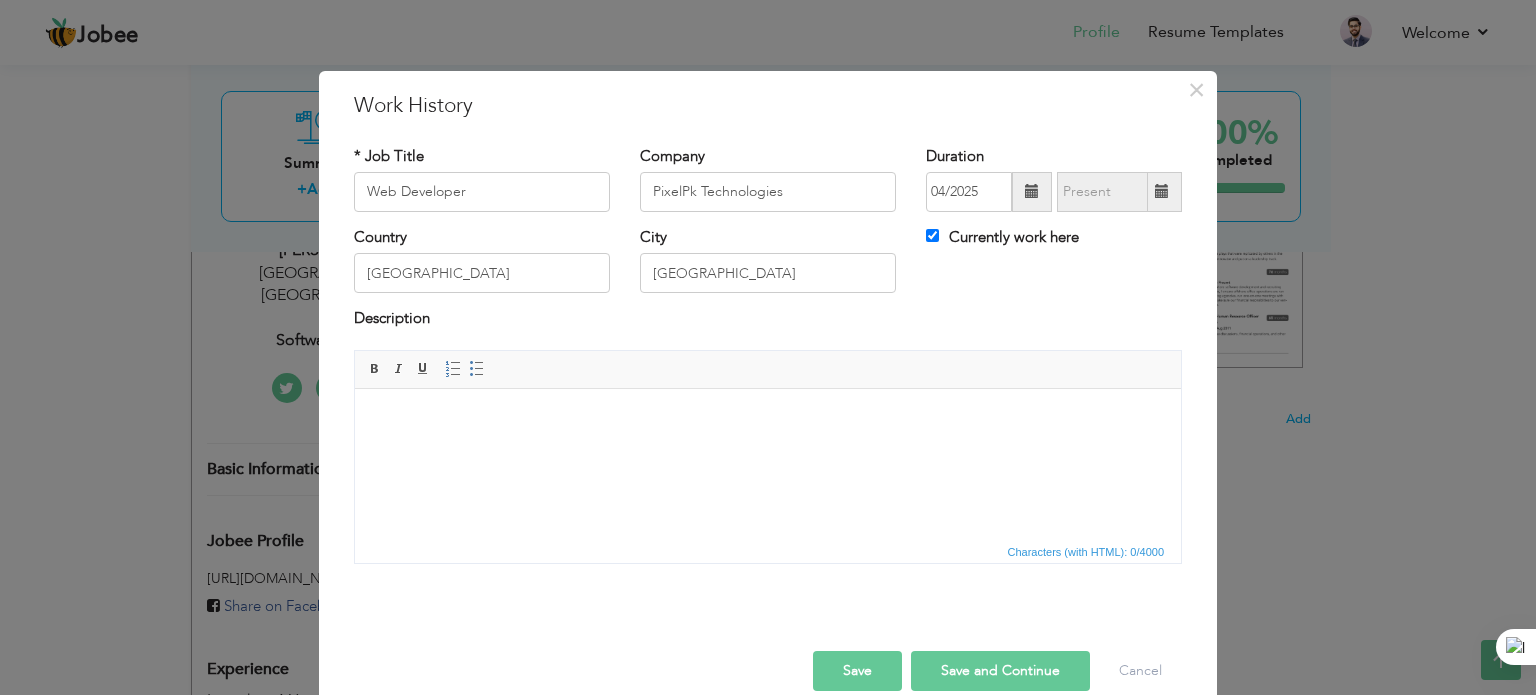 click at bounding box center [768, 418] 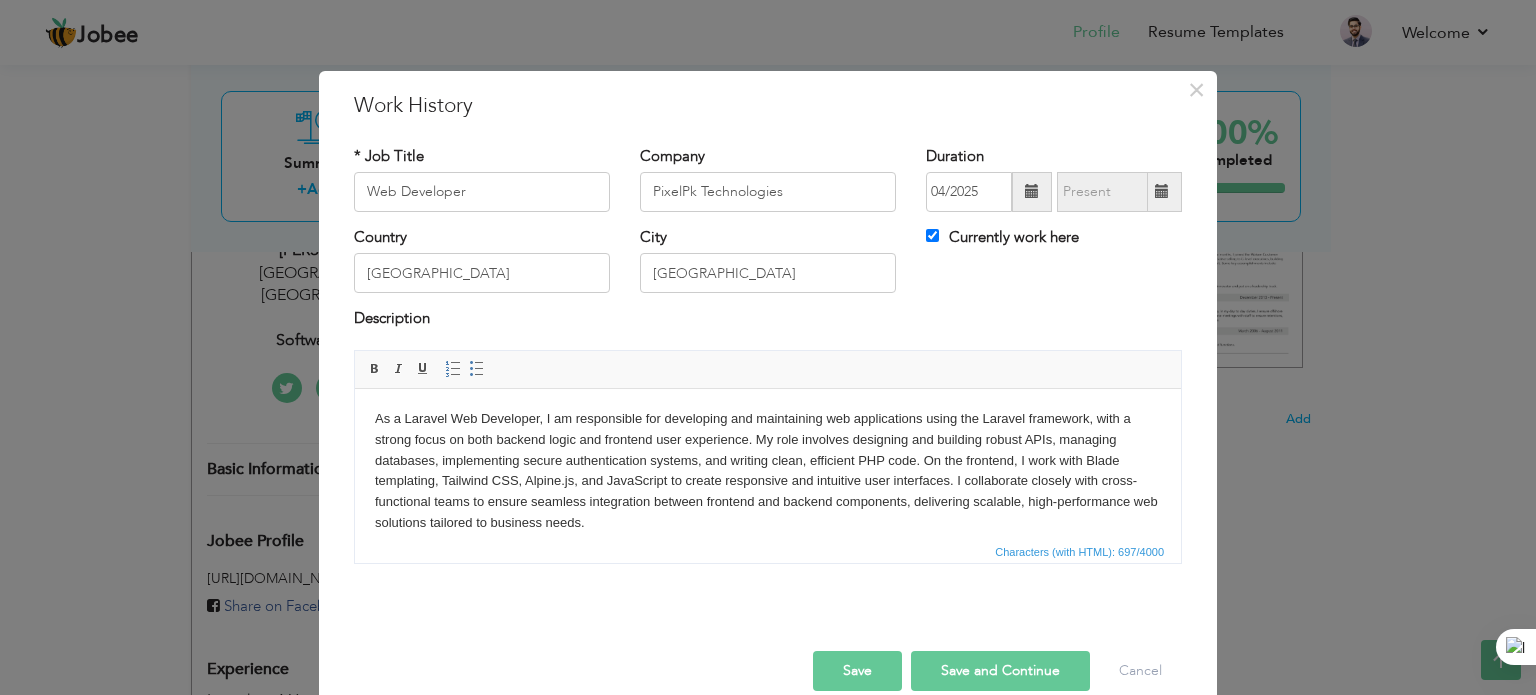 drag, startPoint x: 1052, startPoint y: 434, endPoint x: 1041, endPoint y: 460, distance: 28.231188 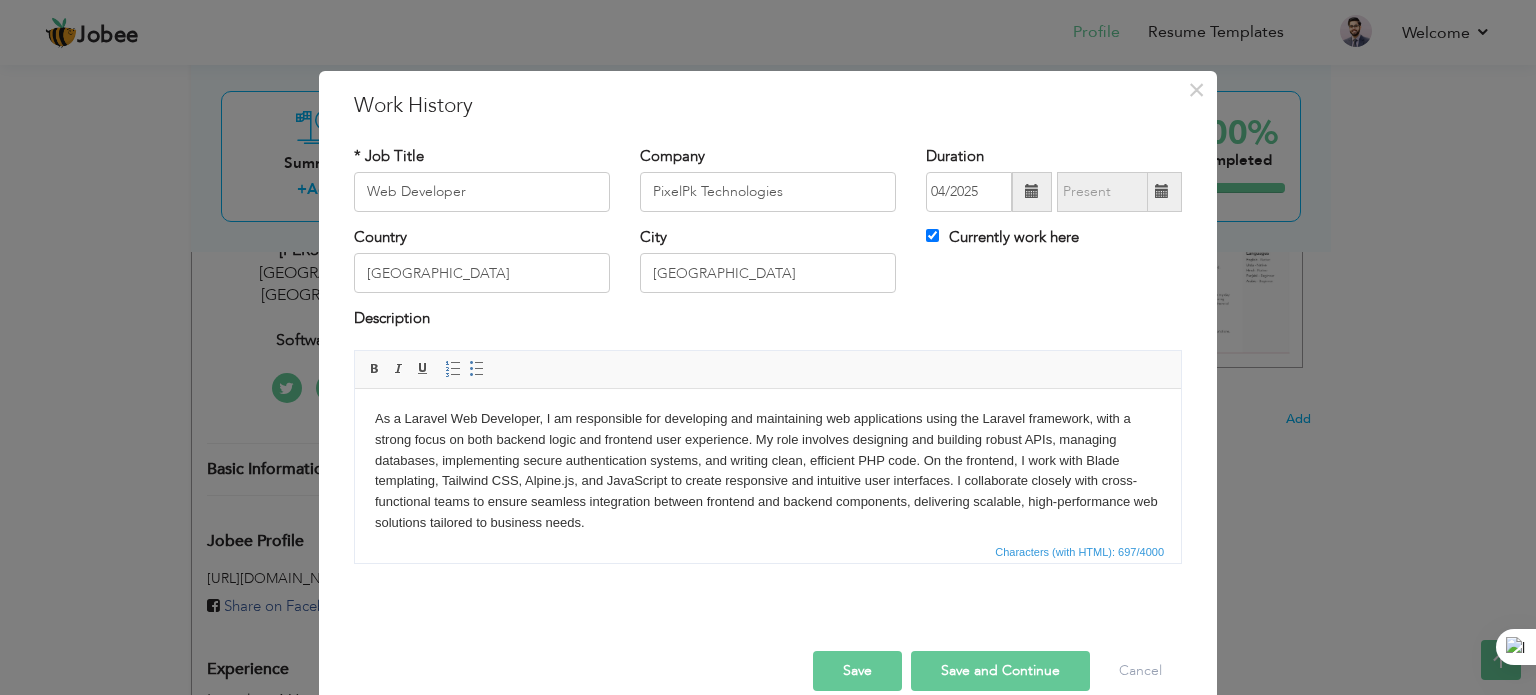 click on "Save" at bounding box center (857, 671) 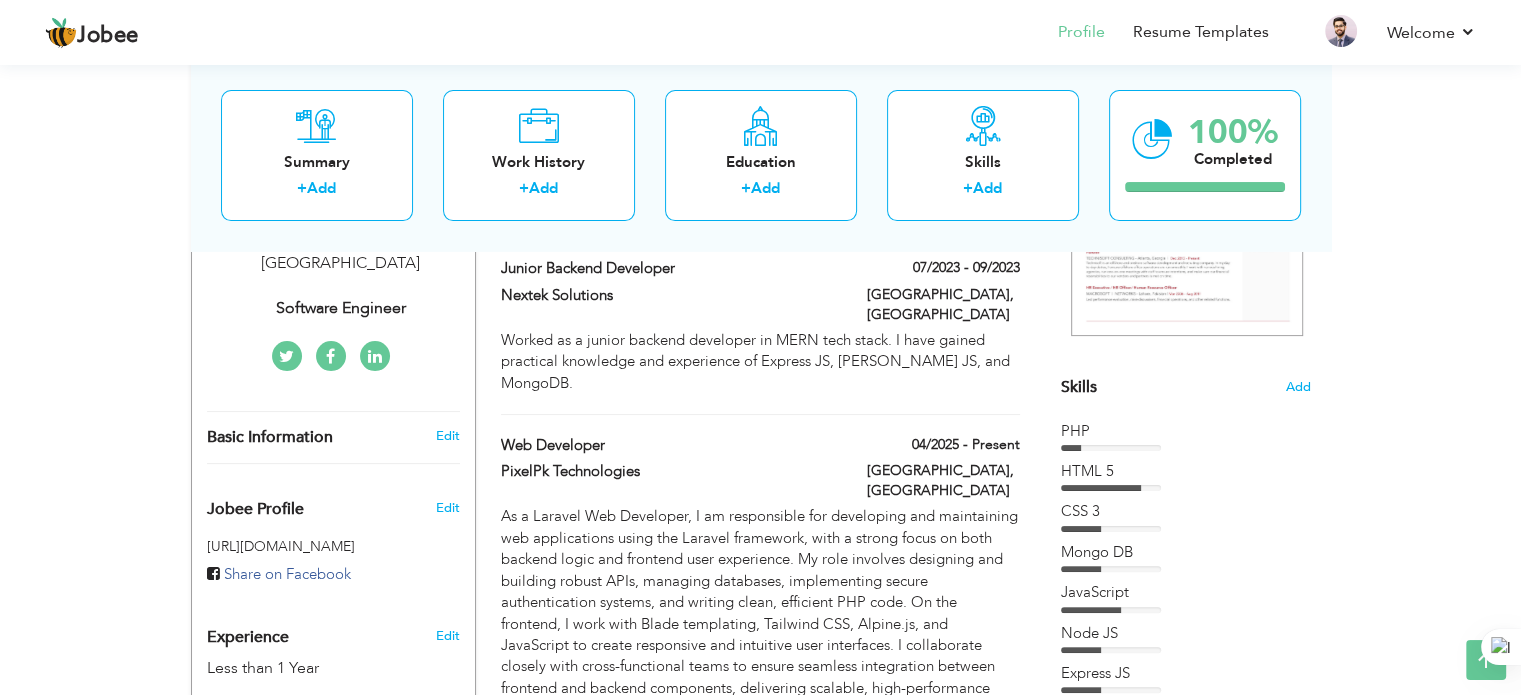 scroll, scrollTop: 436, scrollLeft: 0, axis: vertical 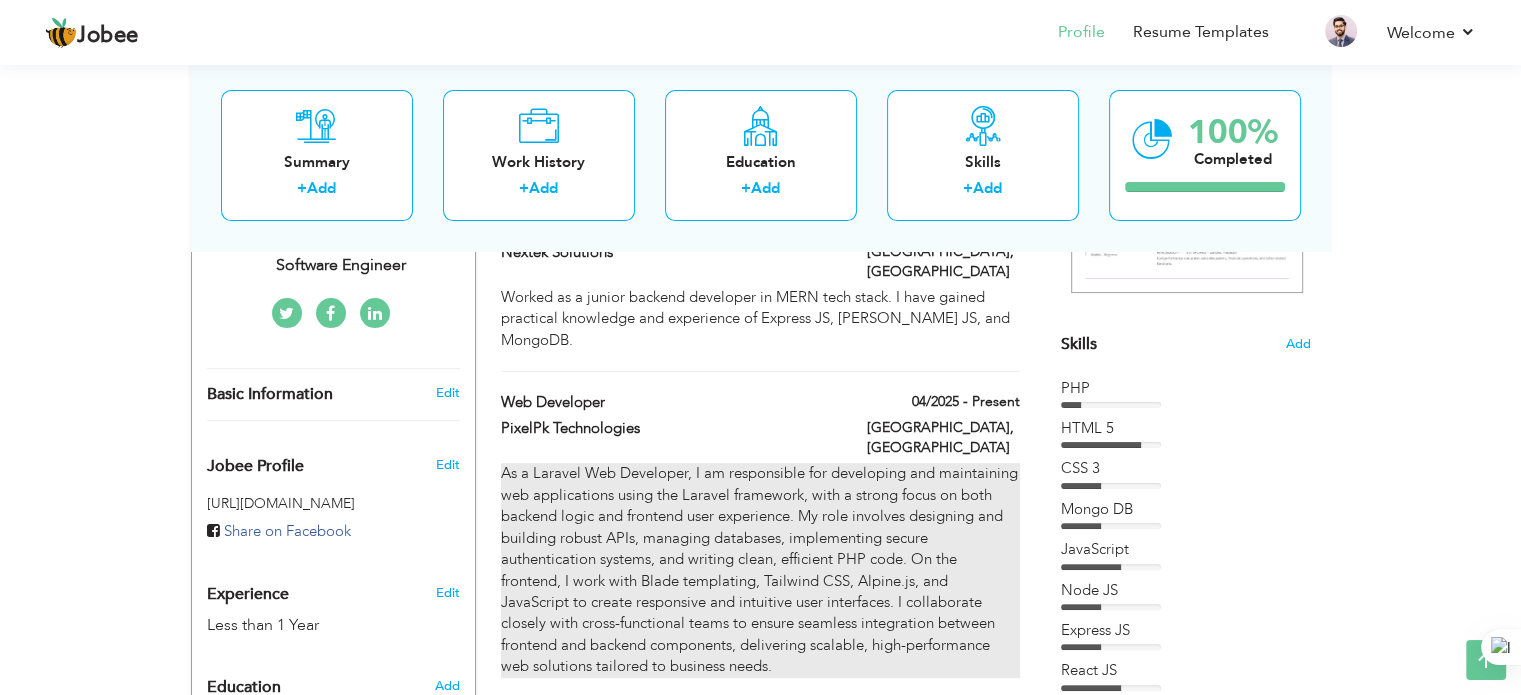 drag, startPoint x: 694, startPoint y: 447, endPoint x: 636, endPoint y: 457, distance: 58.855755 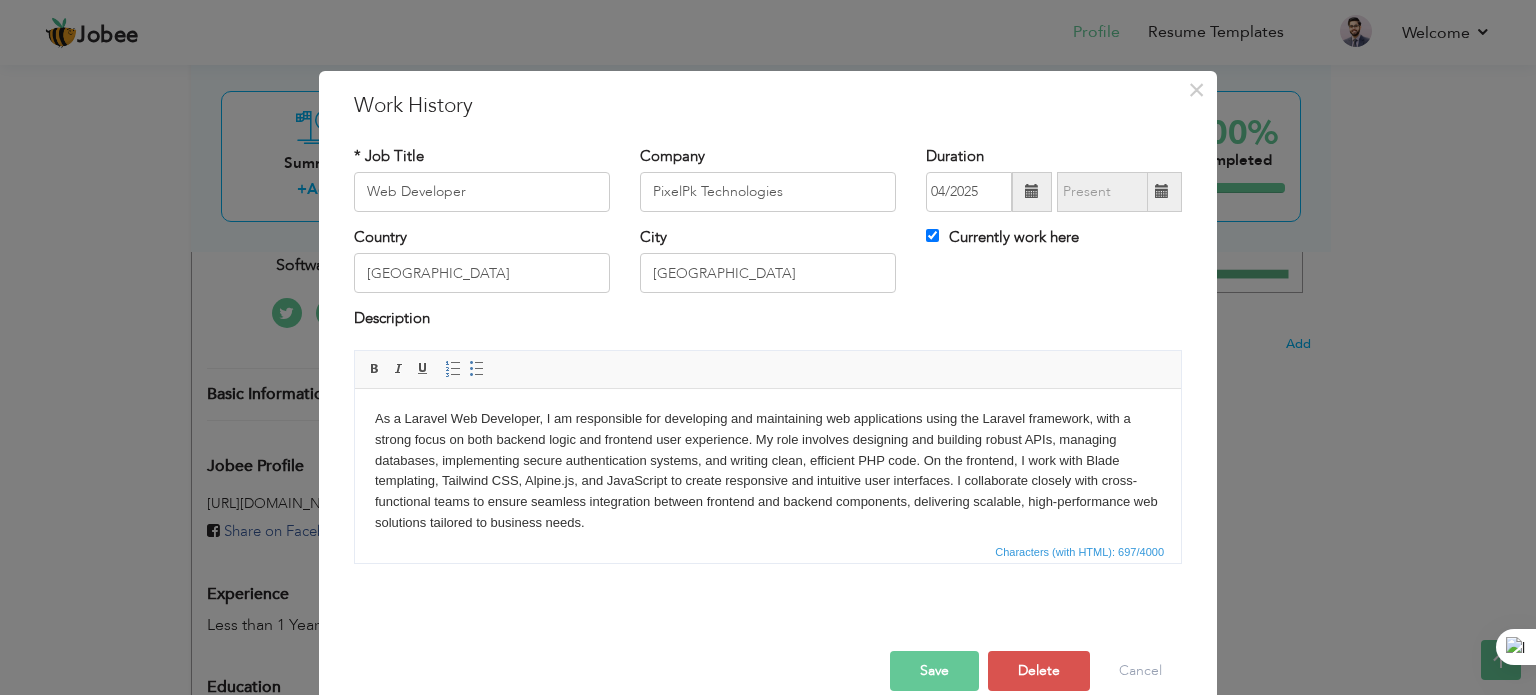 click on "As a Laravel Web Developer, I am responsible for developing and maintaining web applications using the Laravel framework, with a strong focus on both backend logic and frontend user experience. My role involves designing and building robust APIs, managing databases, implementing secure authentication systems, and writing clean, efficient PHP code. On the frontend, I work with Blade templating, Tailwind CSS, Alpine.js, and JavaScript to create responsive and intuitive user interfaces. I collaborate closely with cross-functional teams to ensure seamless integration between frontend and backend components, delivering scalable, high-performance web solutions tailored to business needs." at bounding box center (768, 470) 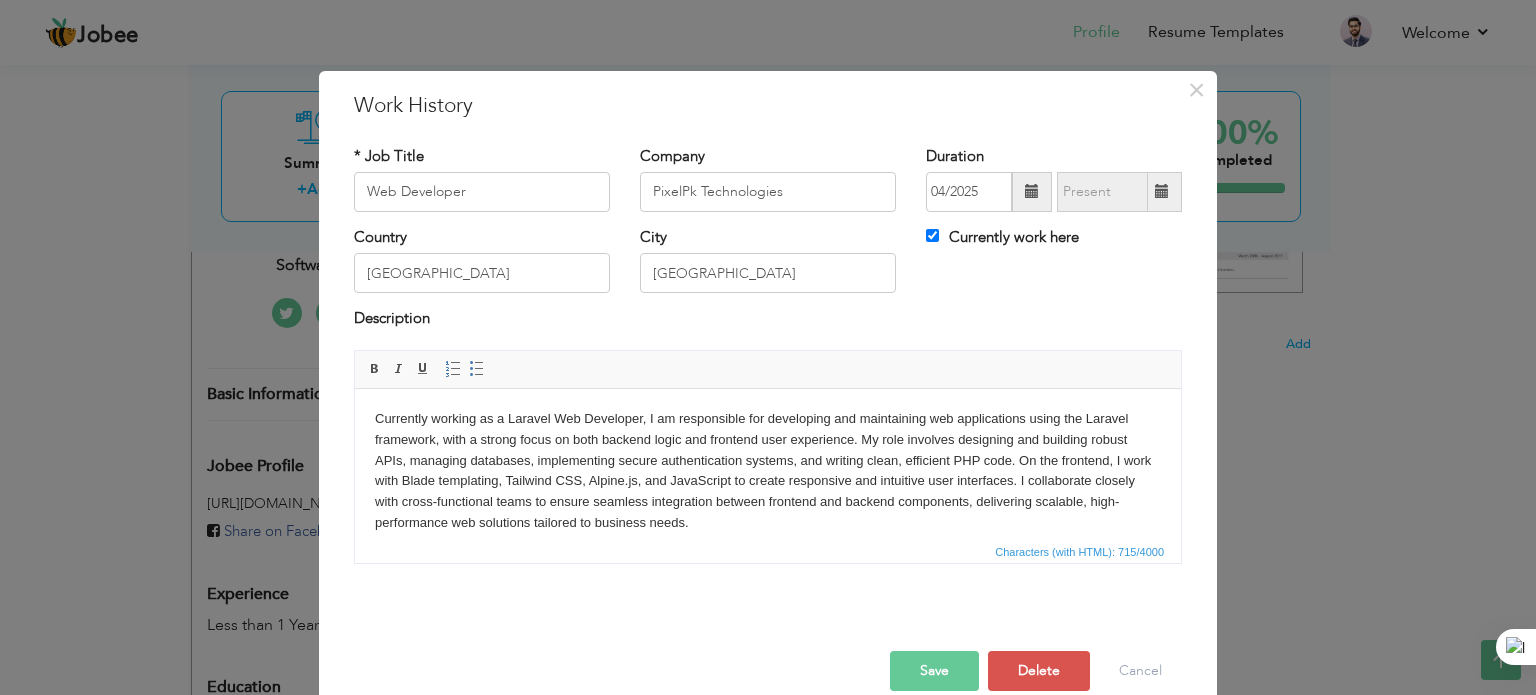 click on "Save" at bounding box center [934, 671] 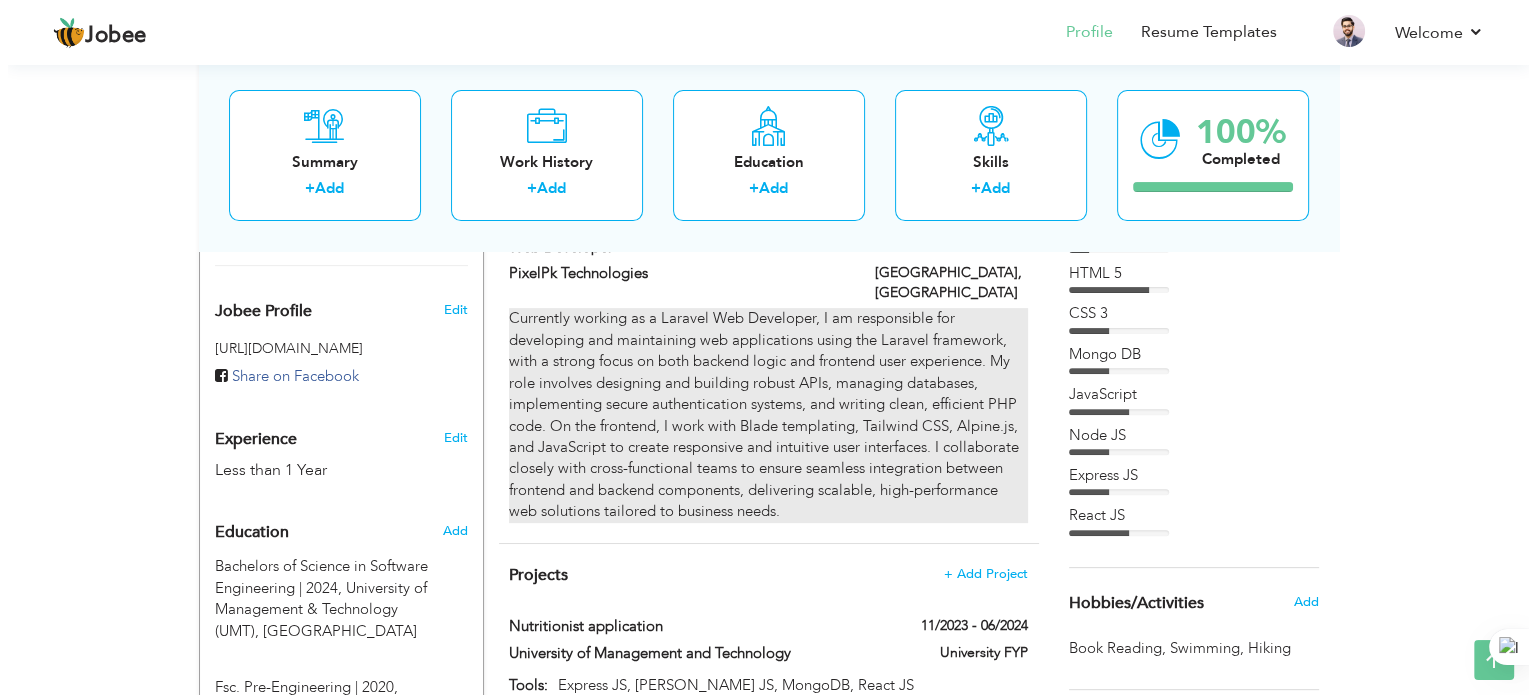 scroll, scrollTop: 636, scrollLeft: 0, axis: vertical 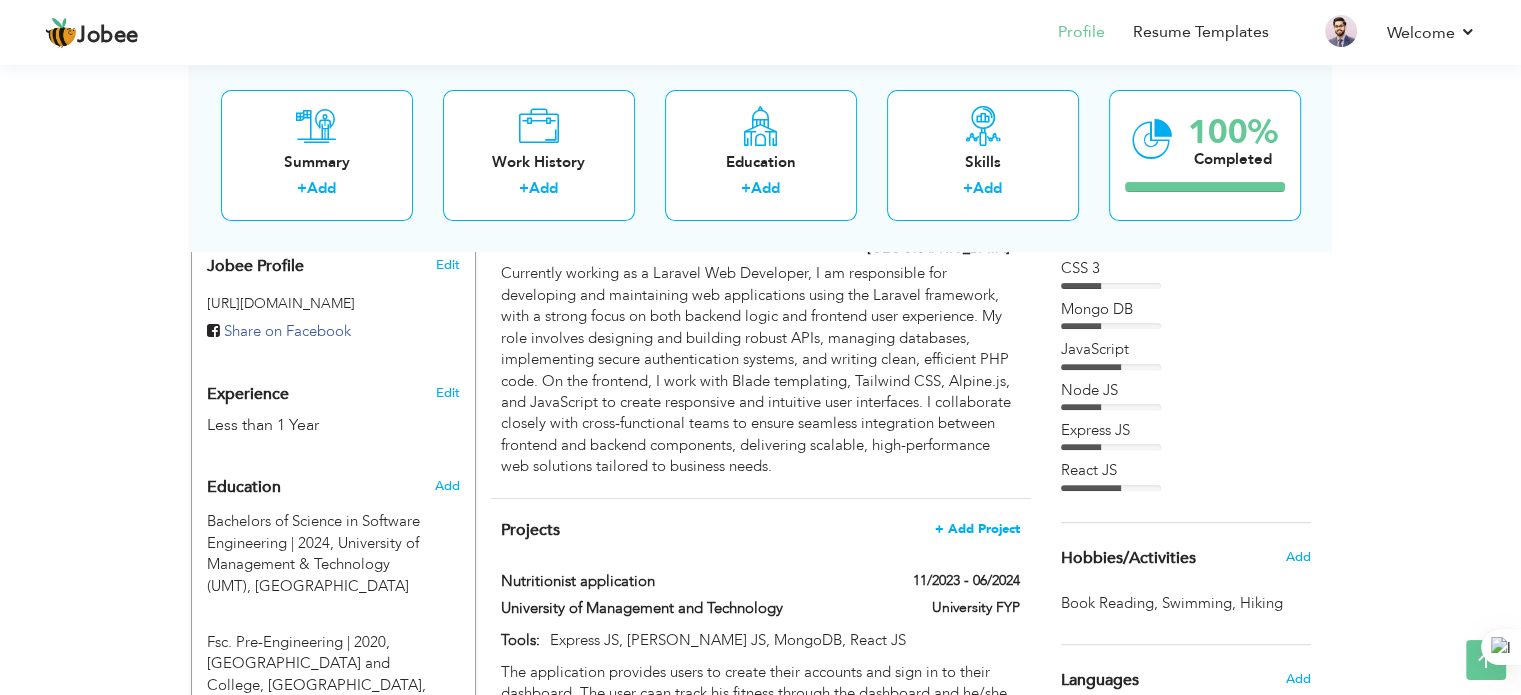 click on "+ Add Project" at bounding box center [977, 529] 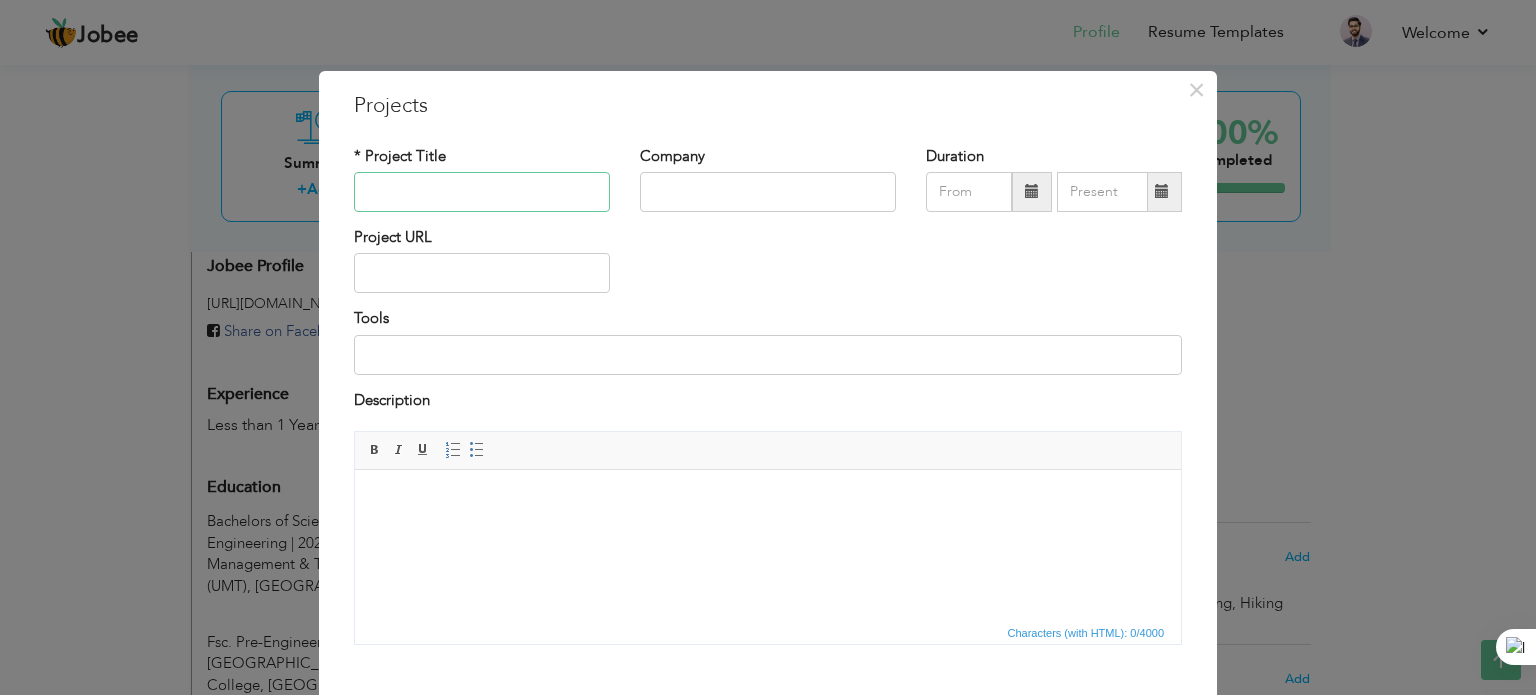 click at bounding box center [482, 192] 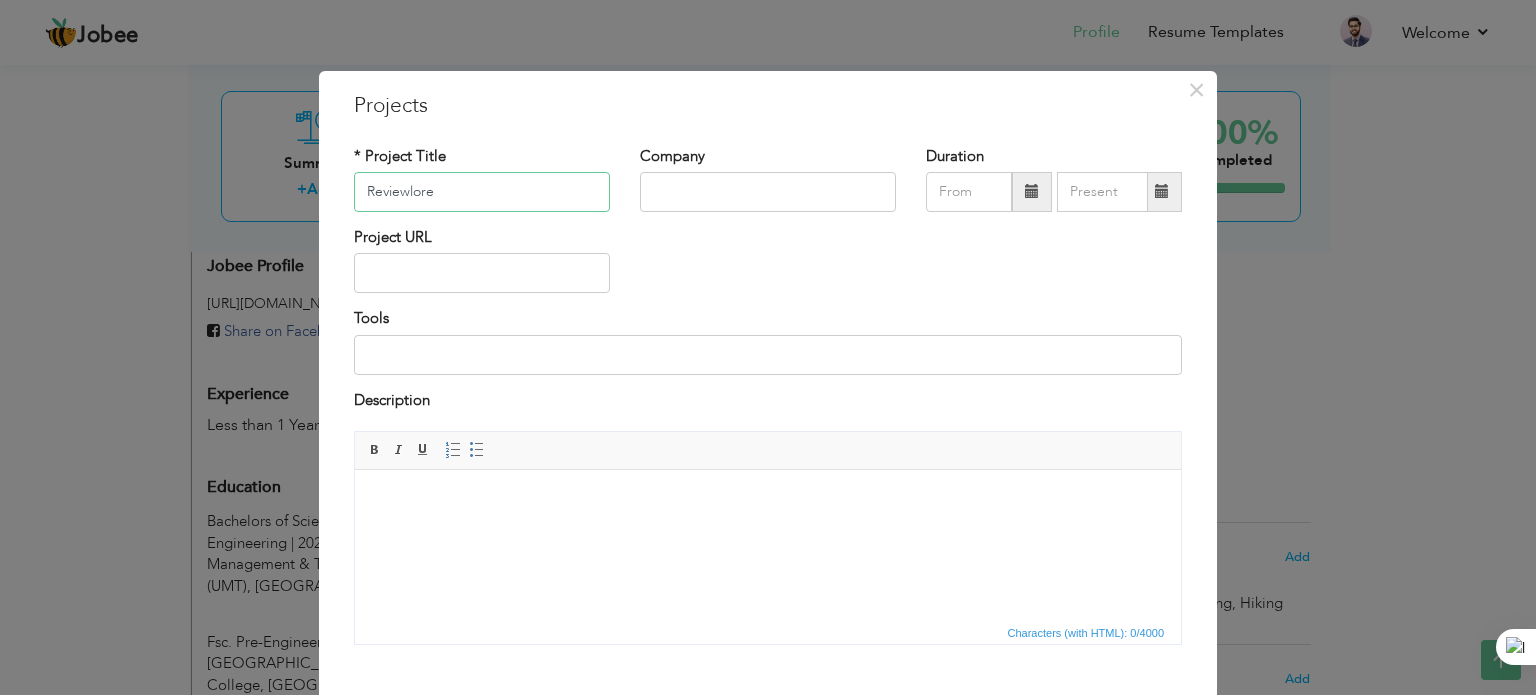 type on "Reviewlore" 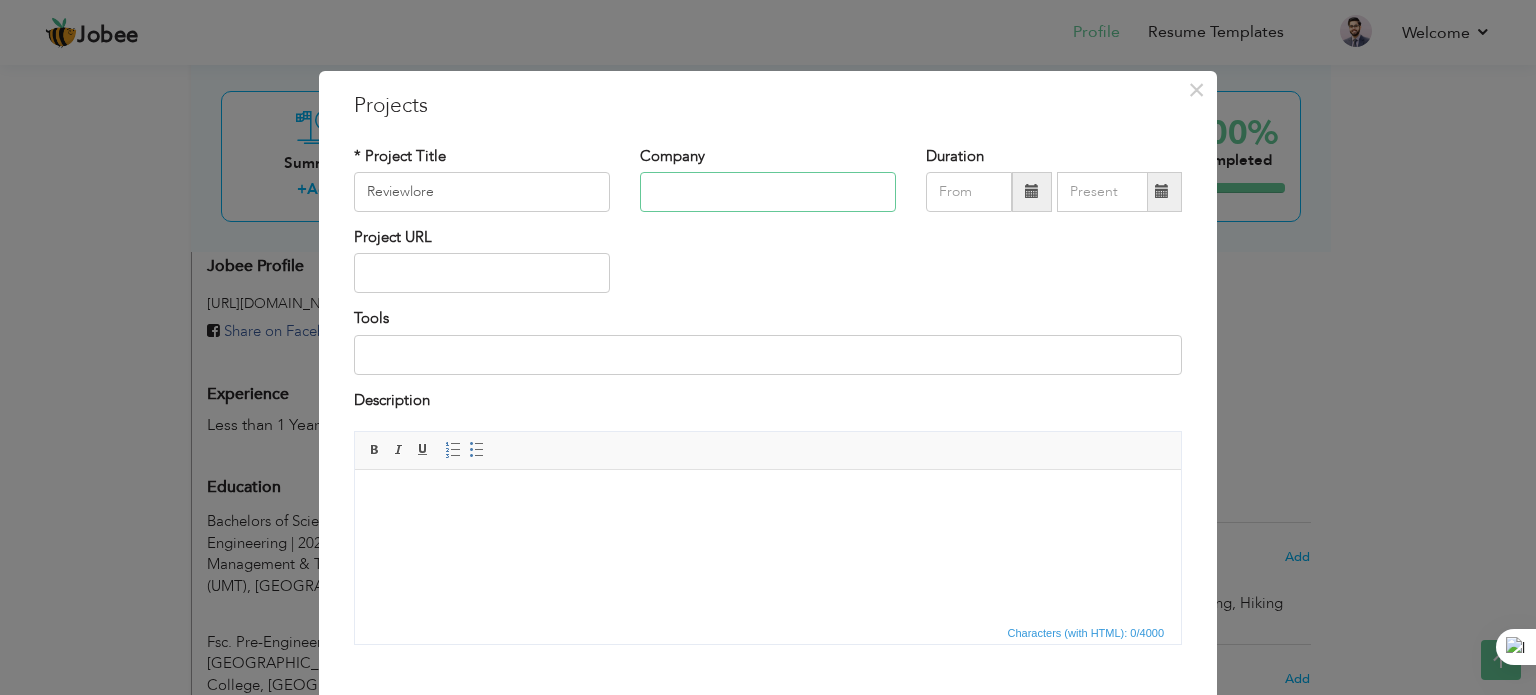 click at bounding box center (768, 192) 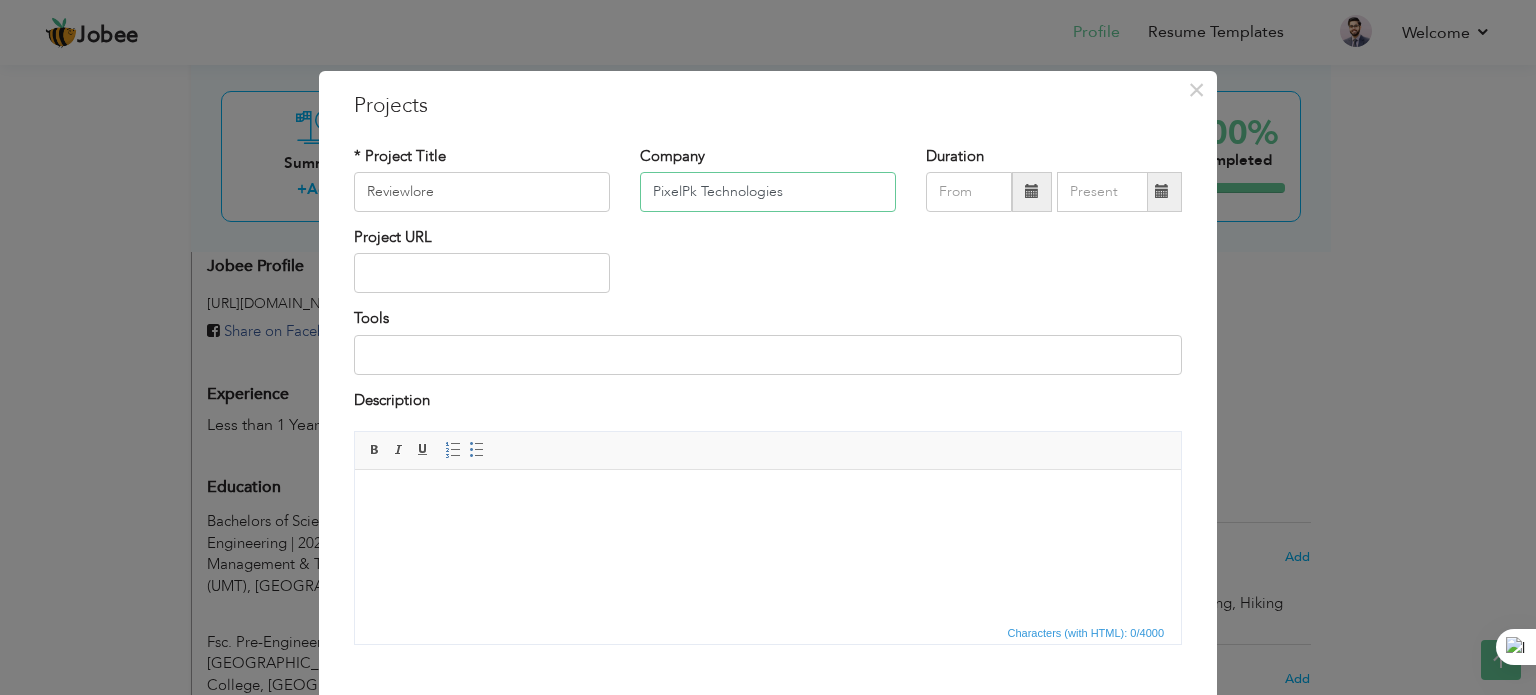 type on "PixelPk Technologies" 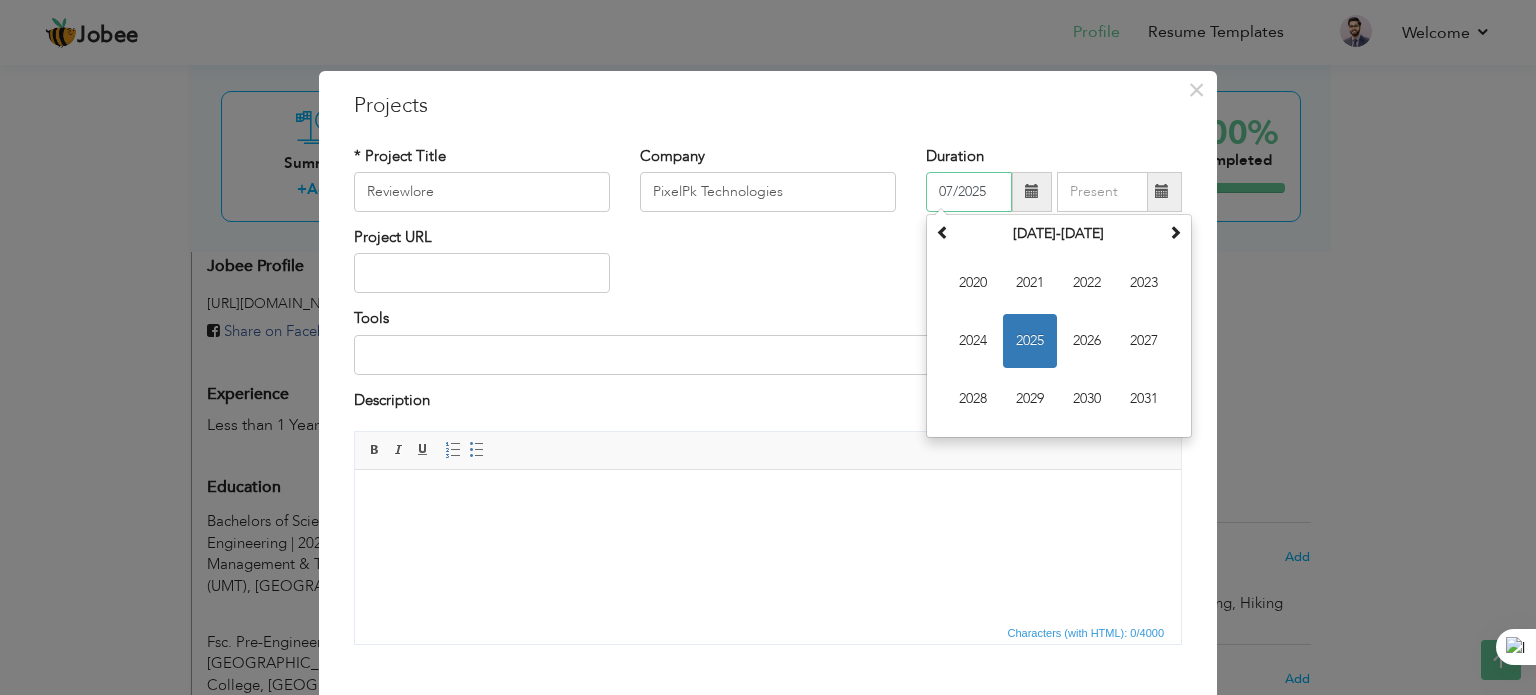 click on "07/2025" at bounding box center [969, 192] 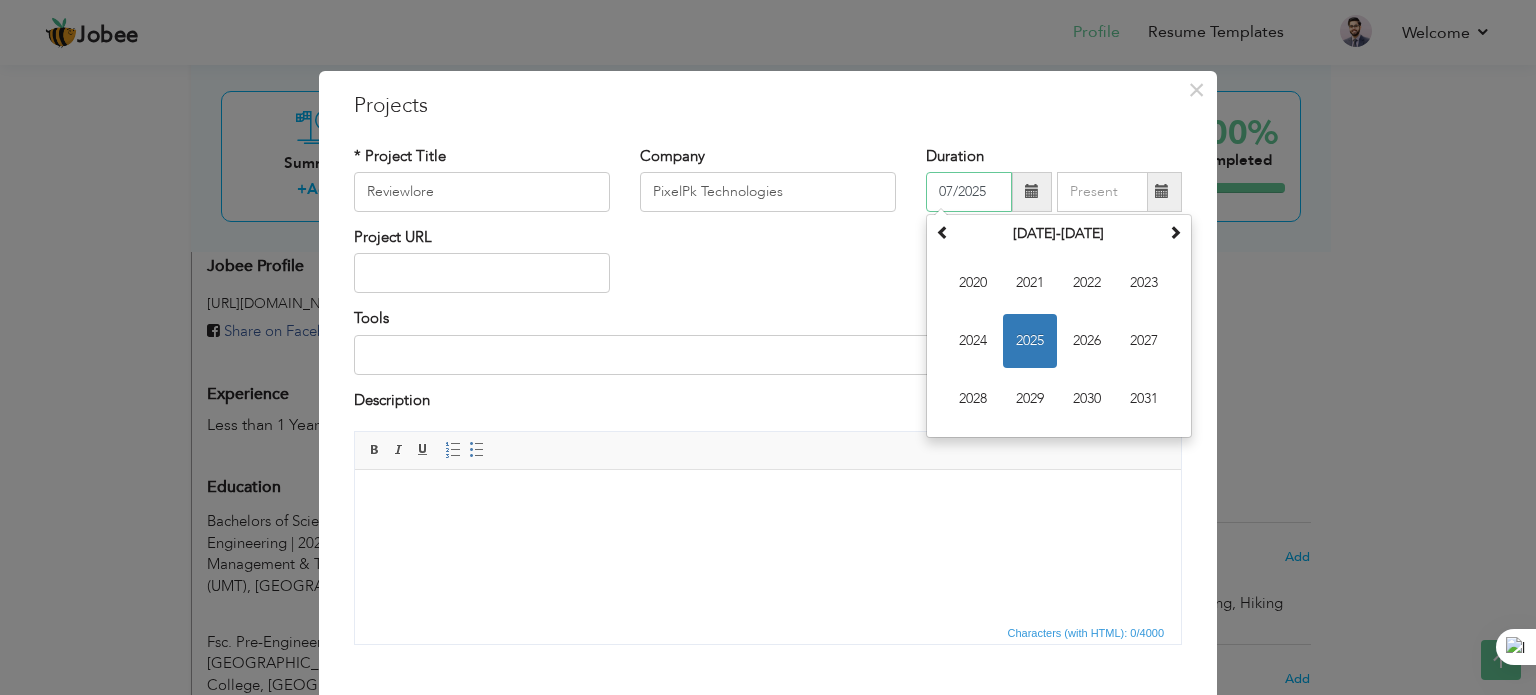 click on "2025" at bounding box center (1030, 341) 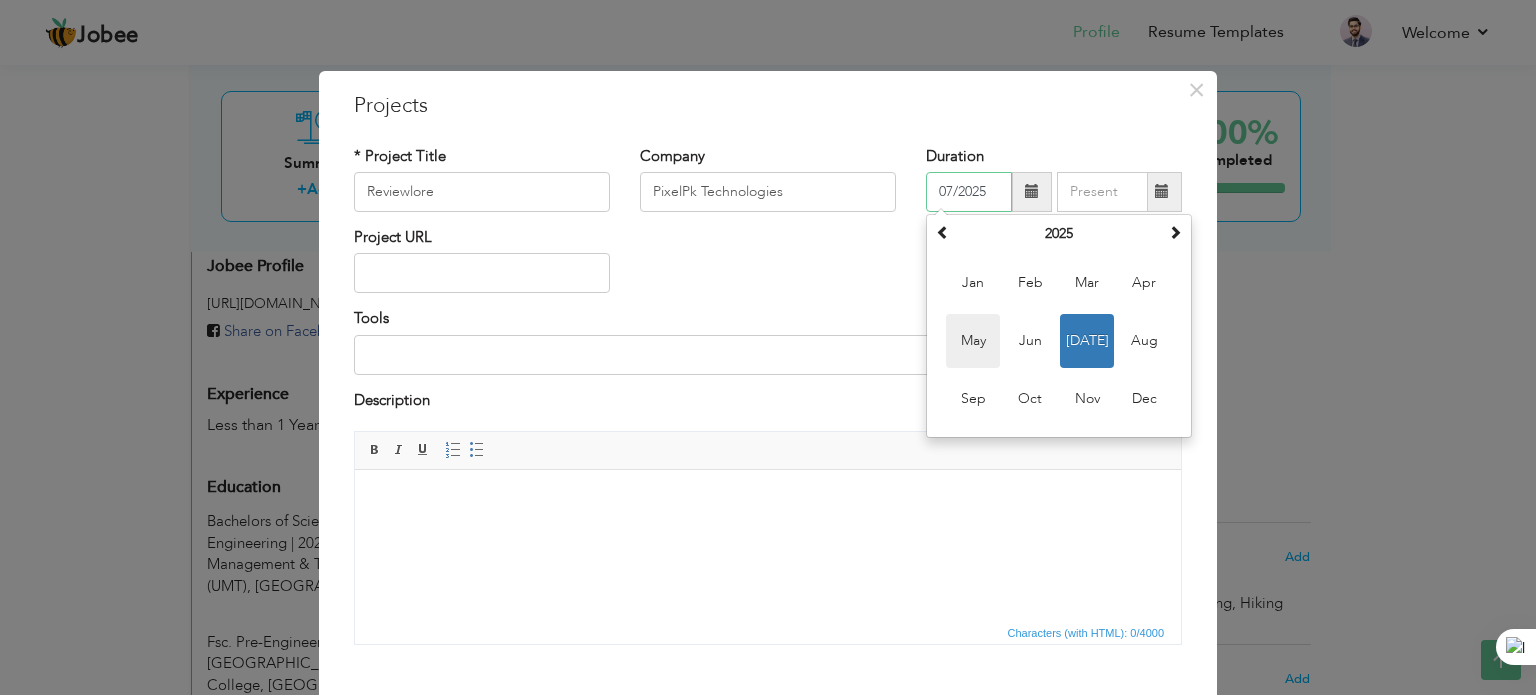 click on "May" at bounding box center [973, 341] 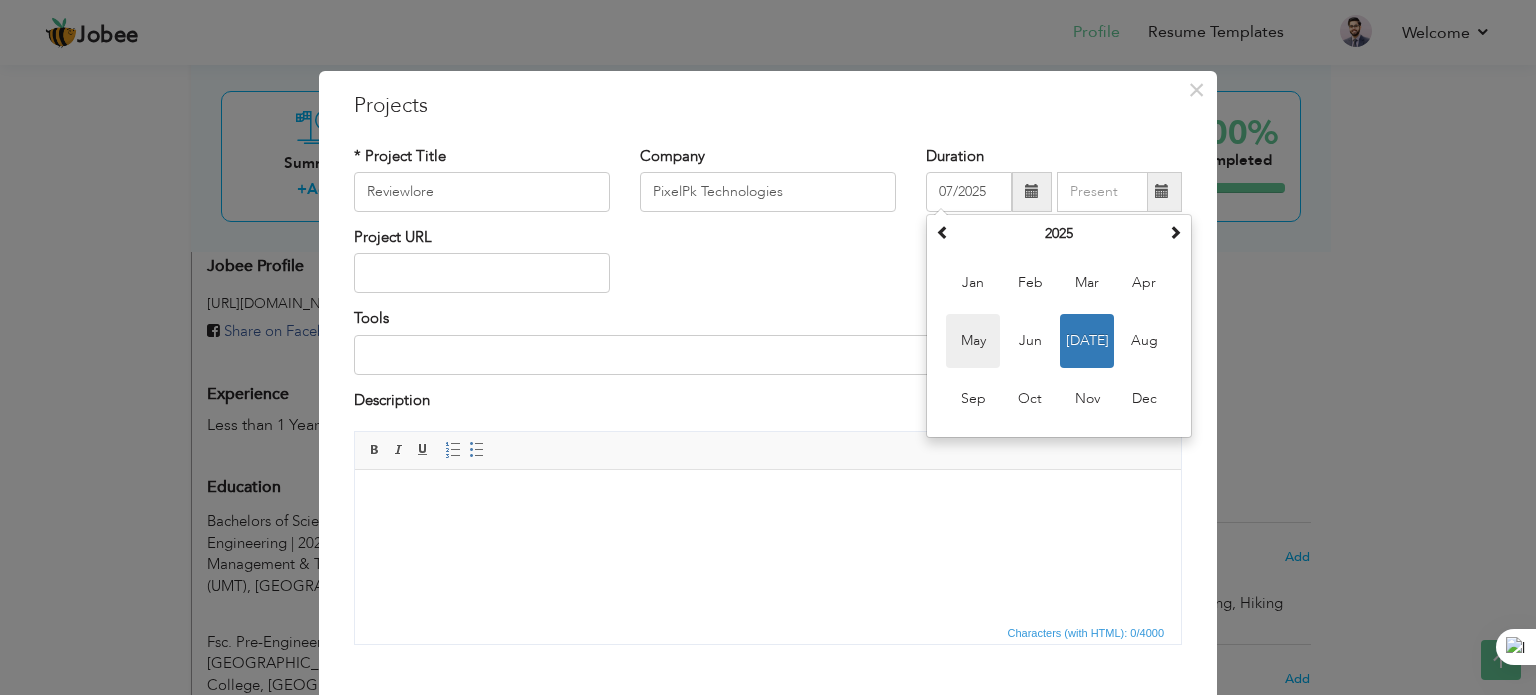 type on "05/2025" 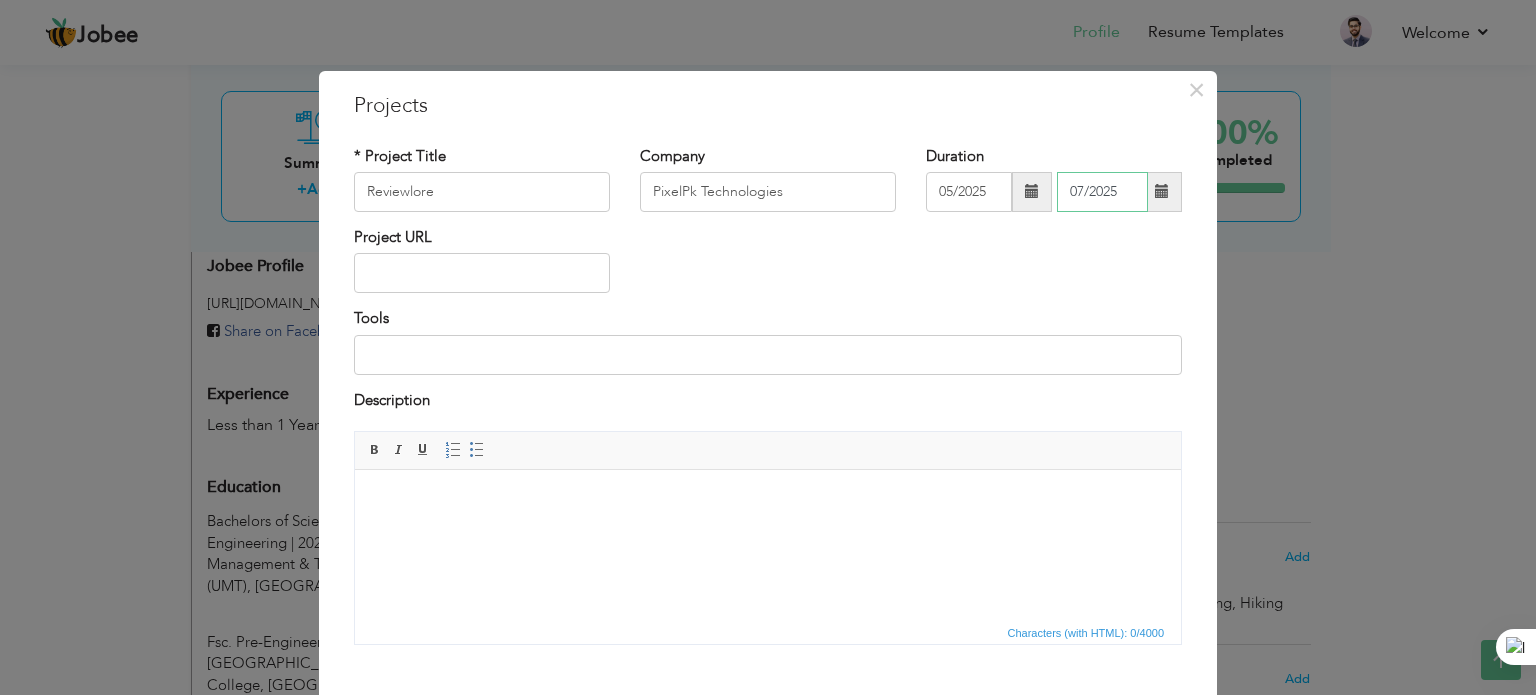click on "07/2025" at bounding box center (1102, 192) 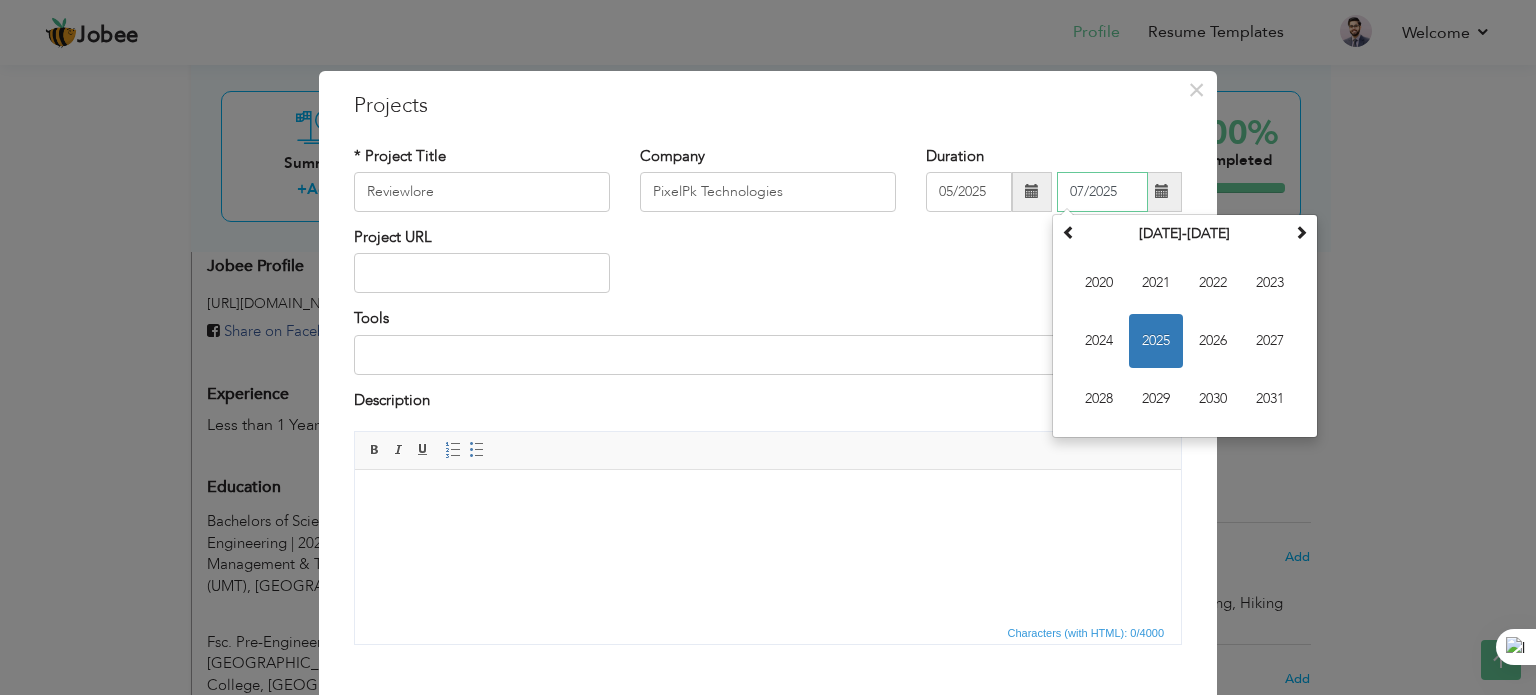 click on "2025" at bounding box center [1156, 341] 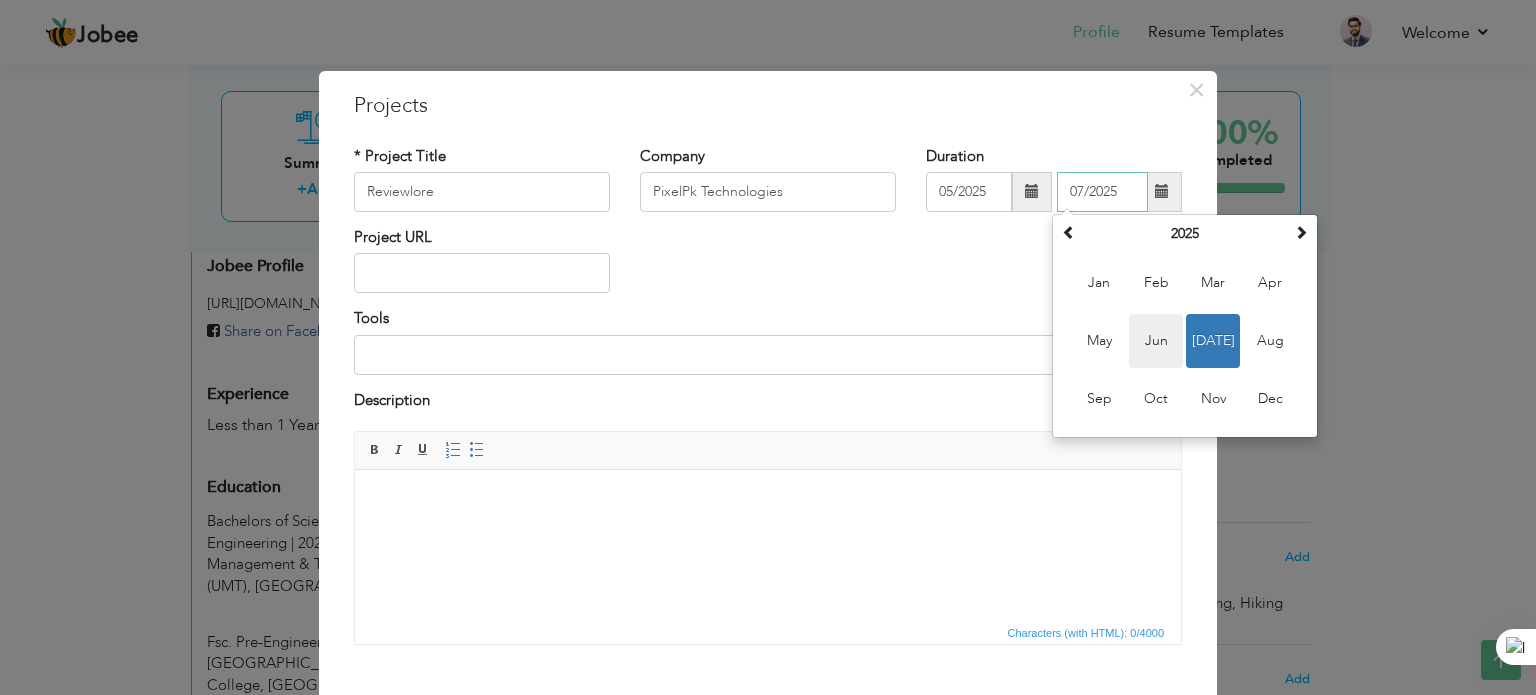 click on "Jun" at bounding box center [1156, 341] 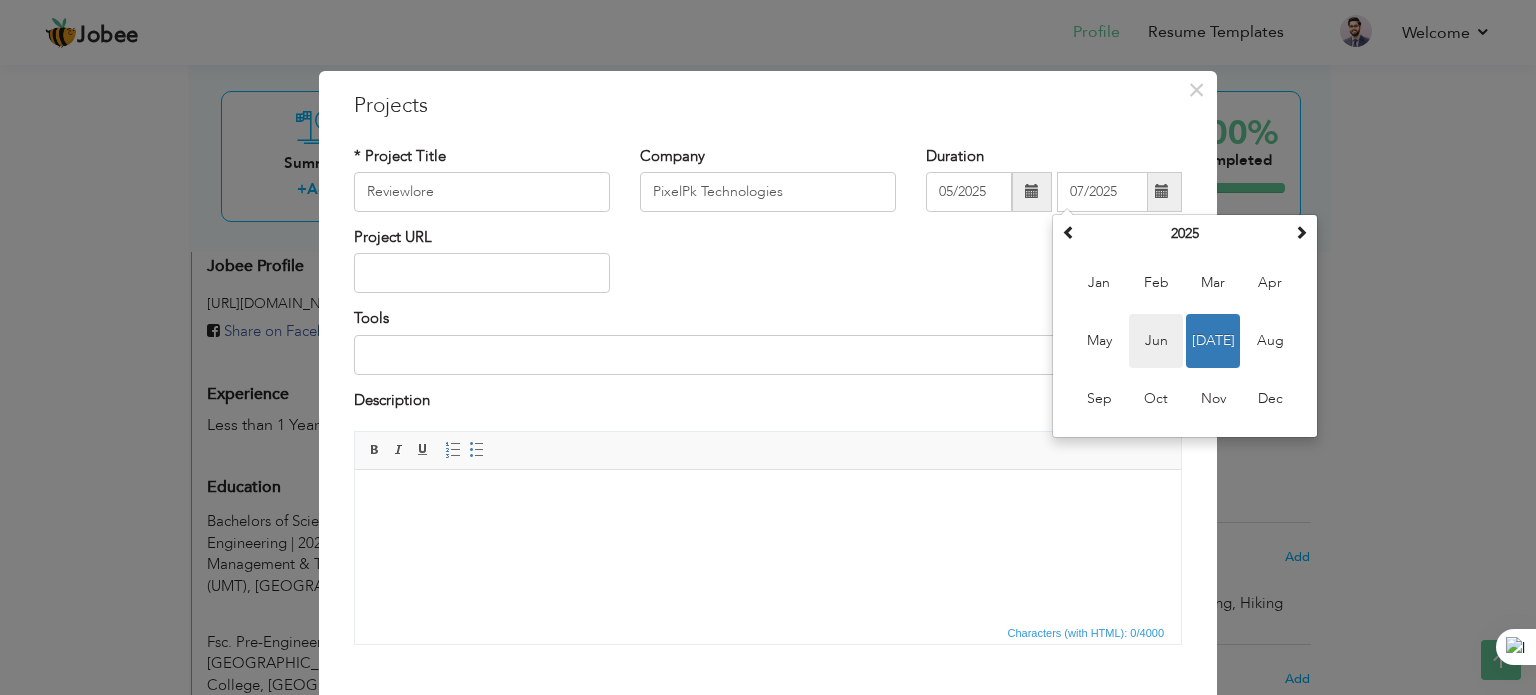 type on "06/2025" 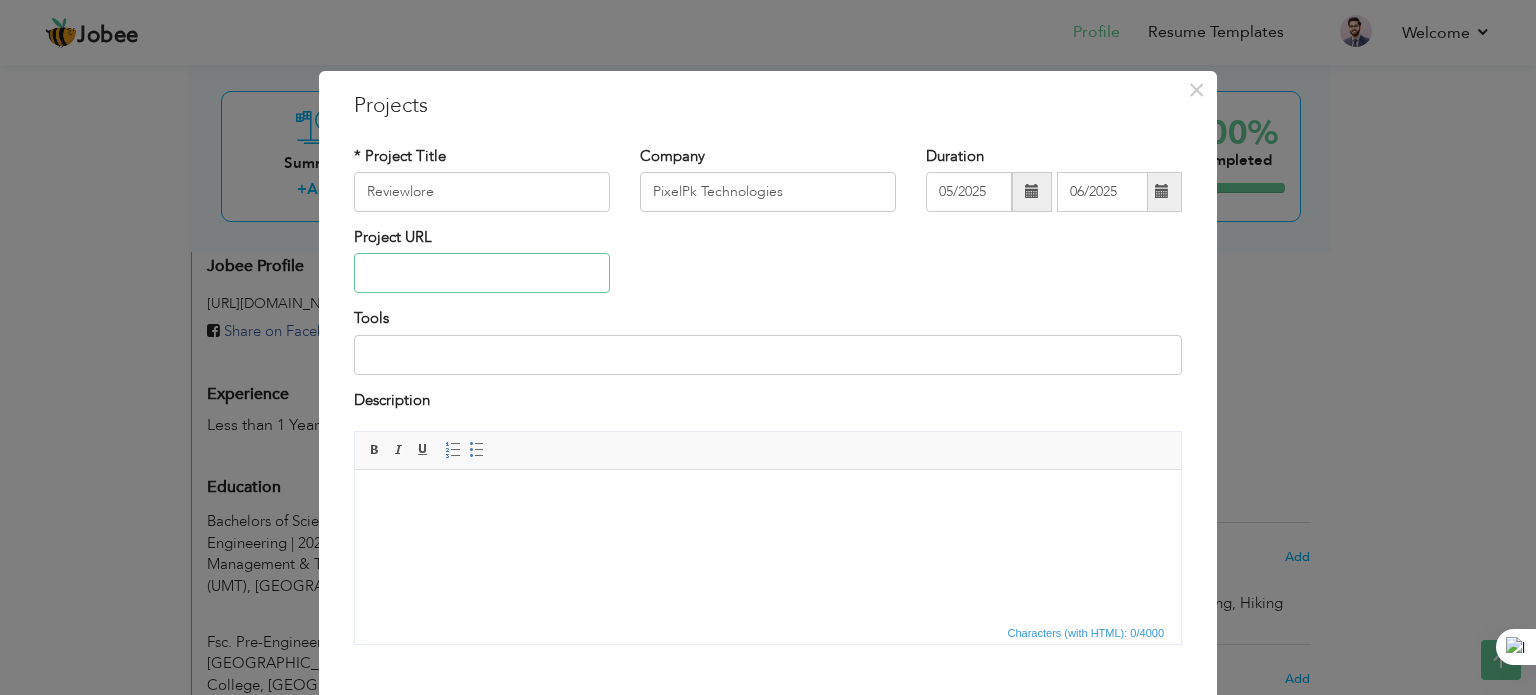 click at bounding box center [482, 273] 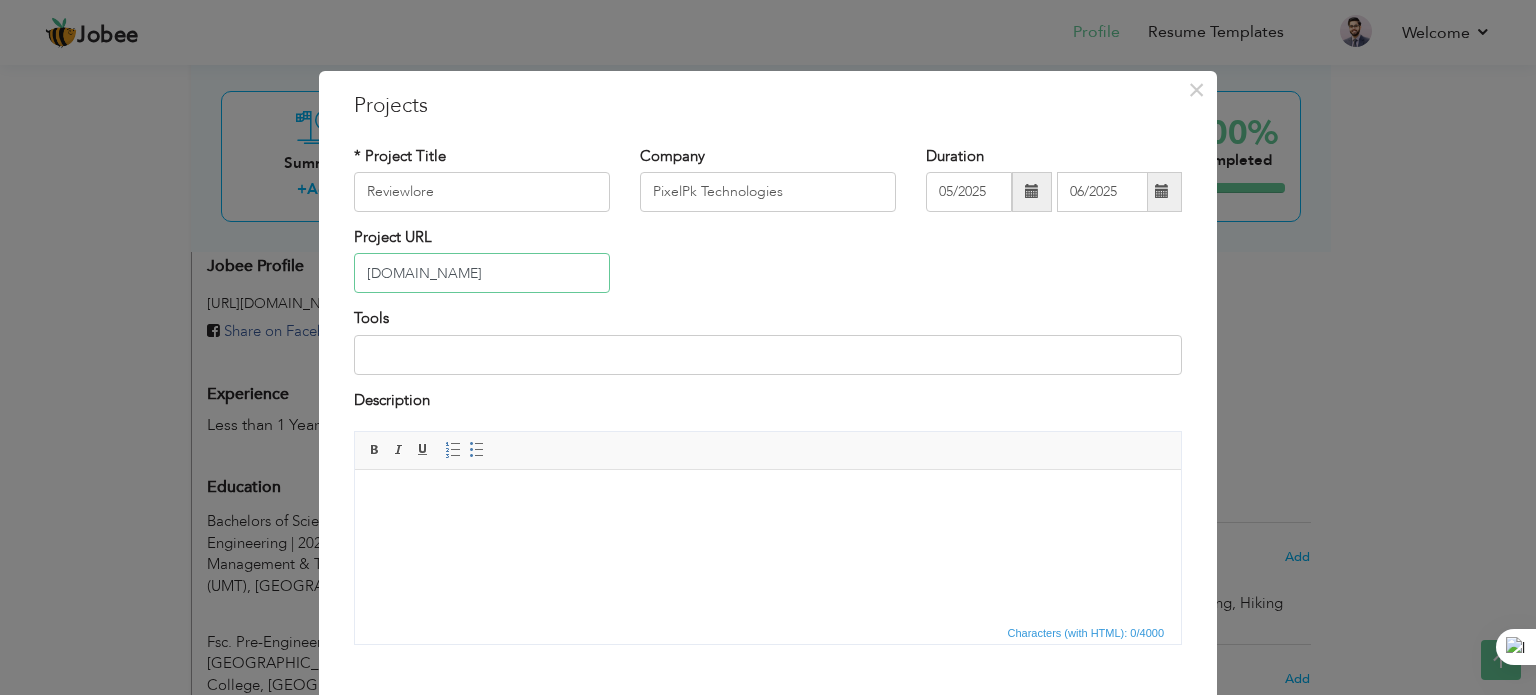 click on "reviewlore.com" at bounding box center (482, 273) 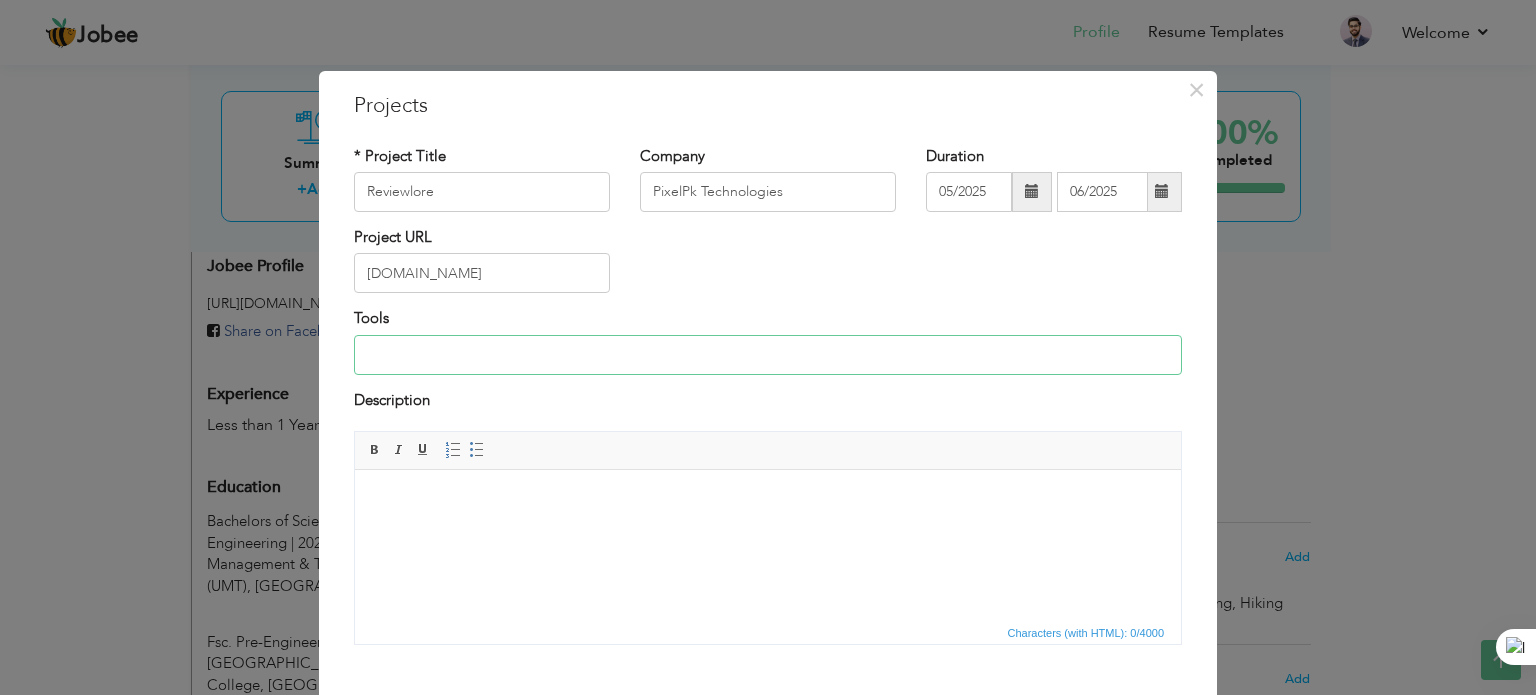 click at bounding box center [768, 355] 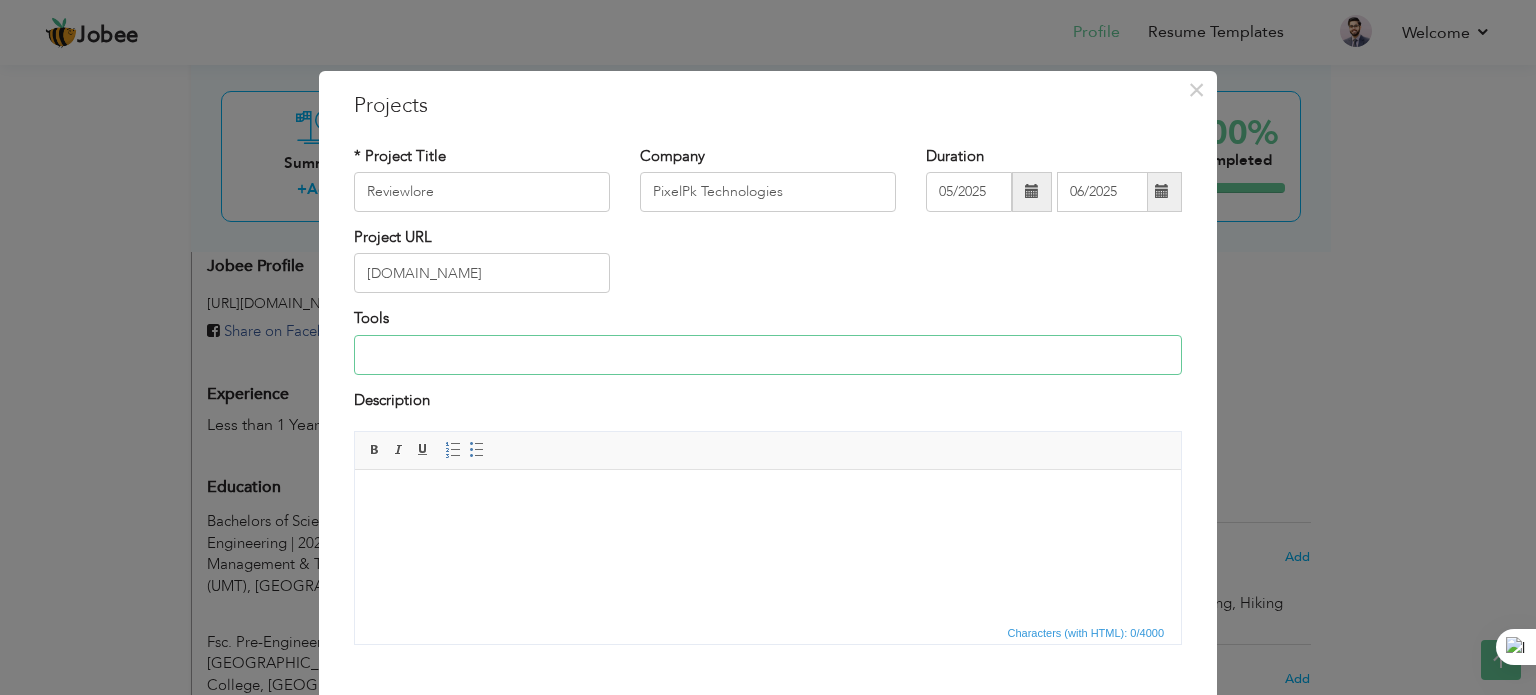 type on "E" 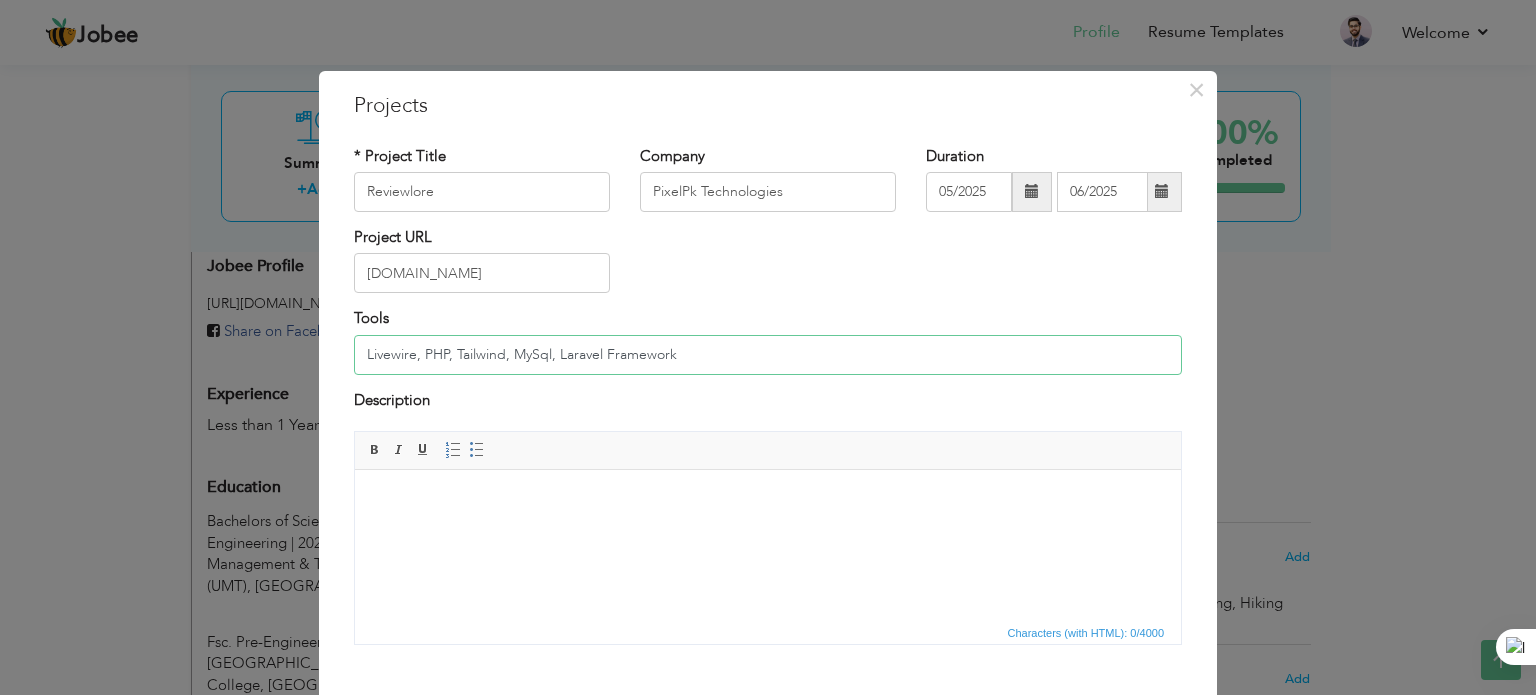 type on "Livewire, PHP, Tailwind, MySql, Laravel Framework" 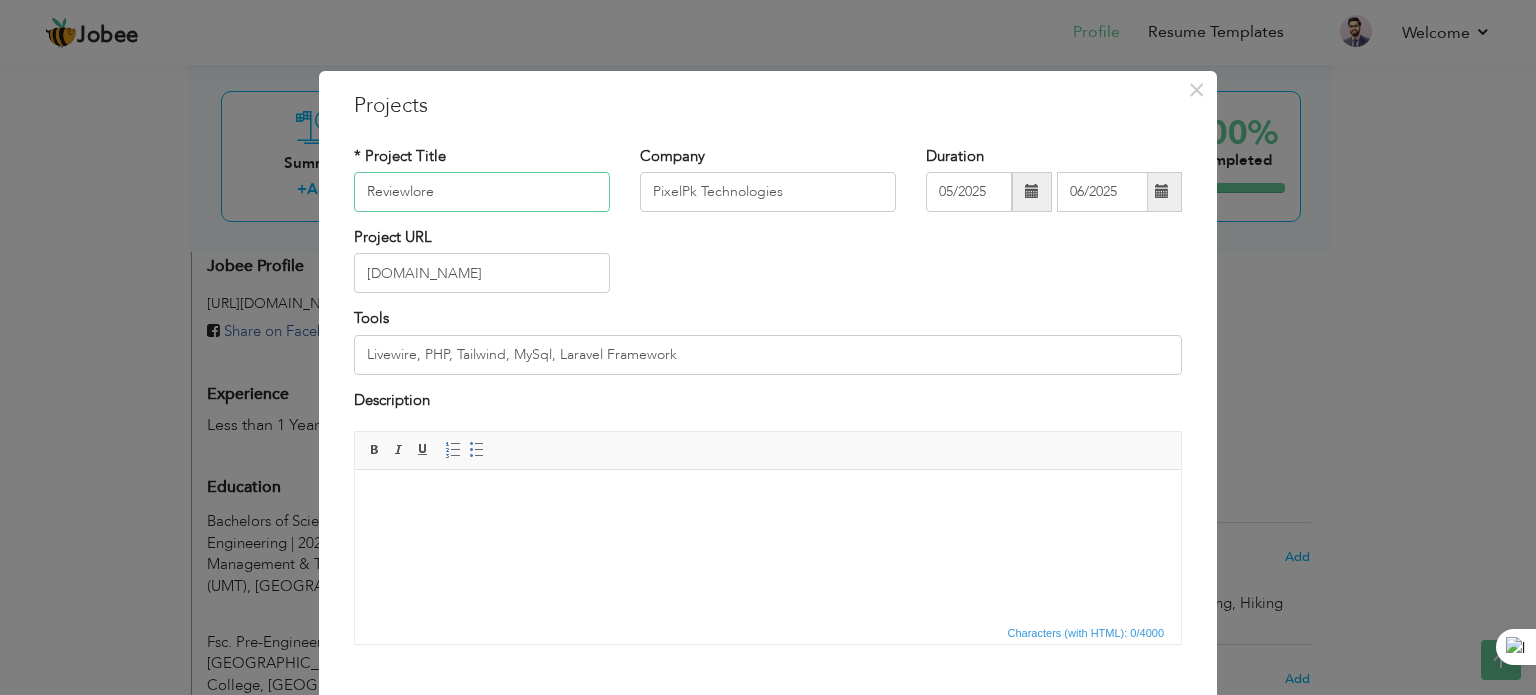 drag, startPoint x: 448, startPoint y: 192, endPoint x: 350, endPoint y: 195, distance: 98.045906 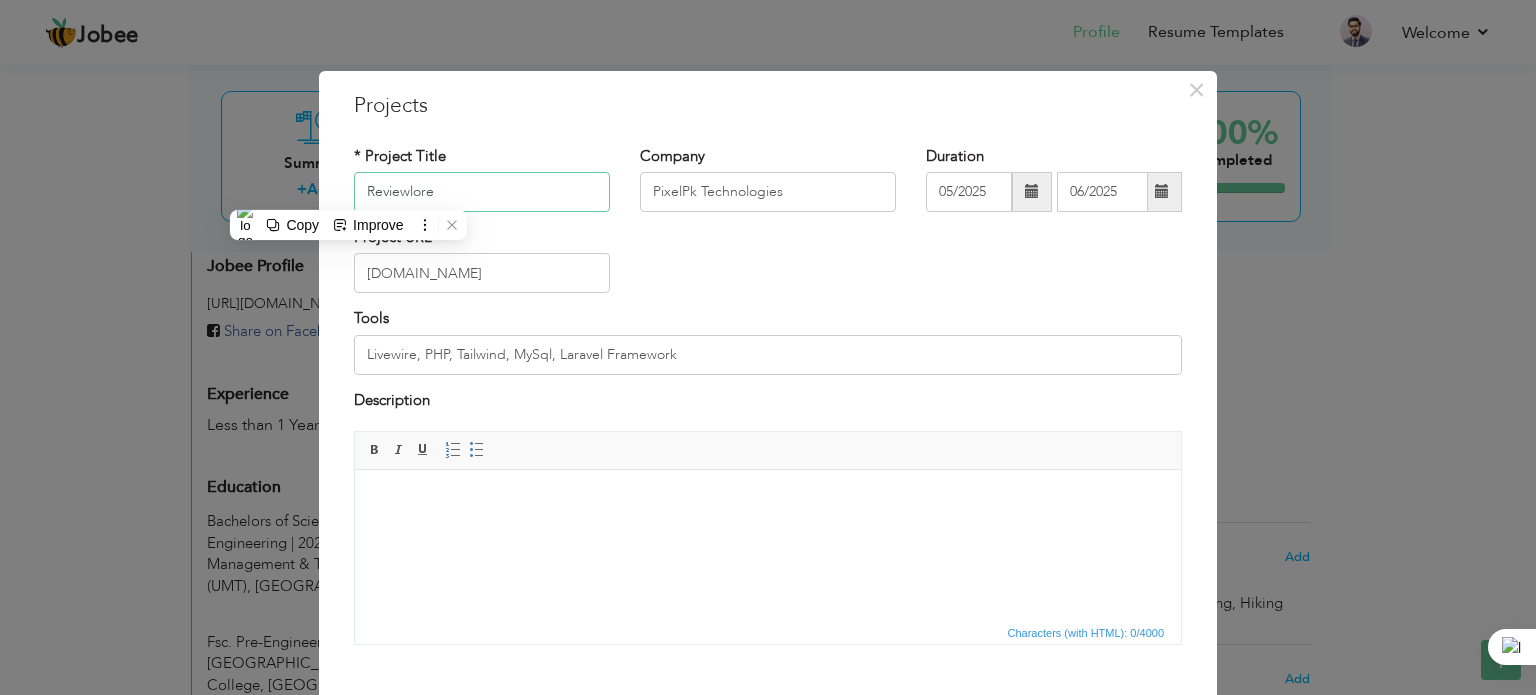 paste on "AI-Powered Google Reviews Management System" 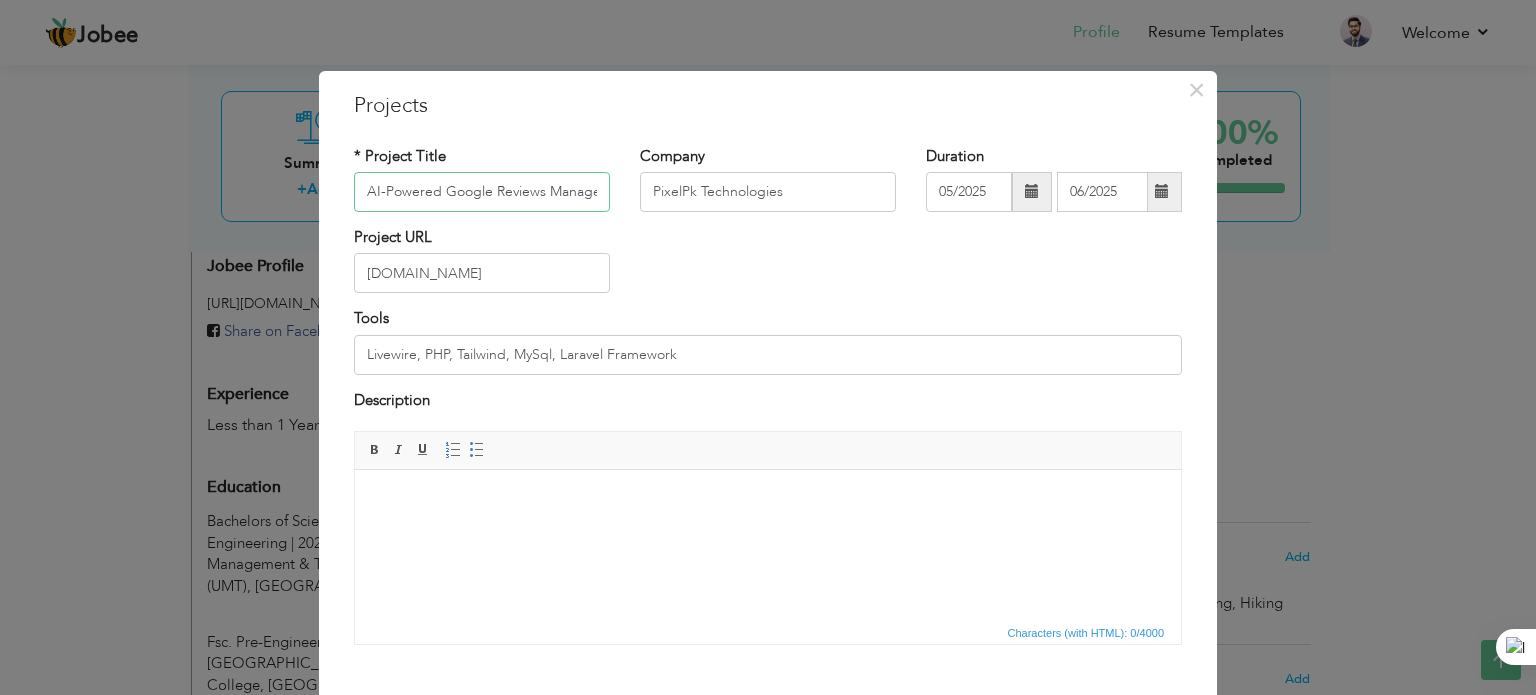 scroll, scrollTop: 0, scrollLeft: 81, axis: horizontal 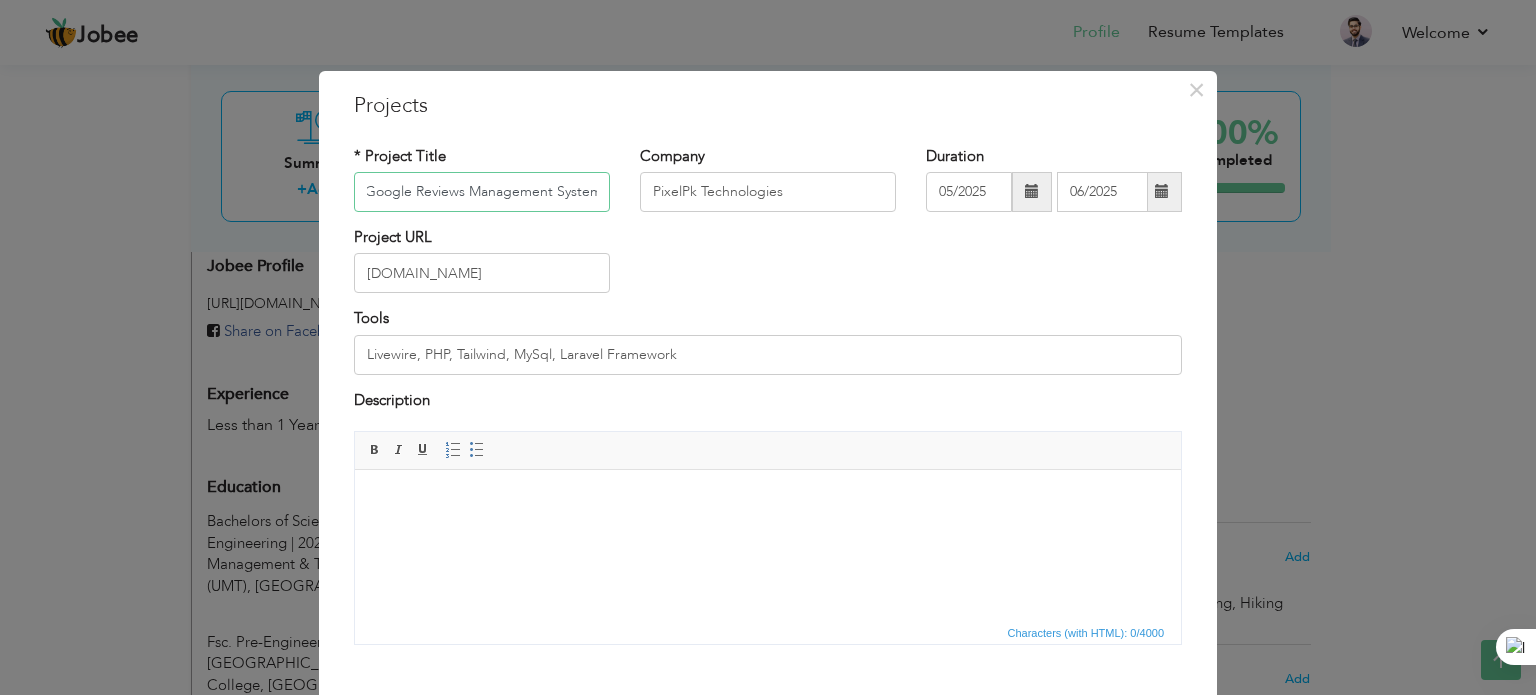 type on "AI-Powered Google Reviews Management System" 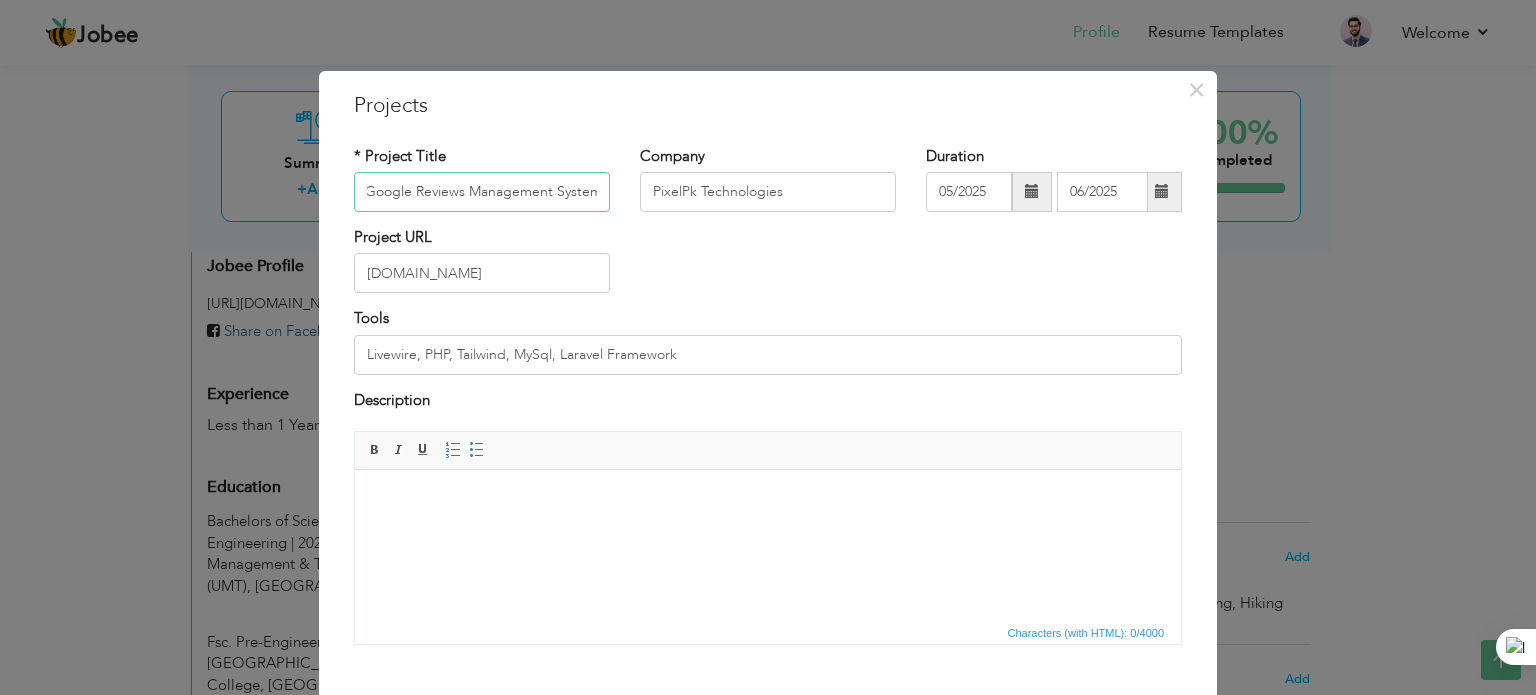 scroll, scrollTop: 0, scrollLeft: 0, axis: both 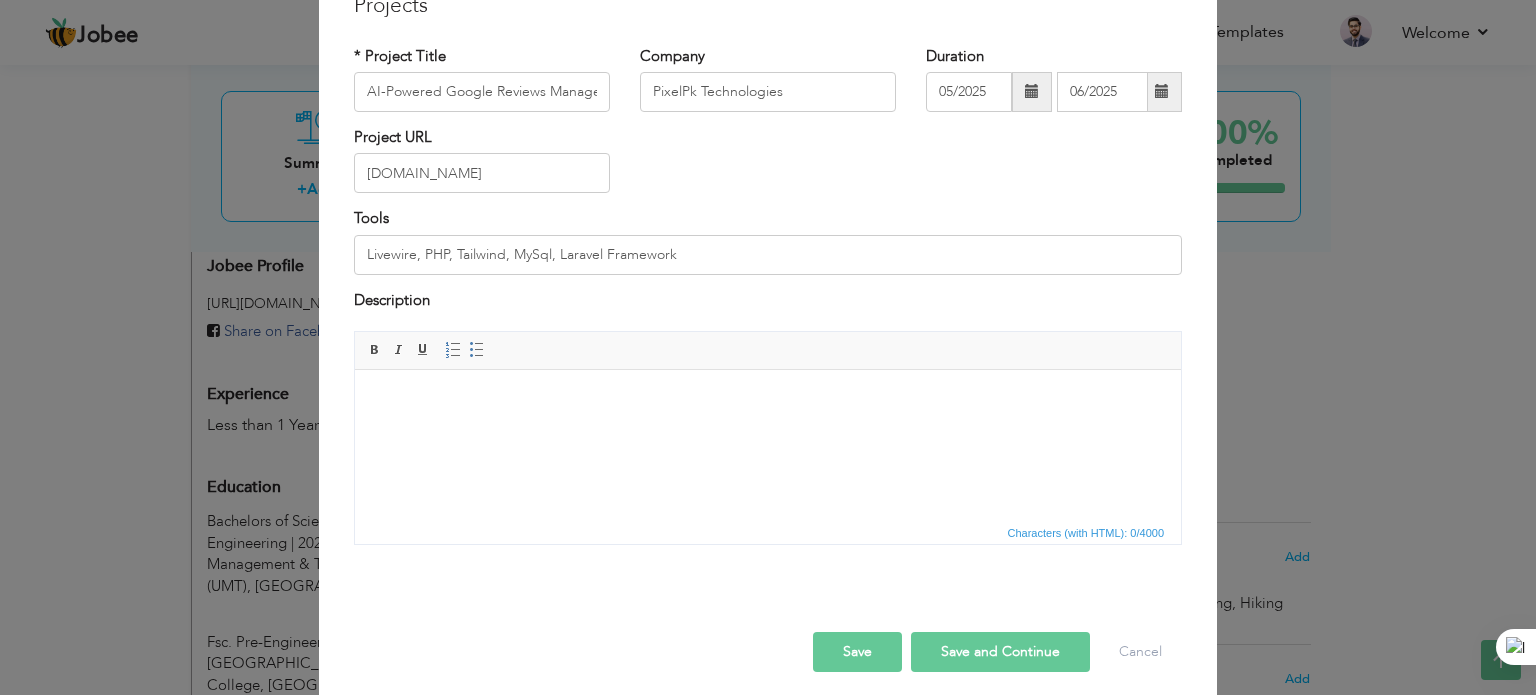 click at bounding box center (768, 400) 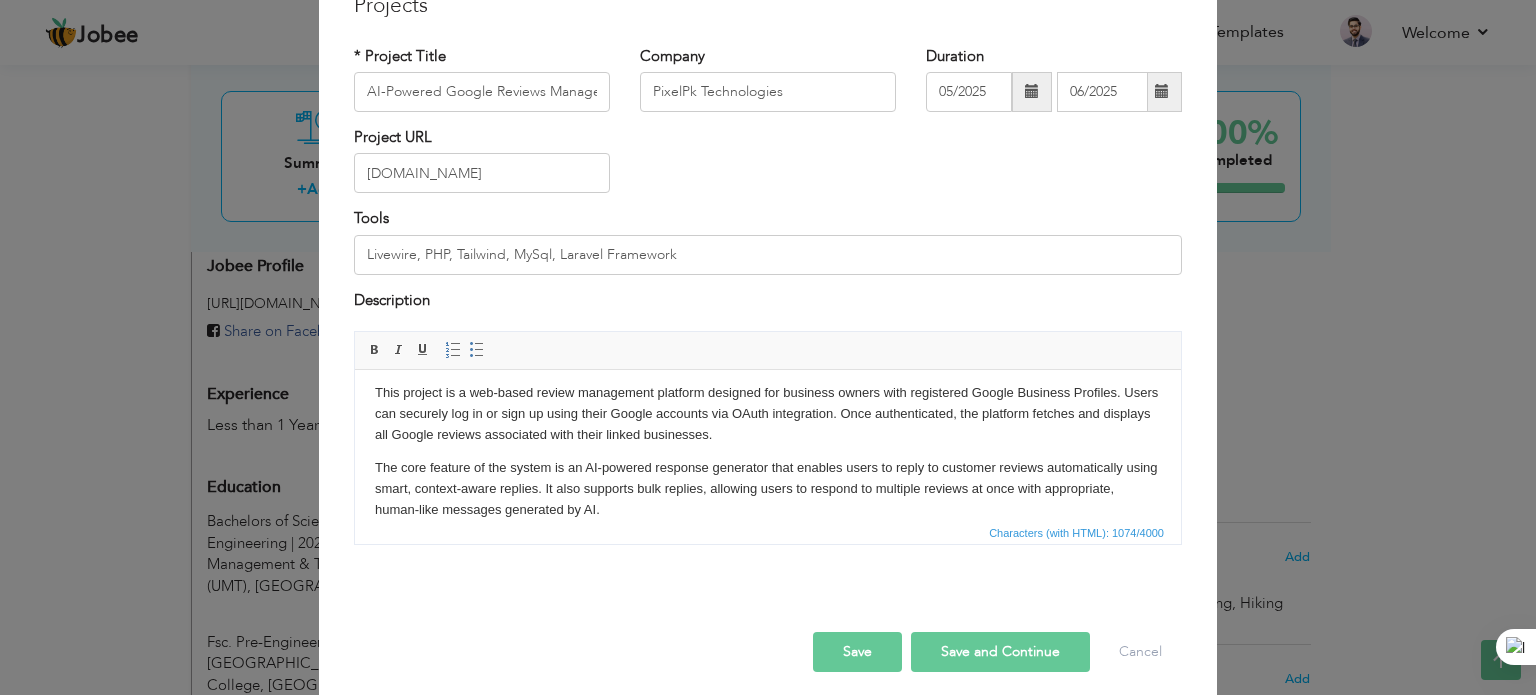 scroll, scrollTop: 107, scrollLeft: 0, axis: vertical 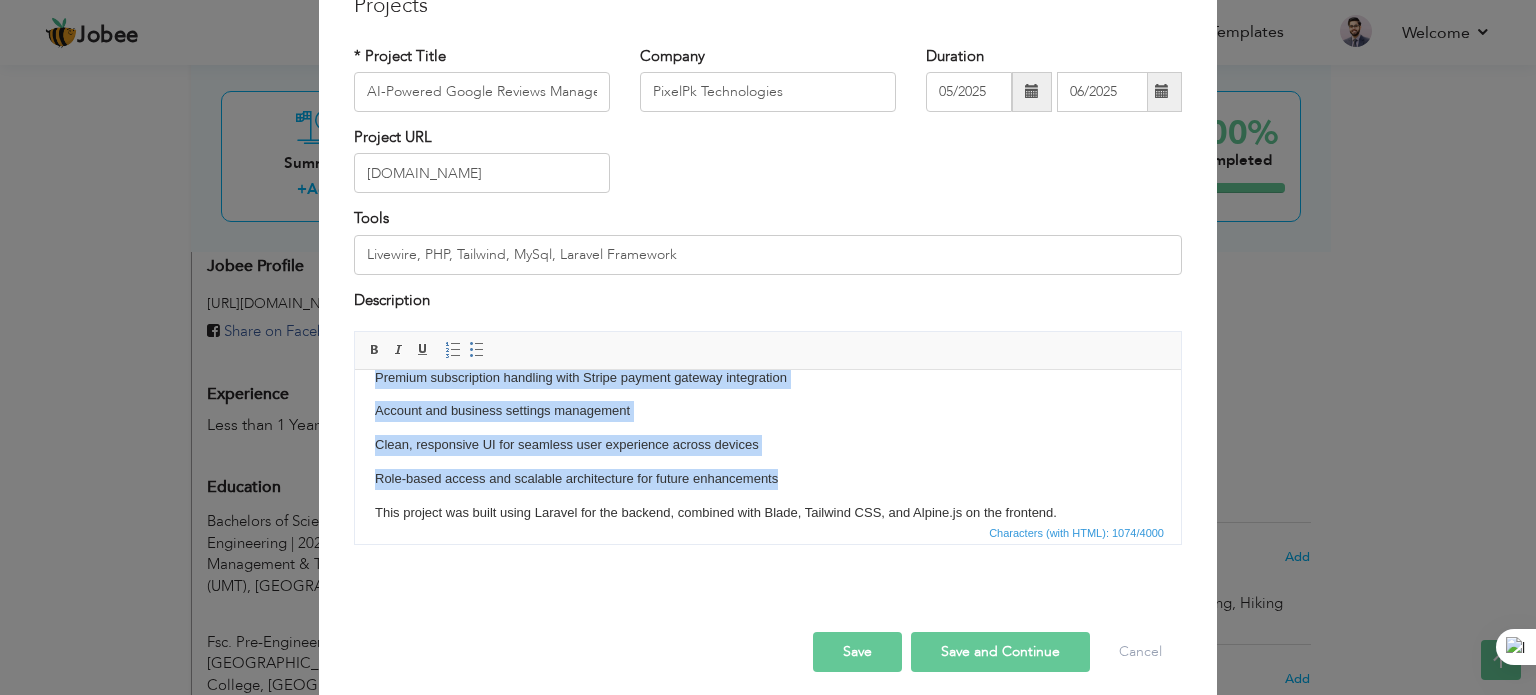 drag, startPoint x: 372, startPoint y: 474, endPoint x: 794, endPoint y: 478, distance: 422.01895 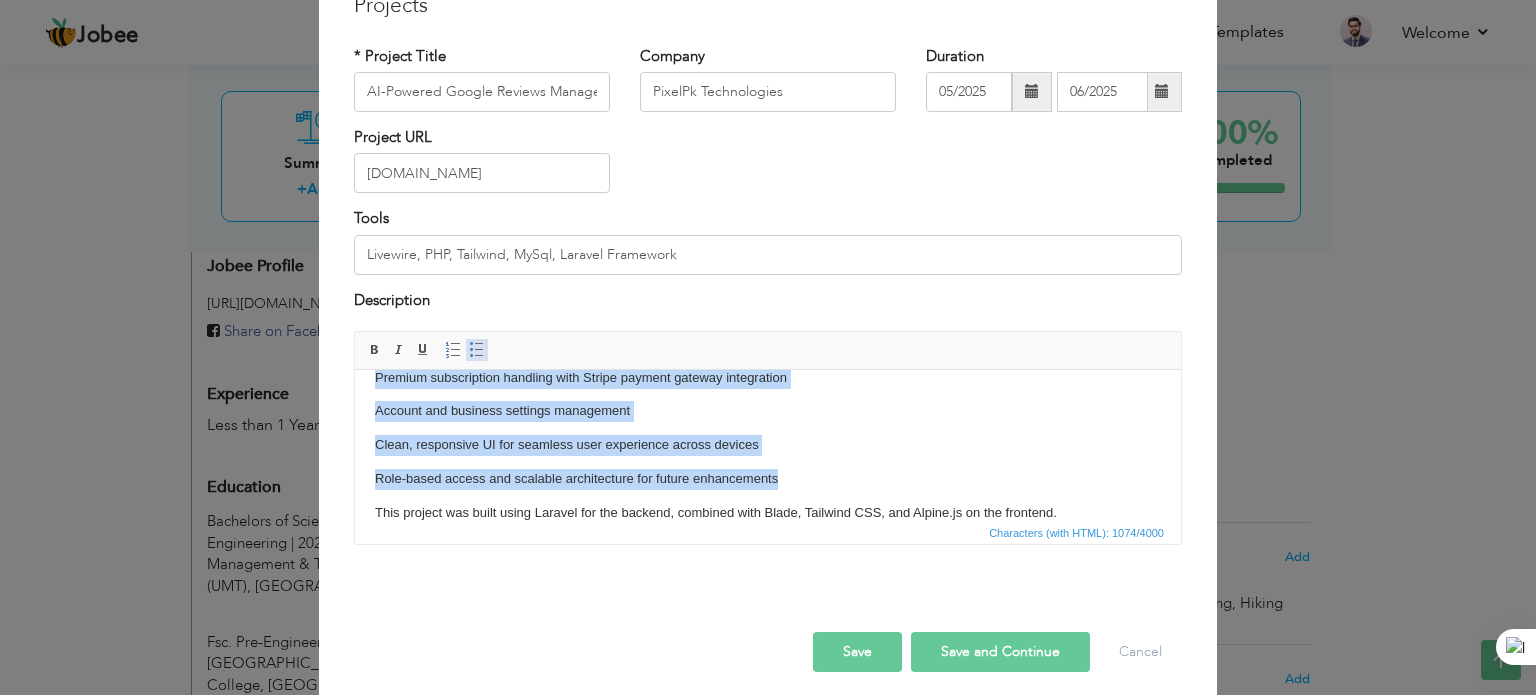 click at bounding box center (477, 350) 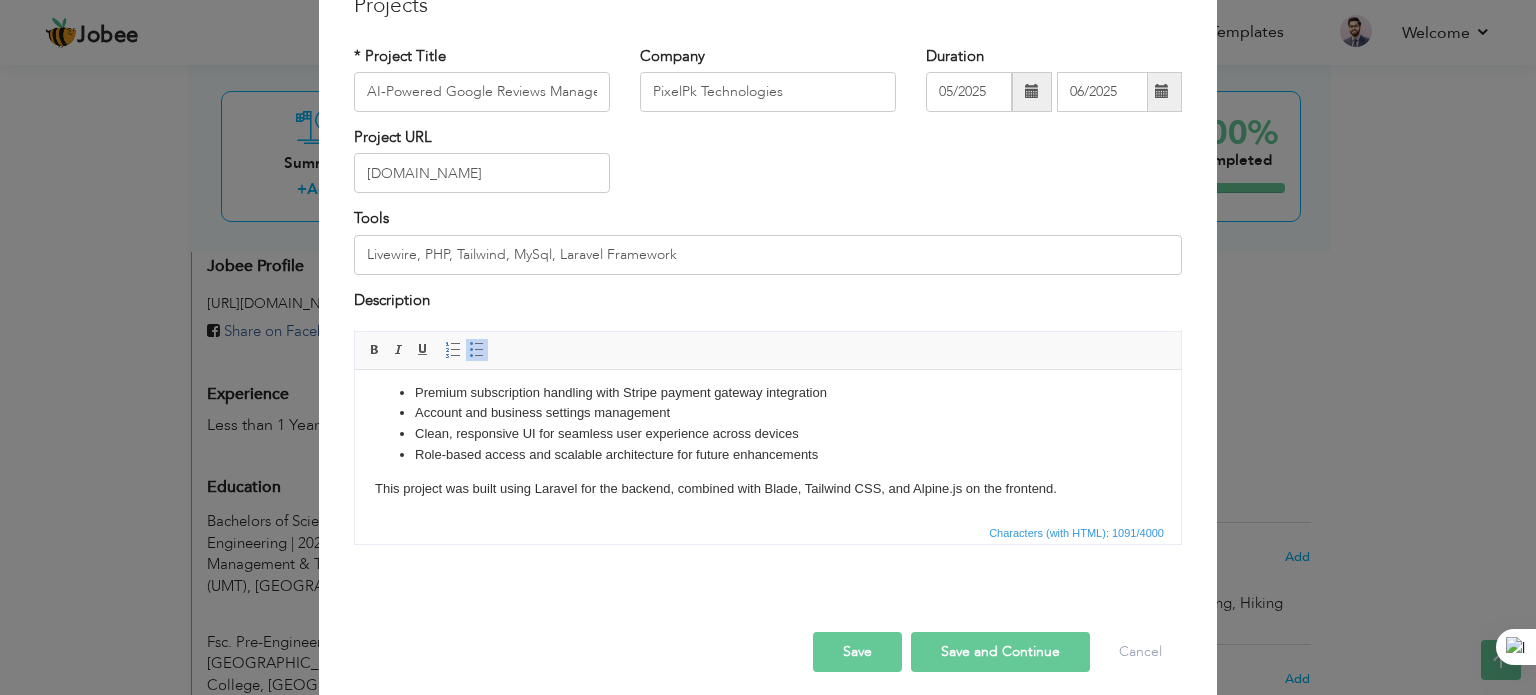 scroll, scrollTop: 191, scrollLeft: 0, axis: vertical 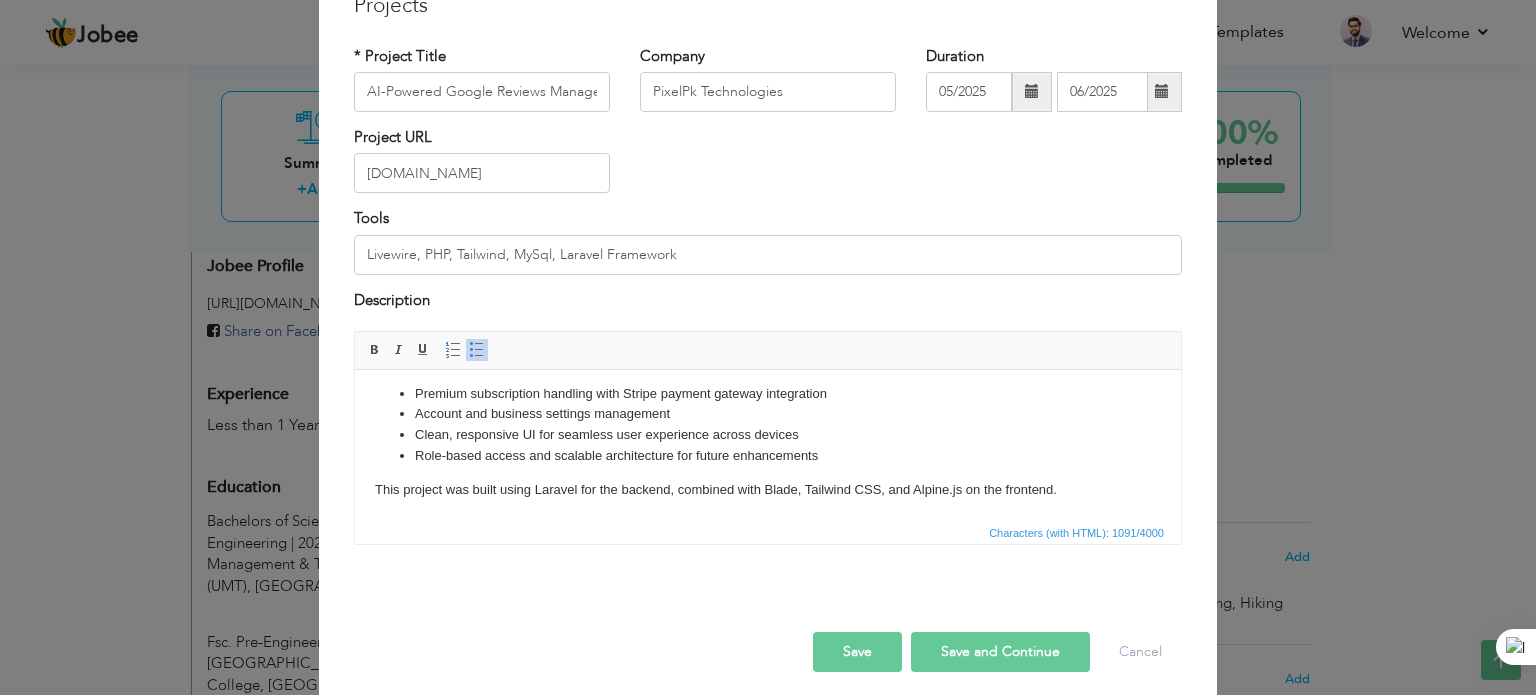 click on "Clean, responsive UI for seamless user experience across devices" at bounding box center [768, 435] 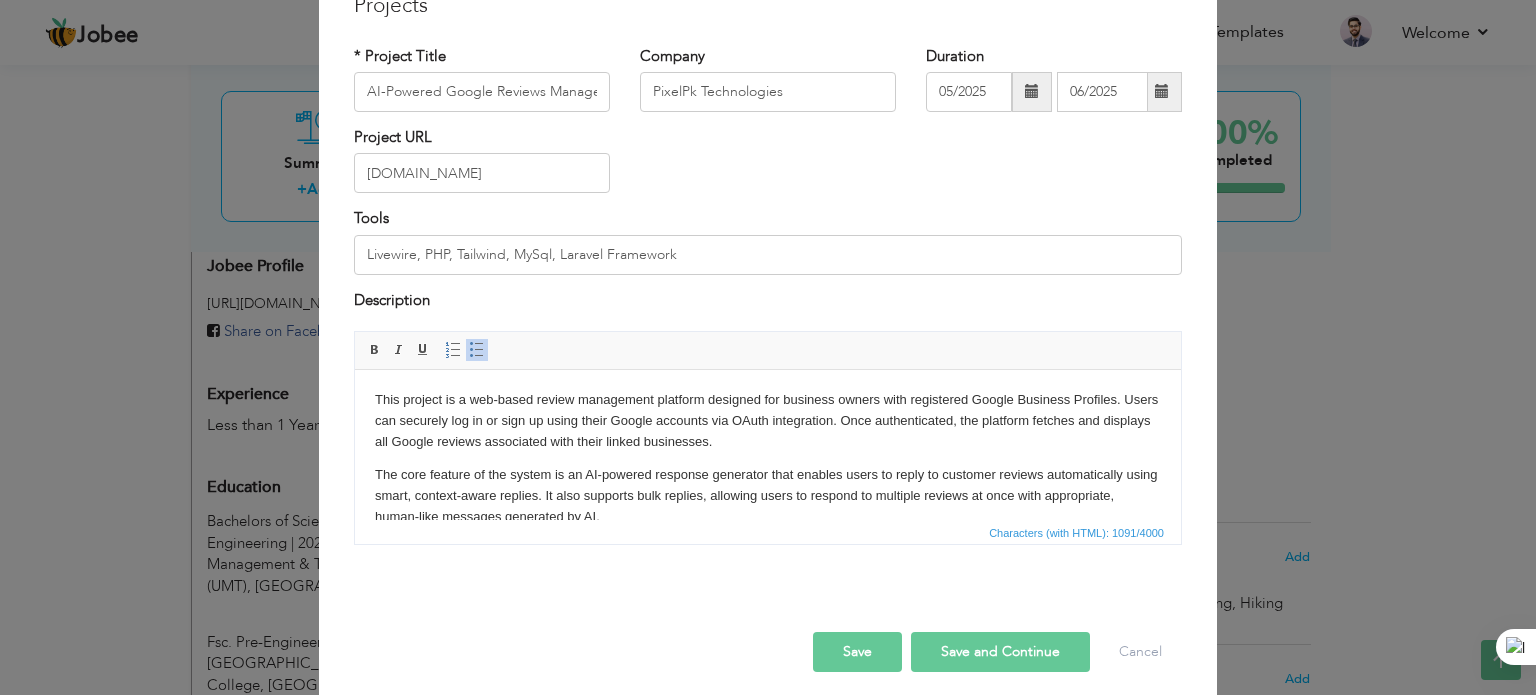 scroll, scrollTop: 191, scrollLeft: 0, axis: vertical 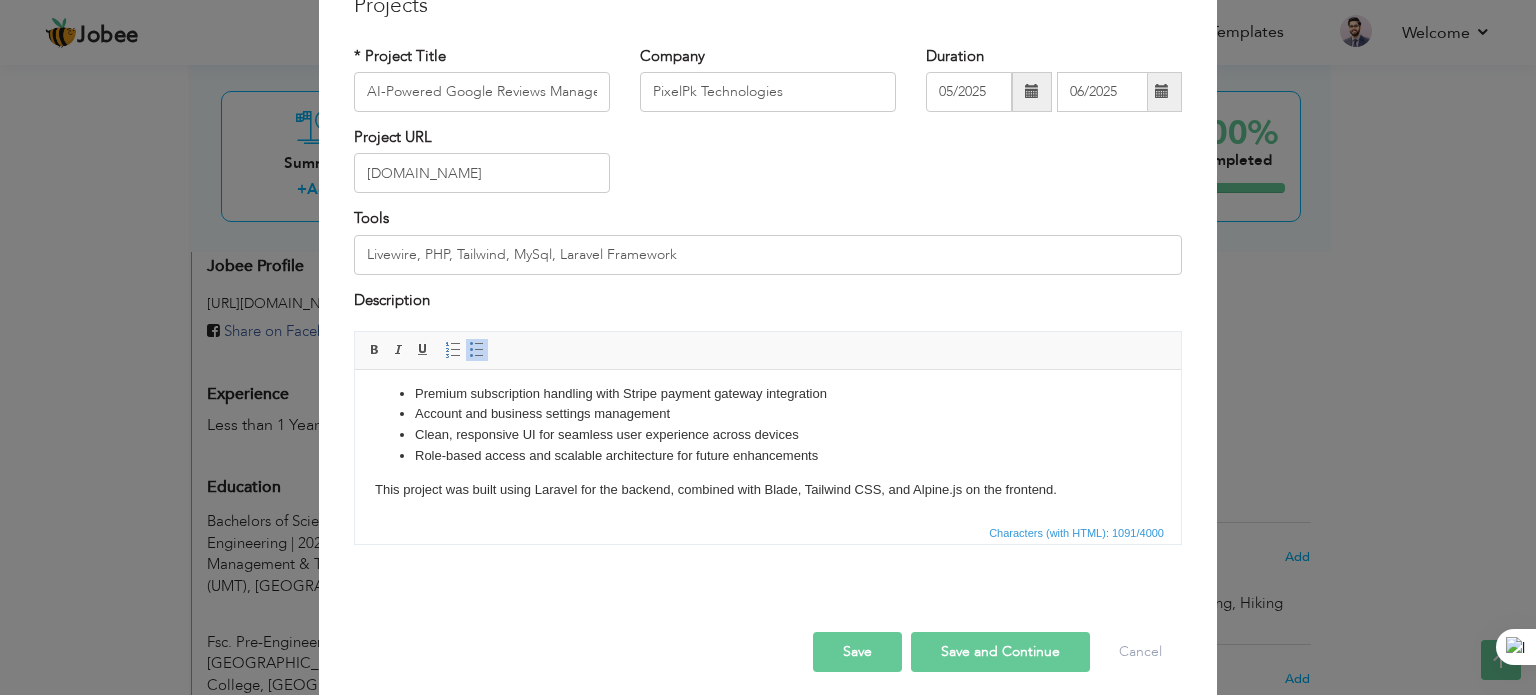 click on "Save" at bounding box center [857, 652] 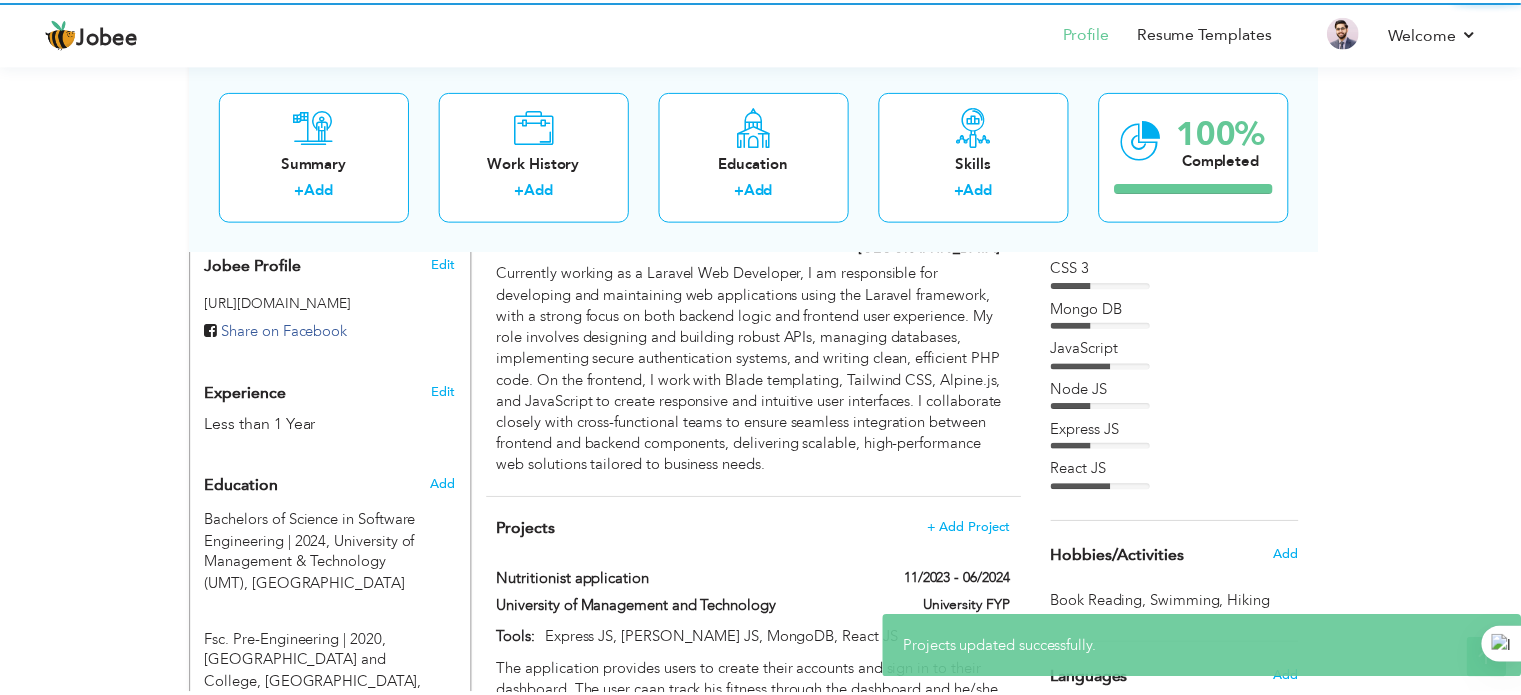 scroll, scrollTop: 0, scrollLeft: 0, axis: both 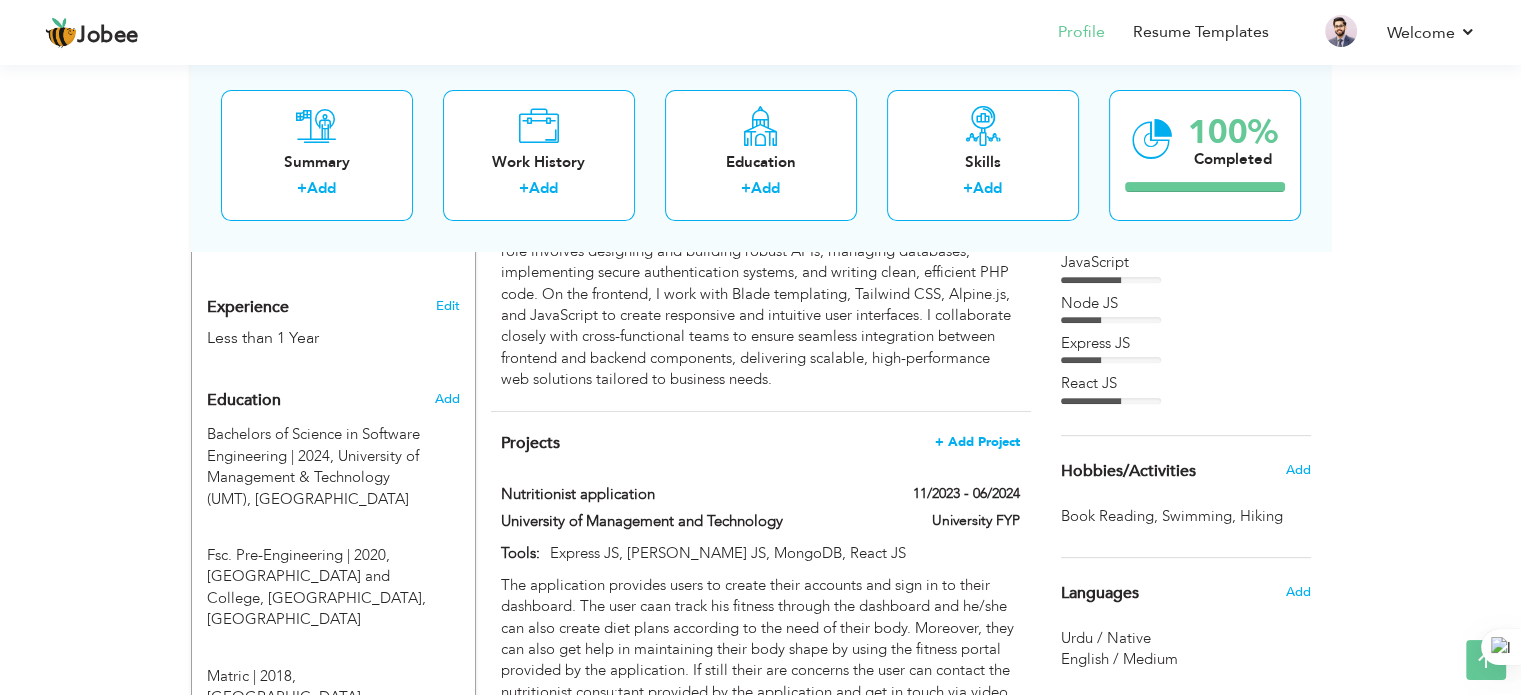 click on "+ Add Project" at bounding box center (977, 442) 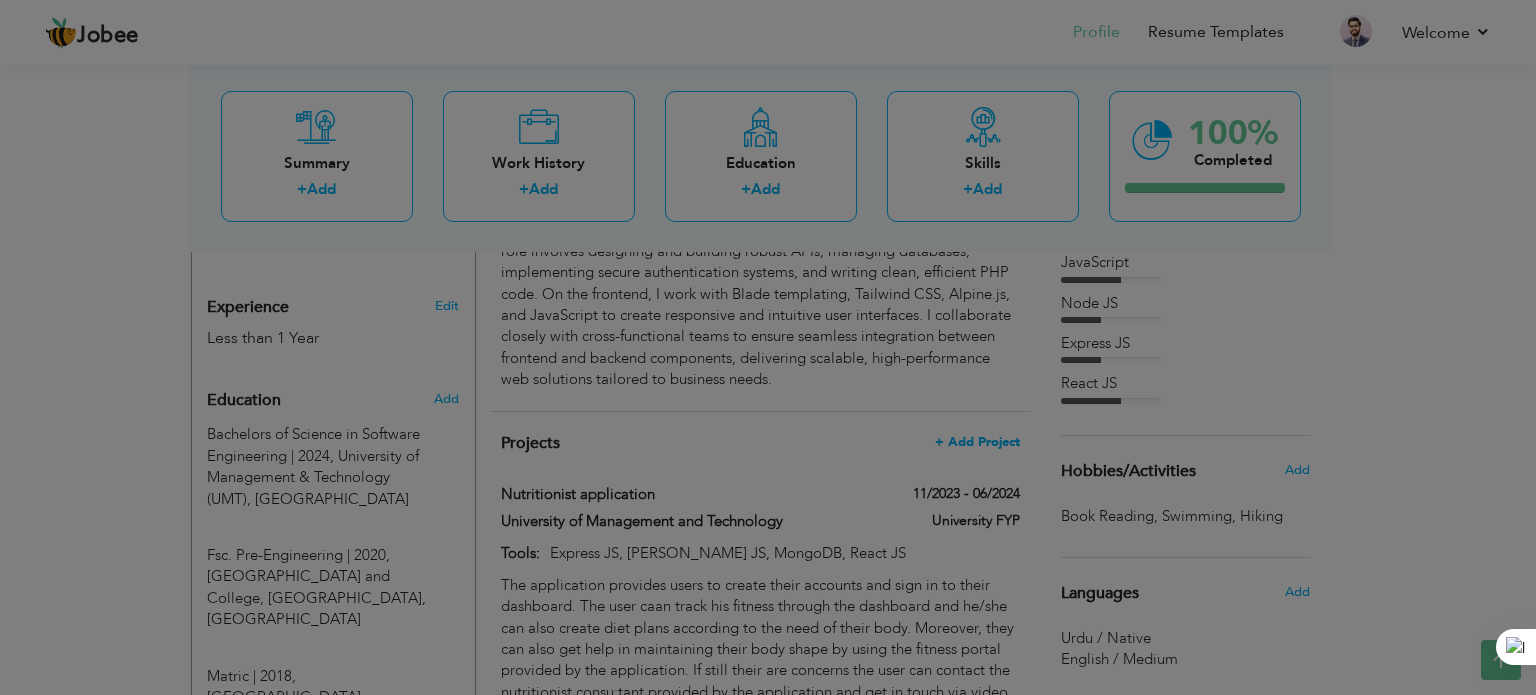 scroll, scrollTop: 0, scrollLeft: 0, axis: both 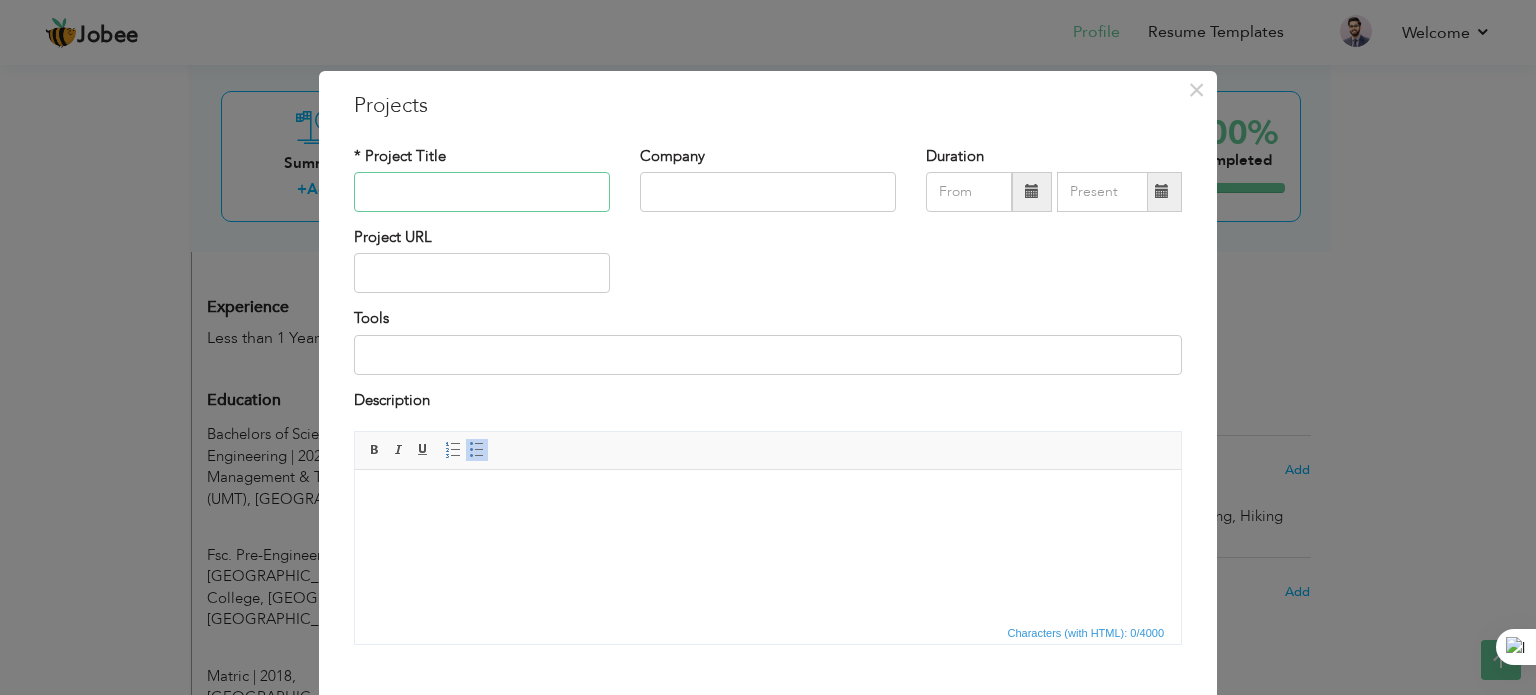 paste on "Role-Based CRM Portal for Student Visa Consultancy" 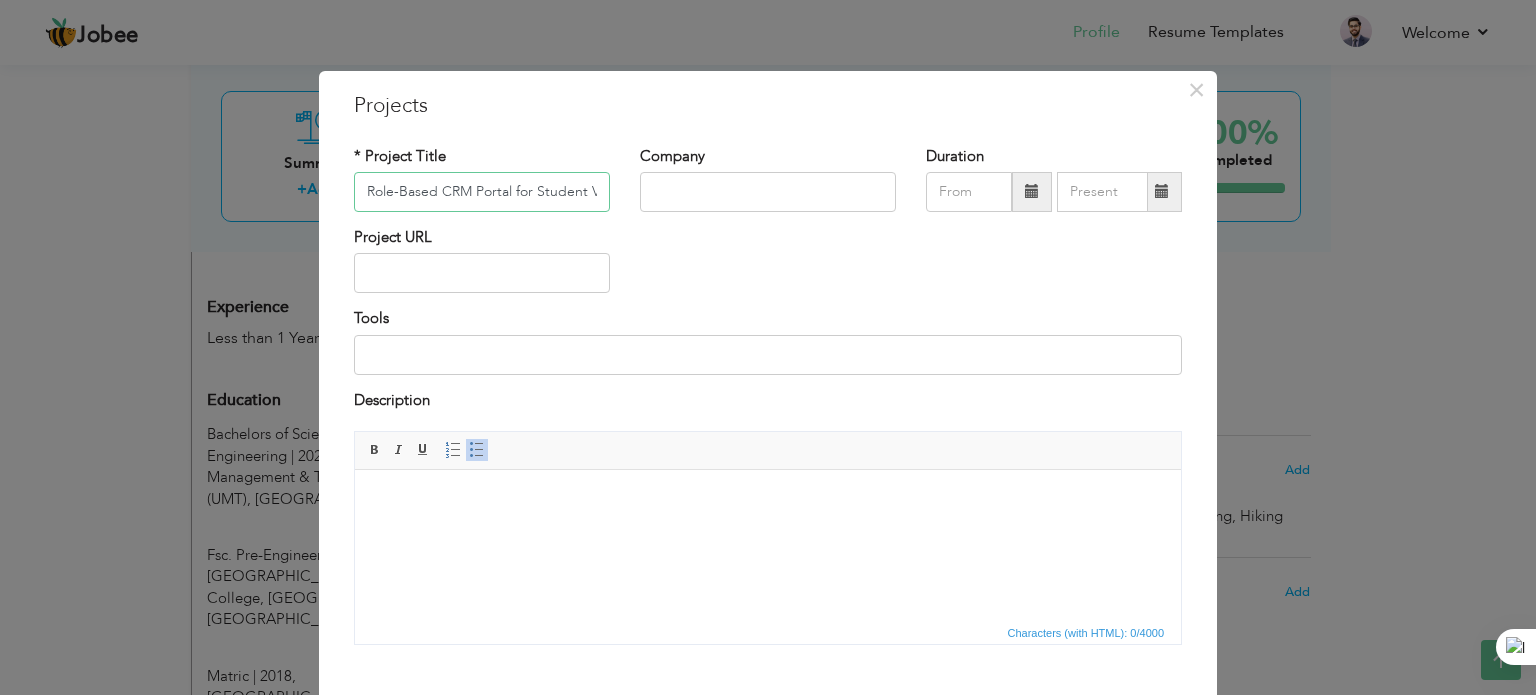 scroll, scrollTop: 0, scrollLeft: 96, axis: horizontal 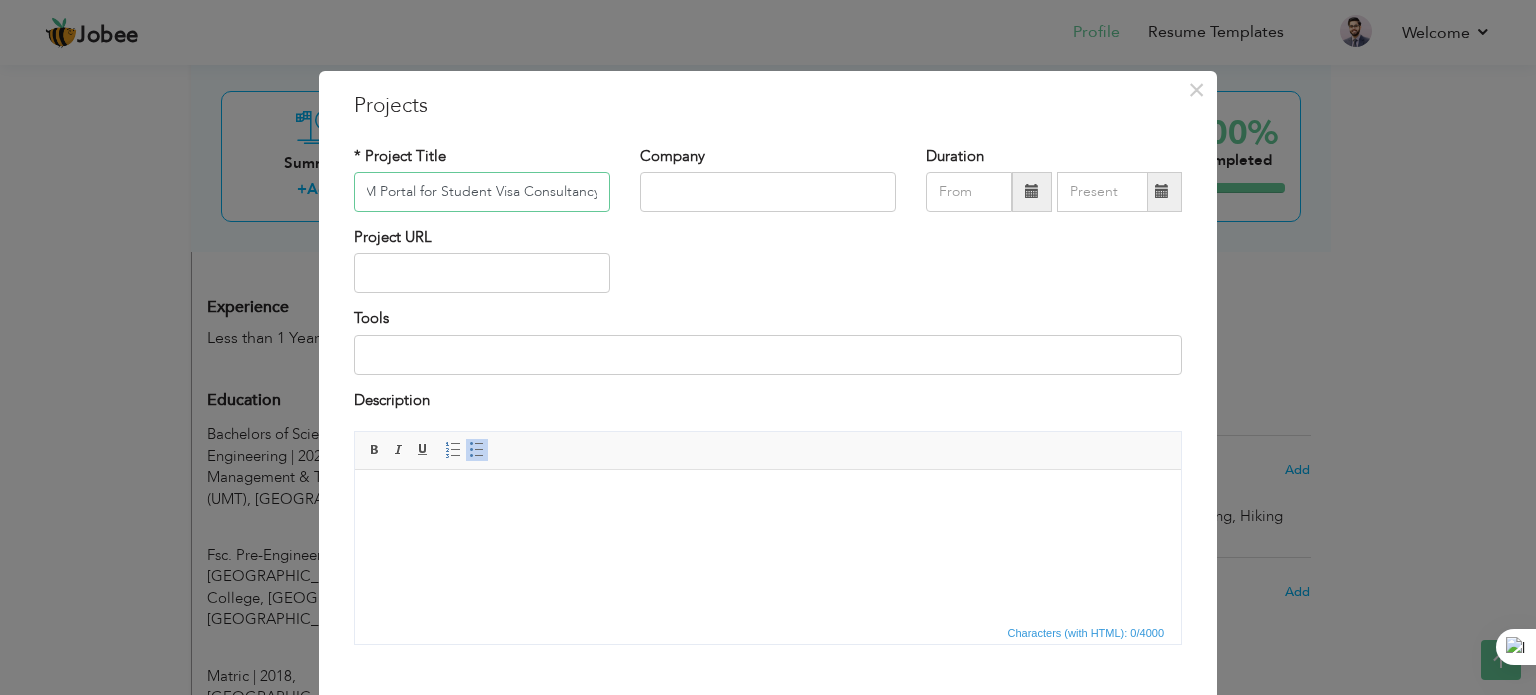 click on "Role-Based CRM Portal for Student Visa Consultancy" at bounding box center [482, 192] 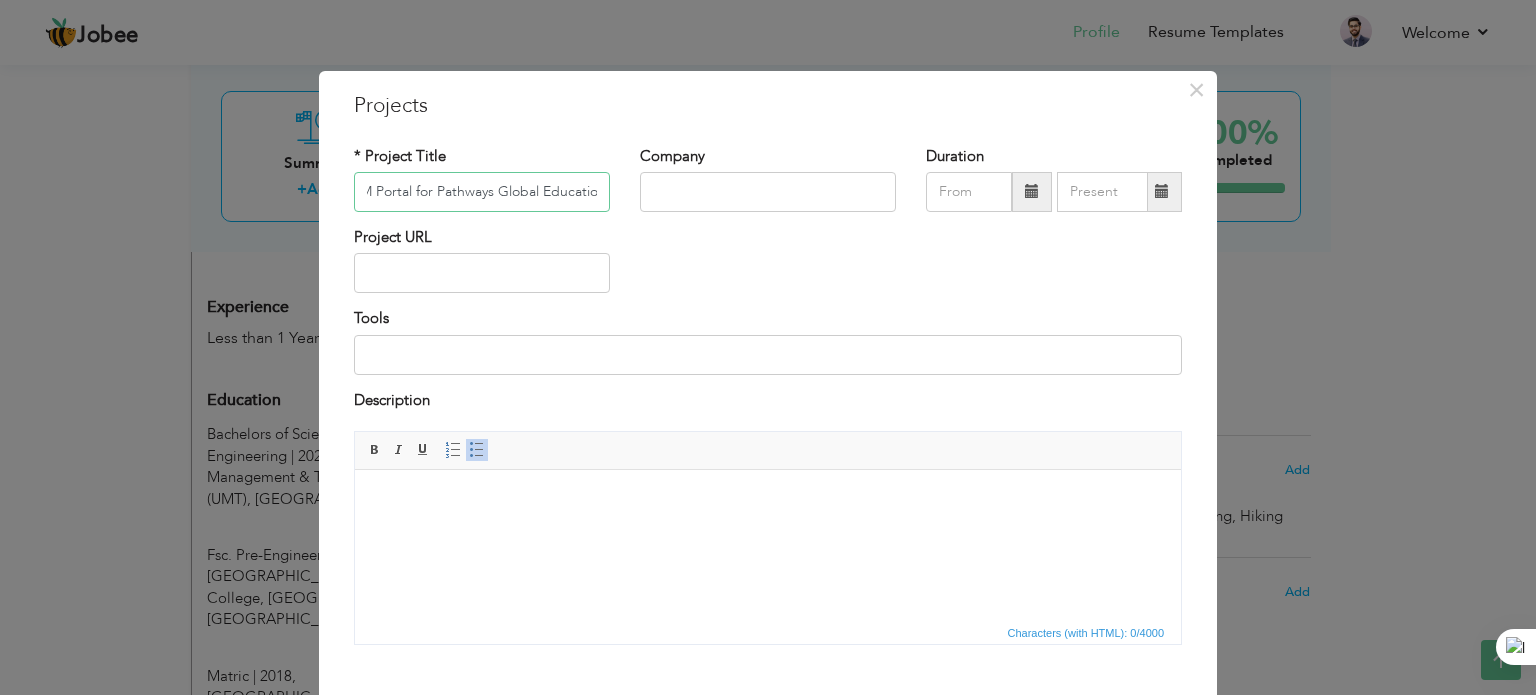 scroll, scrollTop: 0, scrollLeft: 107, axis: horizontal 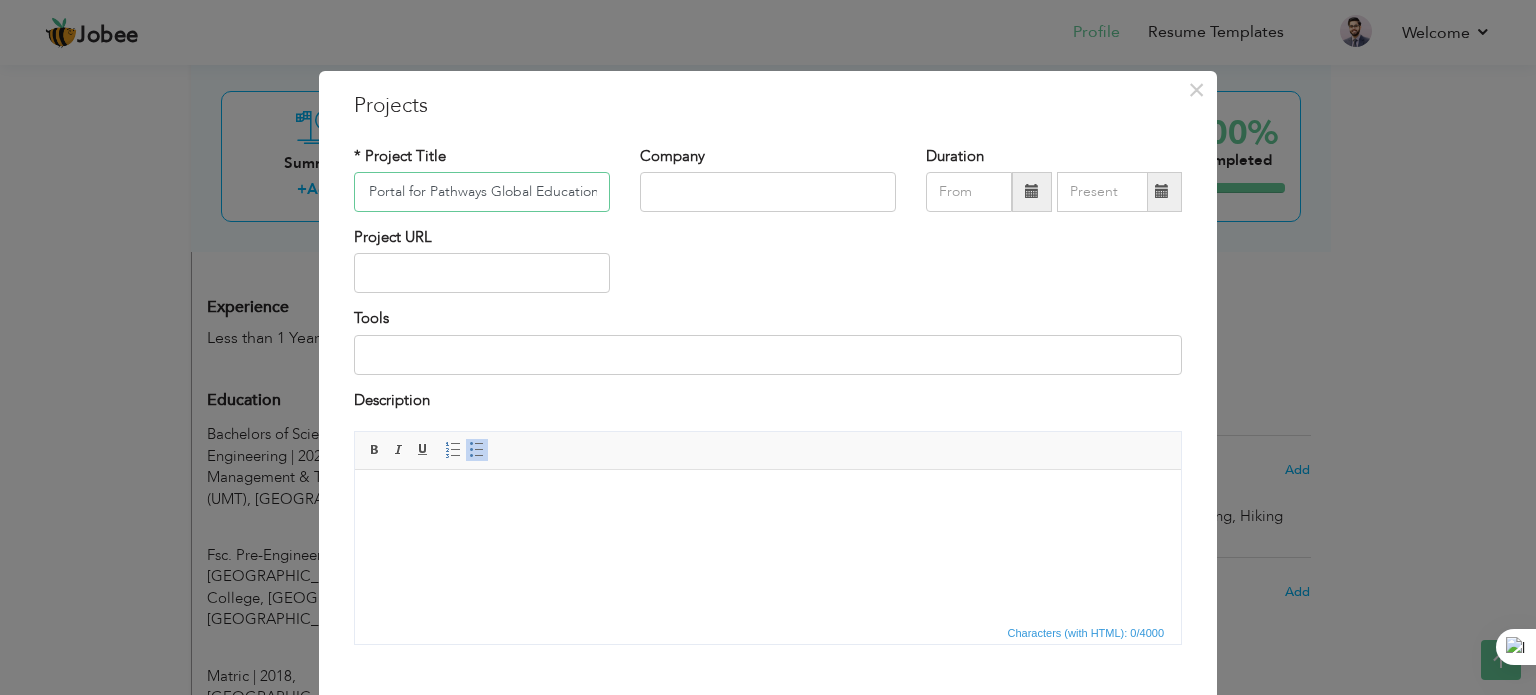type on "Role-Based CRM Portal for Pathways Global Education" 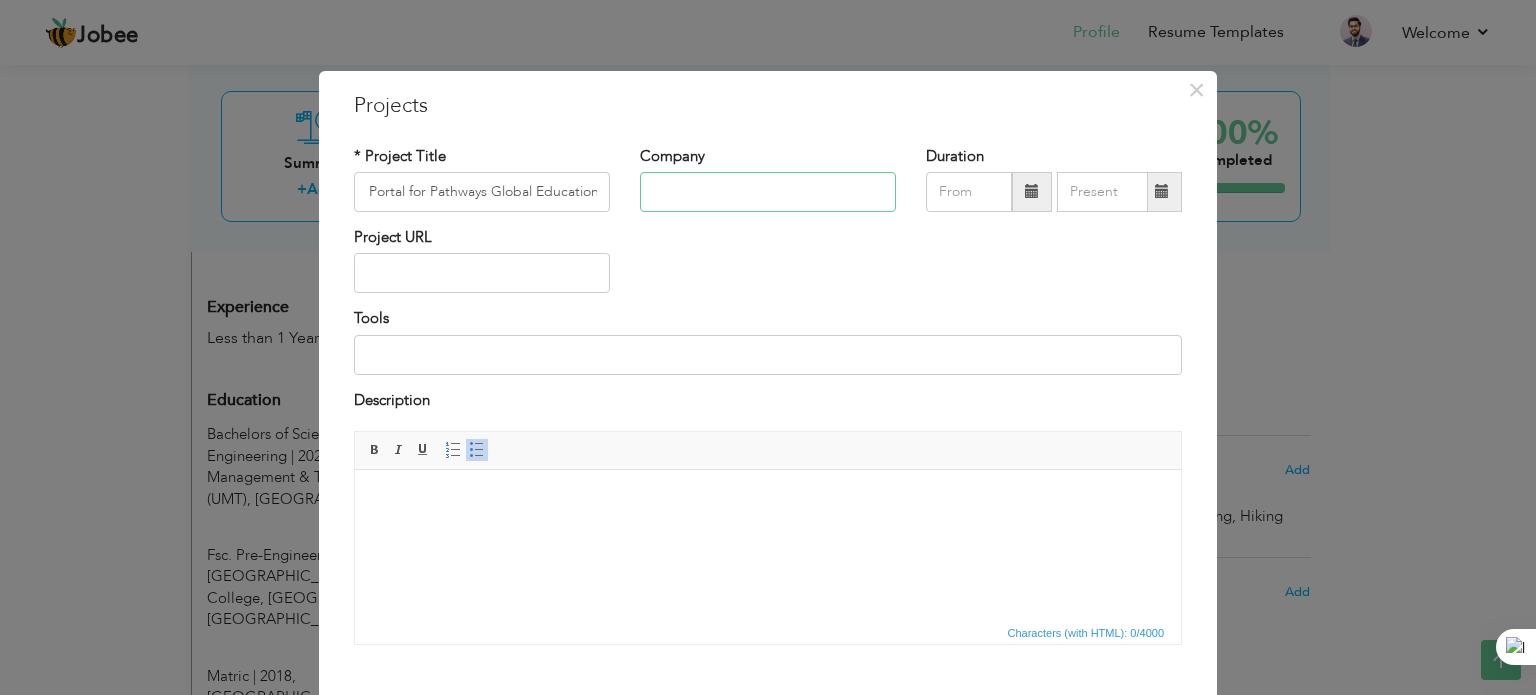 click at bounding box center (768, 192) 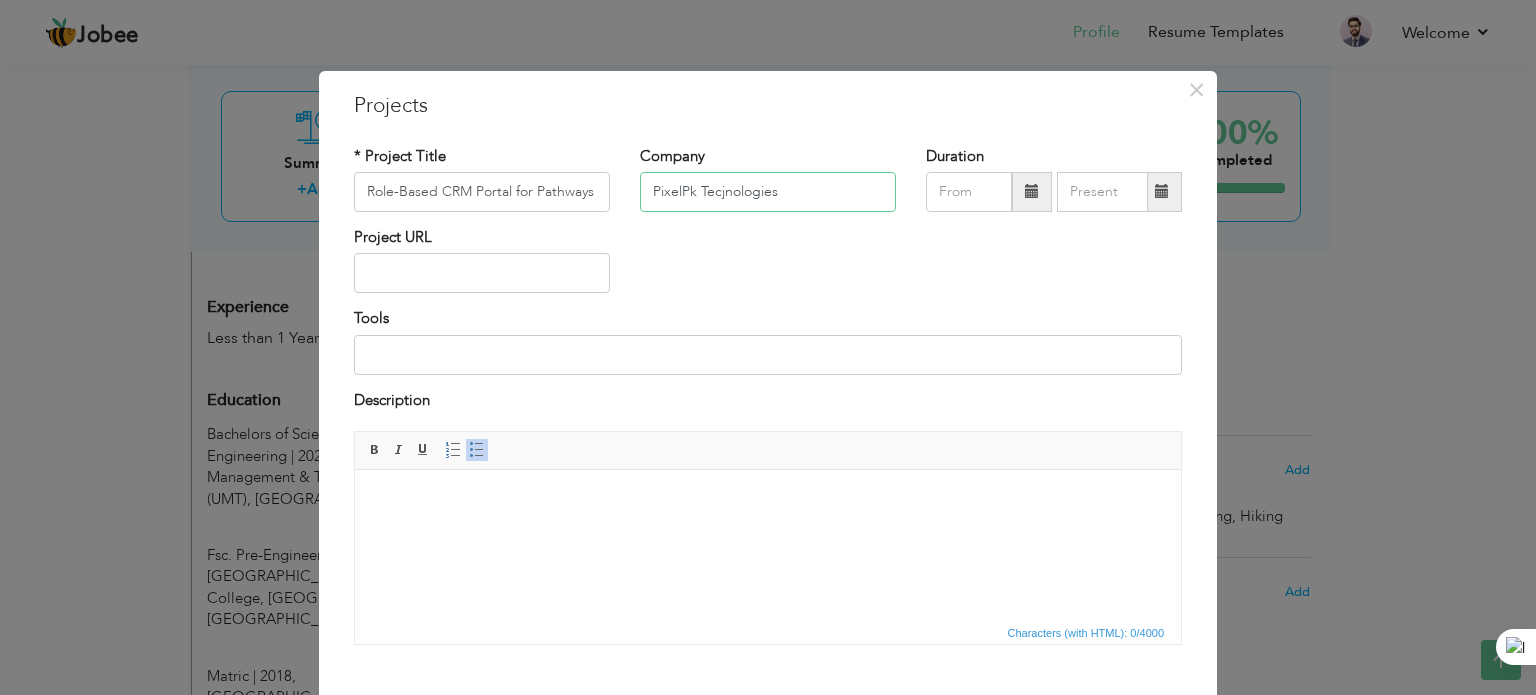 type on "PixelPk Tecjnologies" 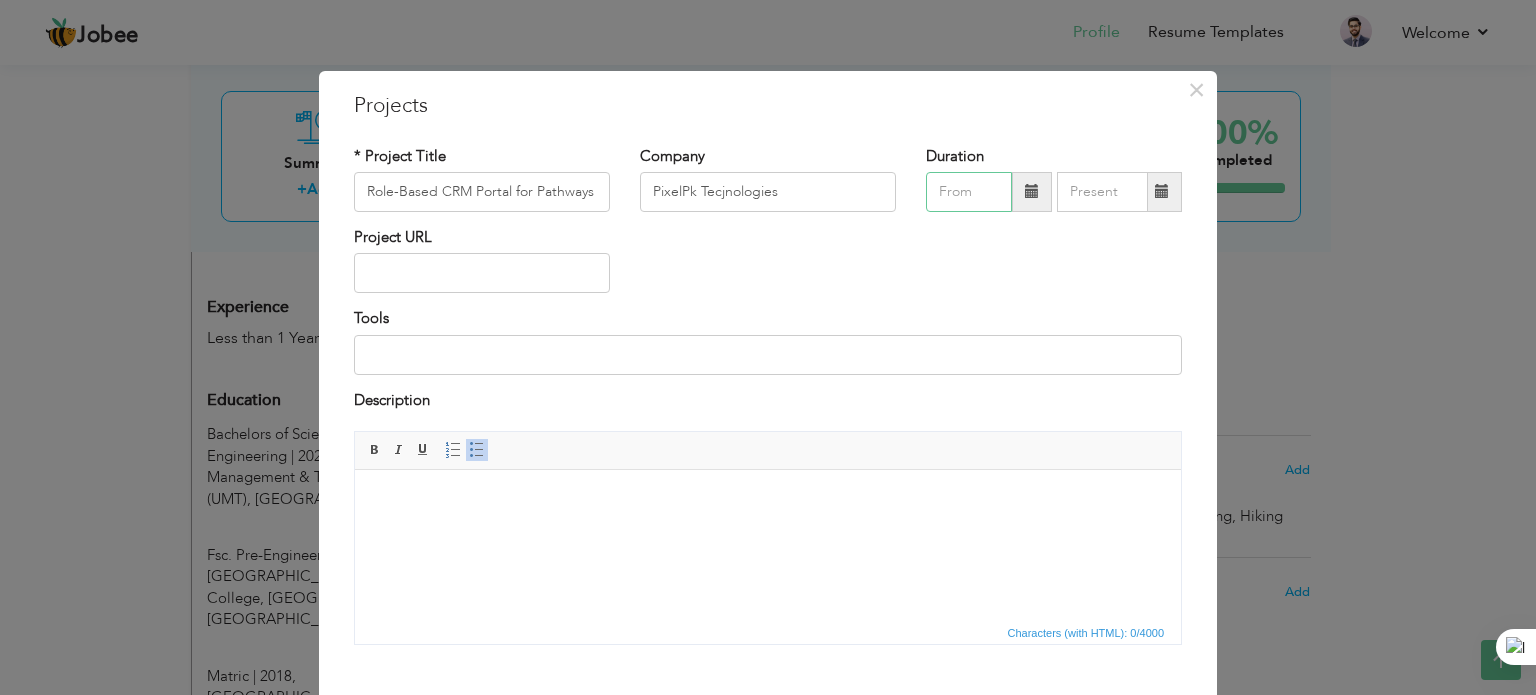 click at bounding box center [969, 192] 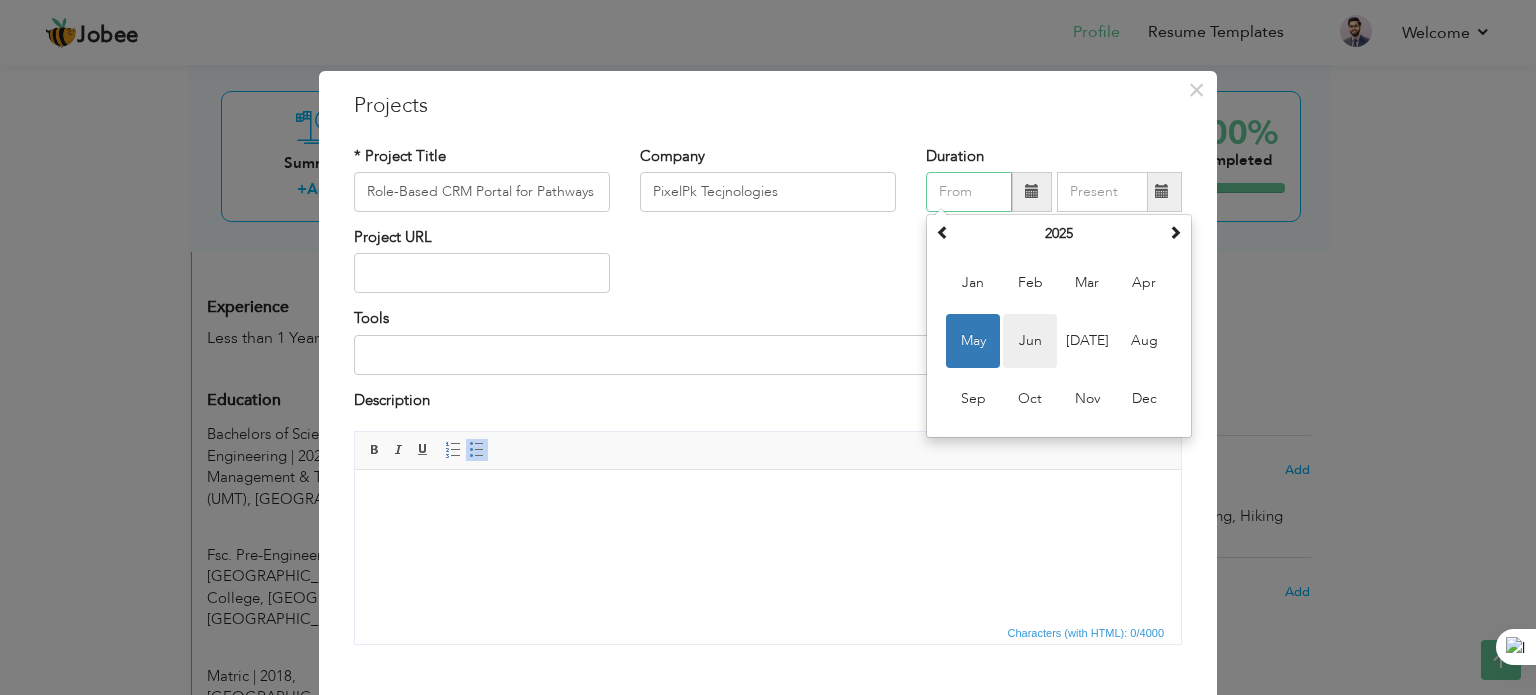 click on "Jun" at bounding box center [1030, 341] 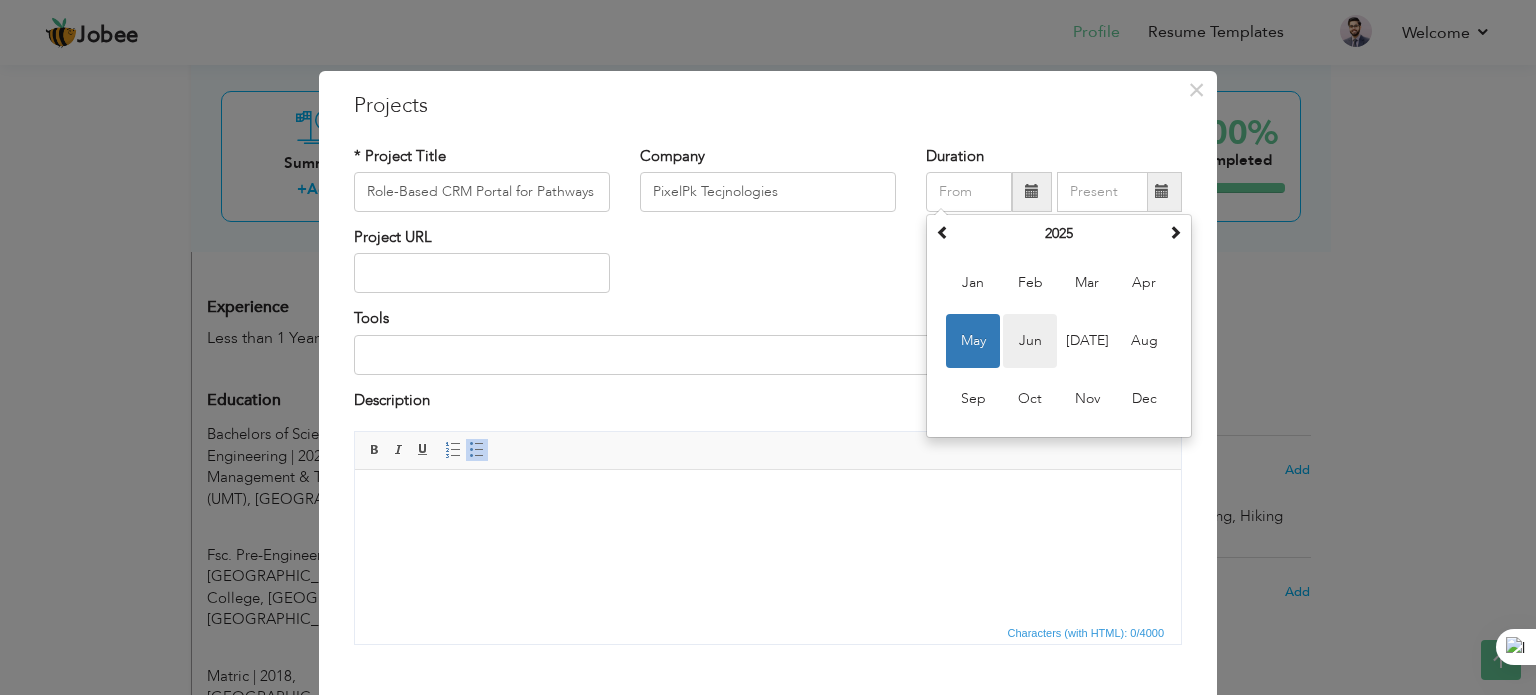 type on "06/2025" 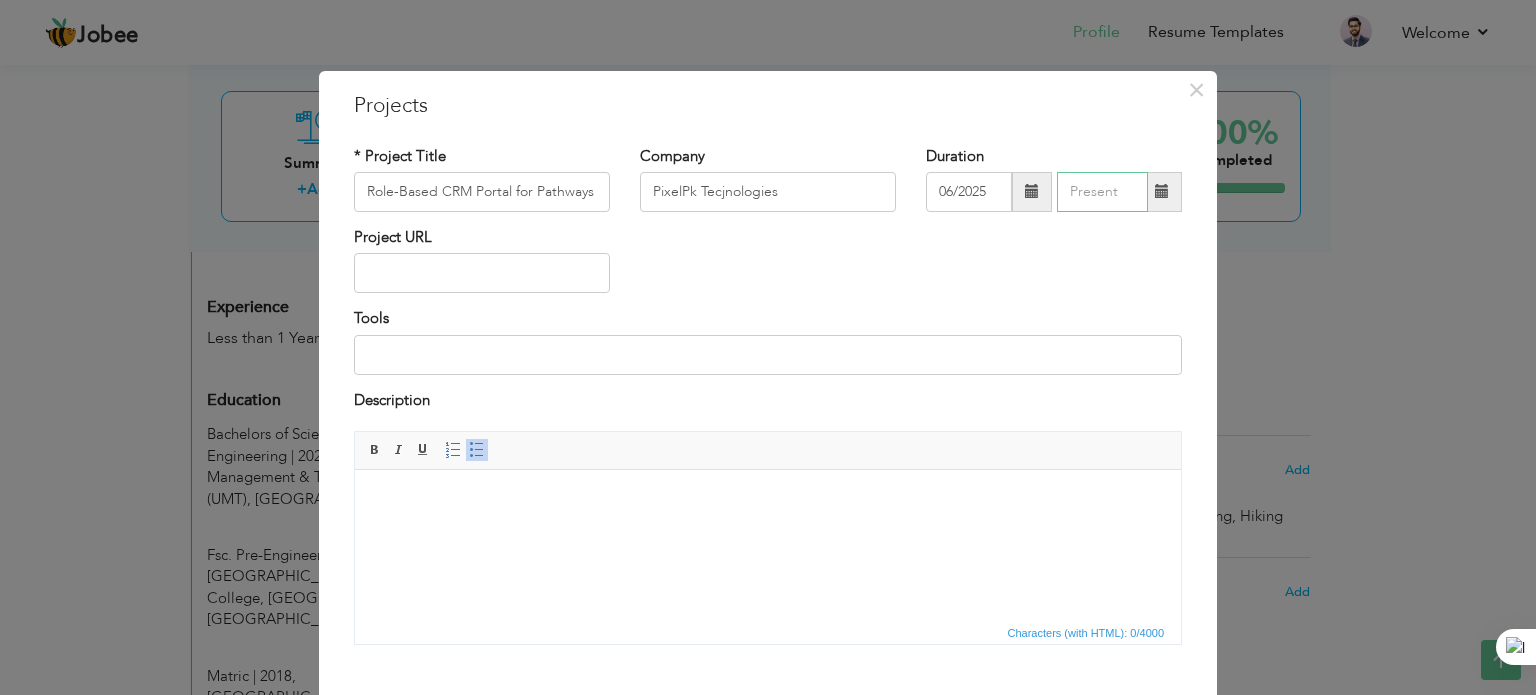 click at bounding box center (1102, 192) 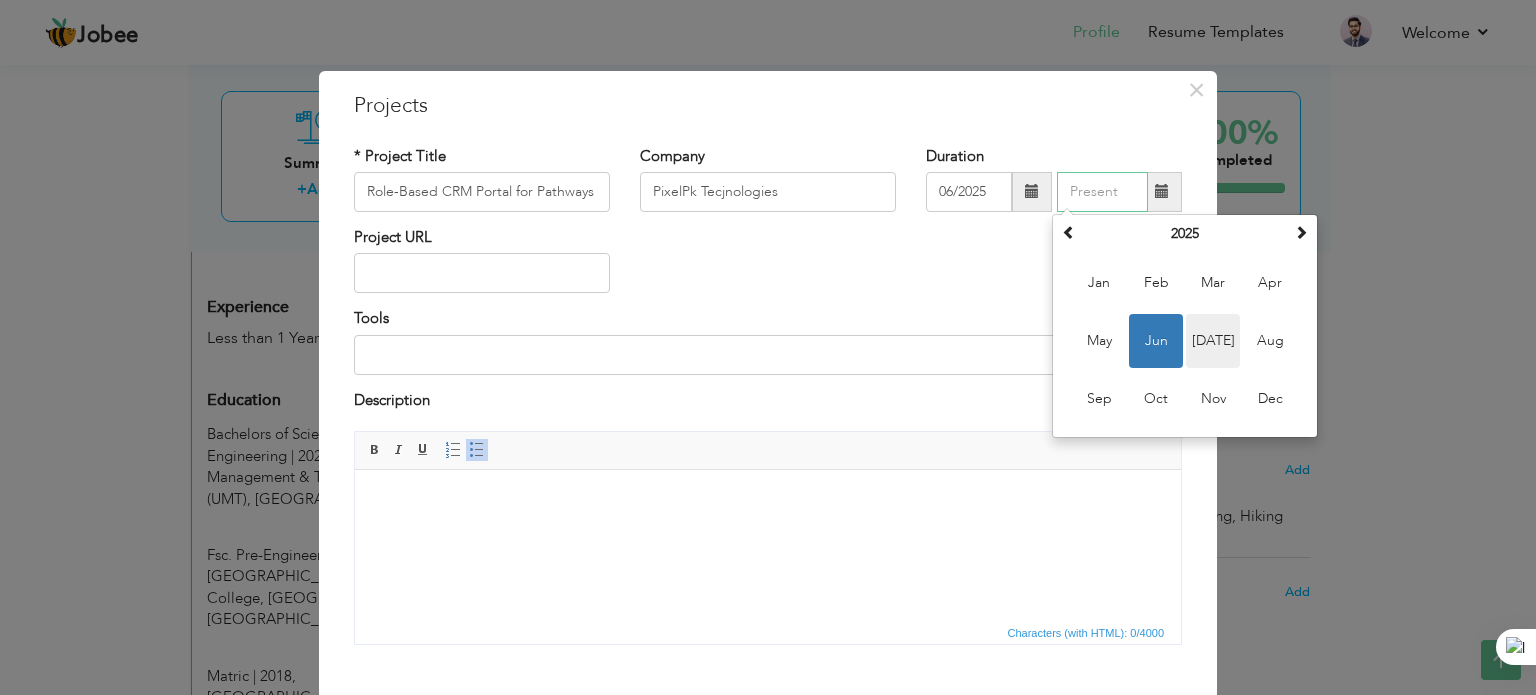 click on "Jul" at bounding box center [1213, 341] 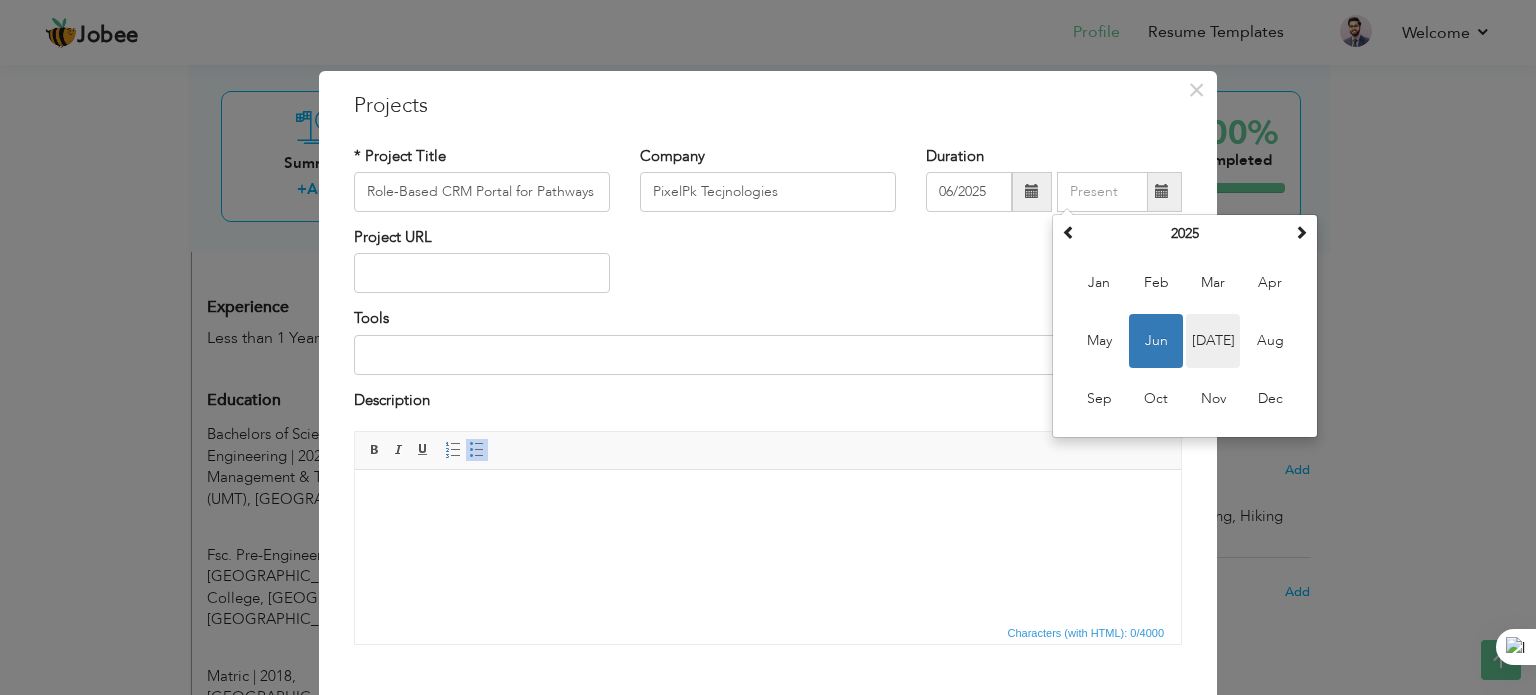 type on "07/2025" 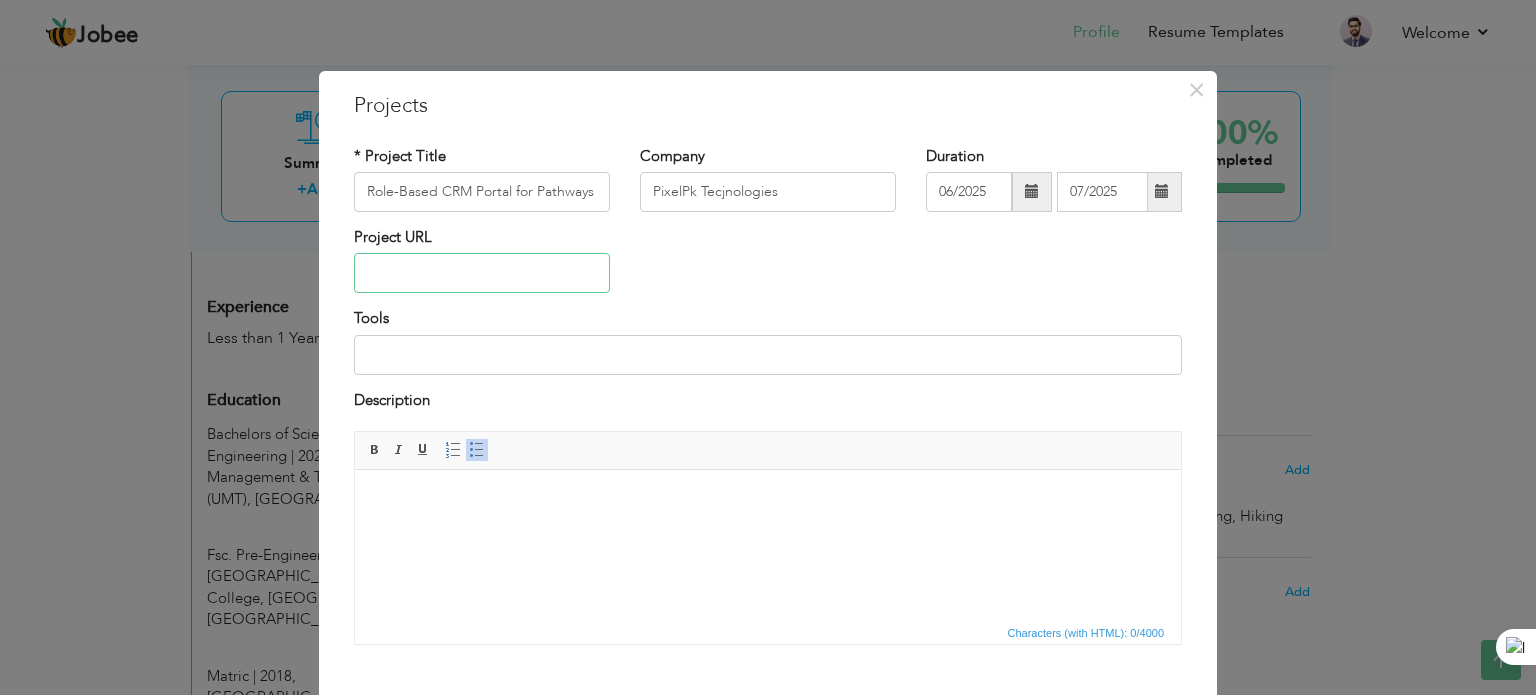 click at bounding box center (482, 273) 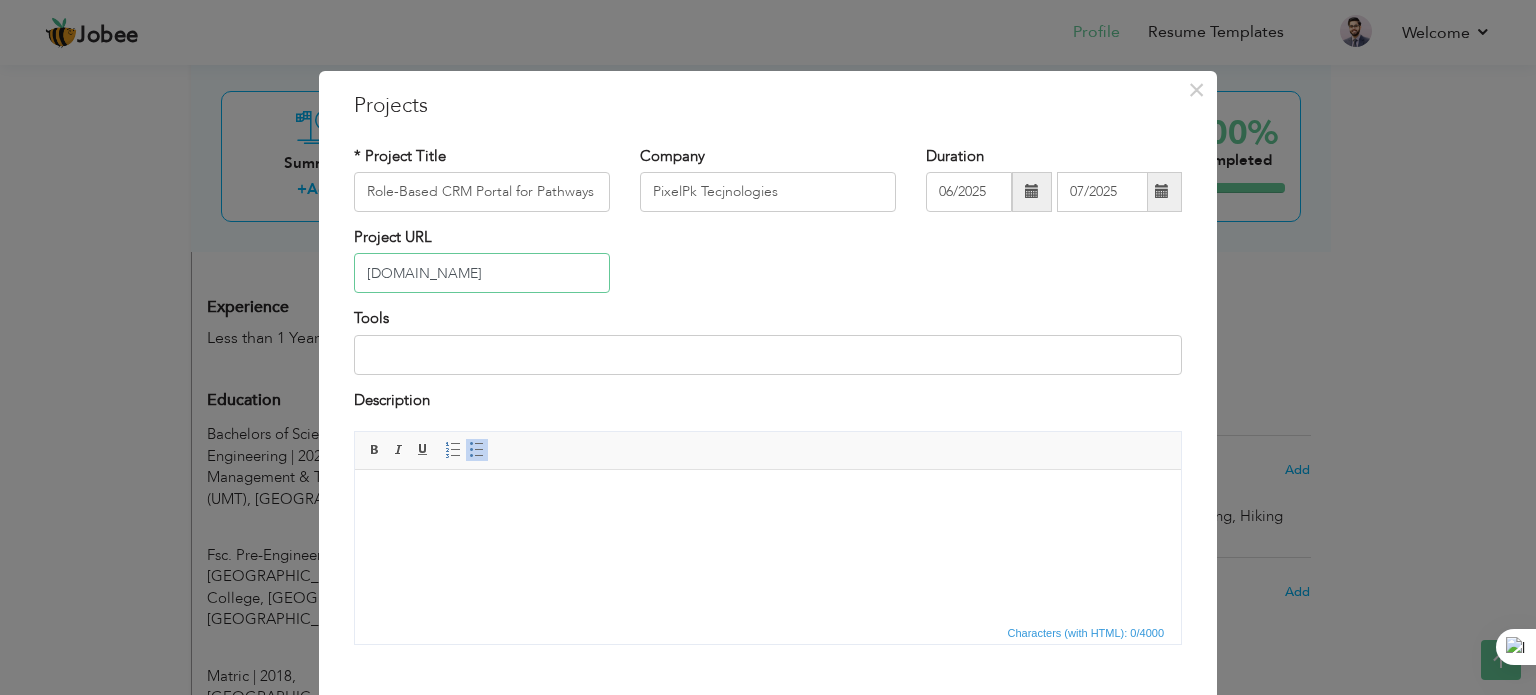 type on "portal.pwge.ca" 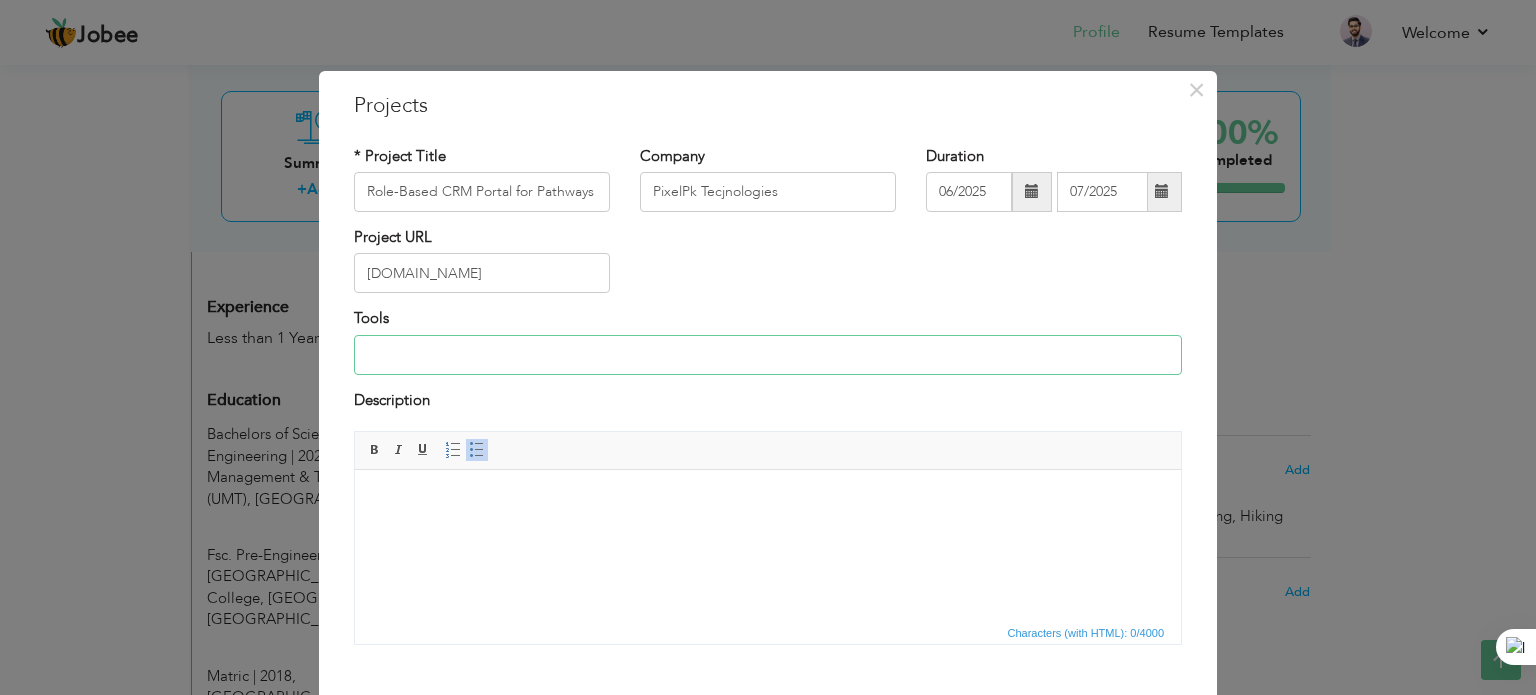 click at bounding box center (768, 355) 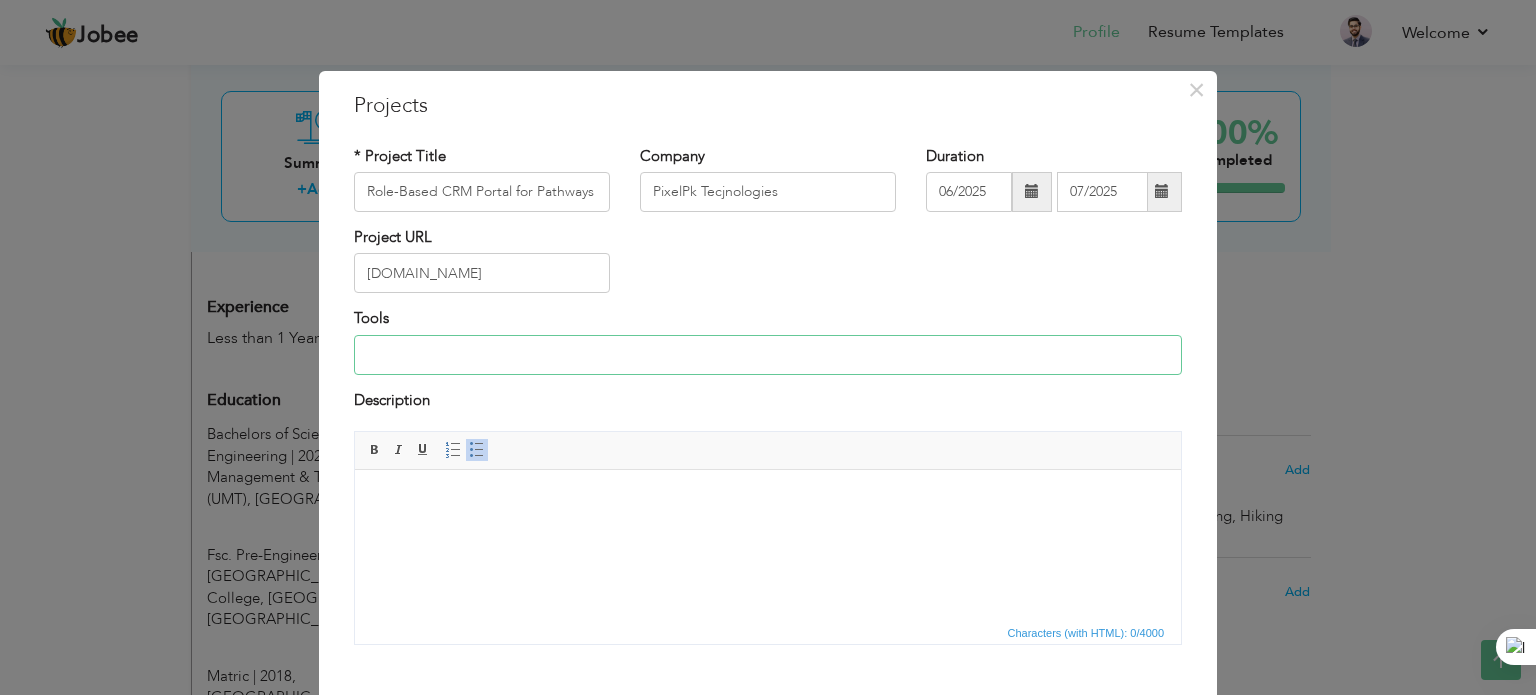 type on "Livewire, PHP, Tailwind, MySql, Laravel Framework" 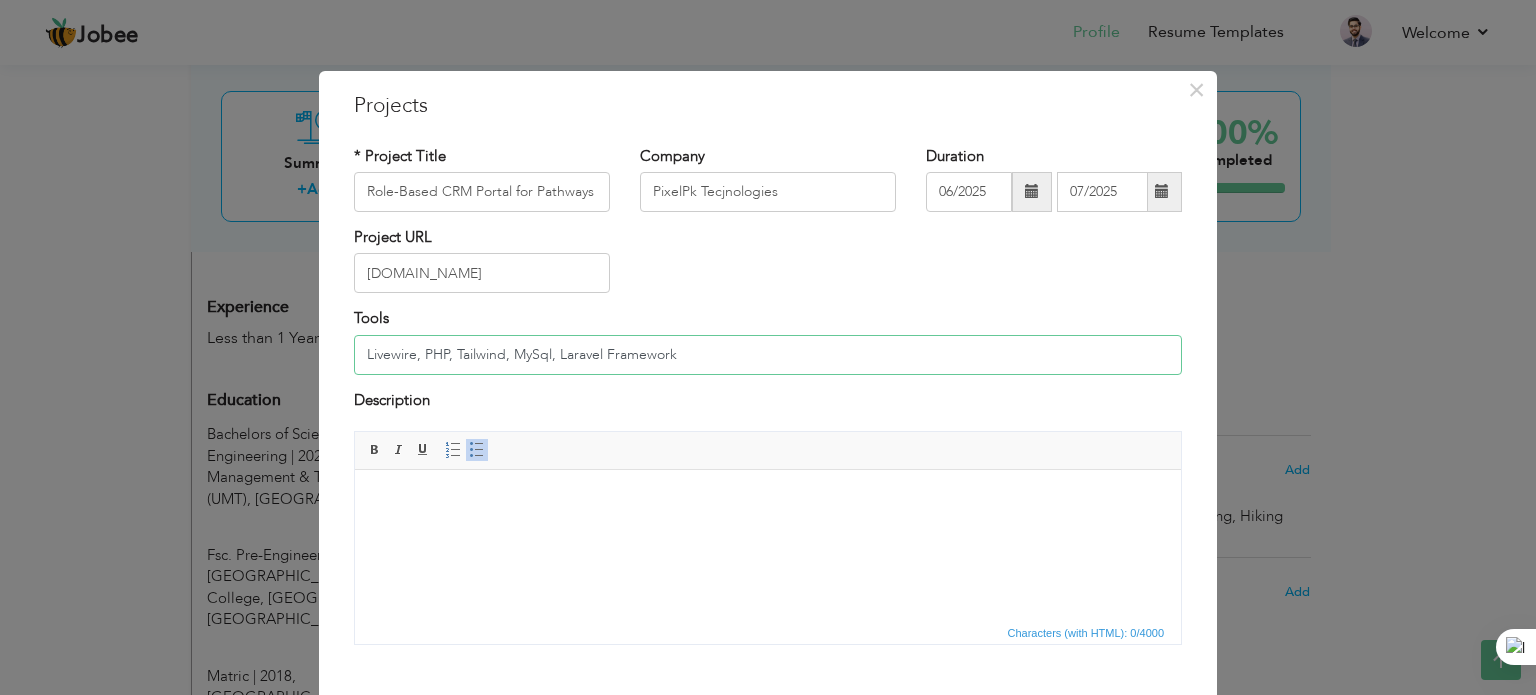 click on "Livewire, PHP, Tailwind, MySql, Laravel Framework" at bounding box center (768, 355) 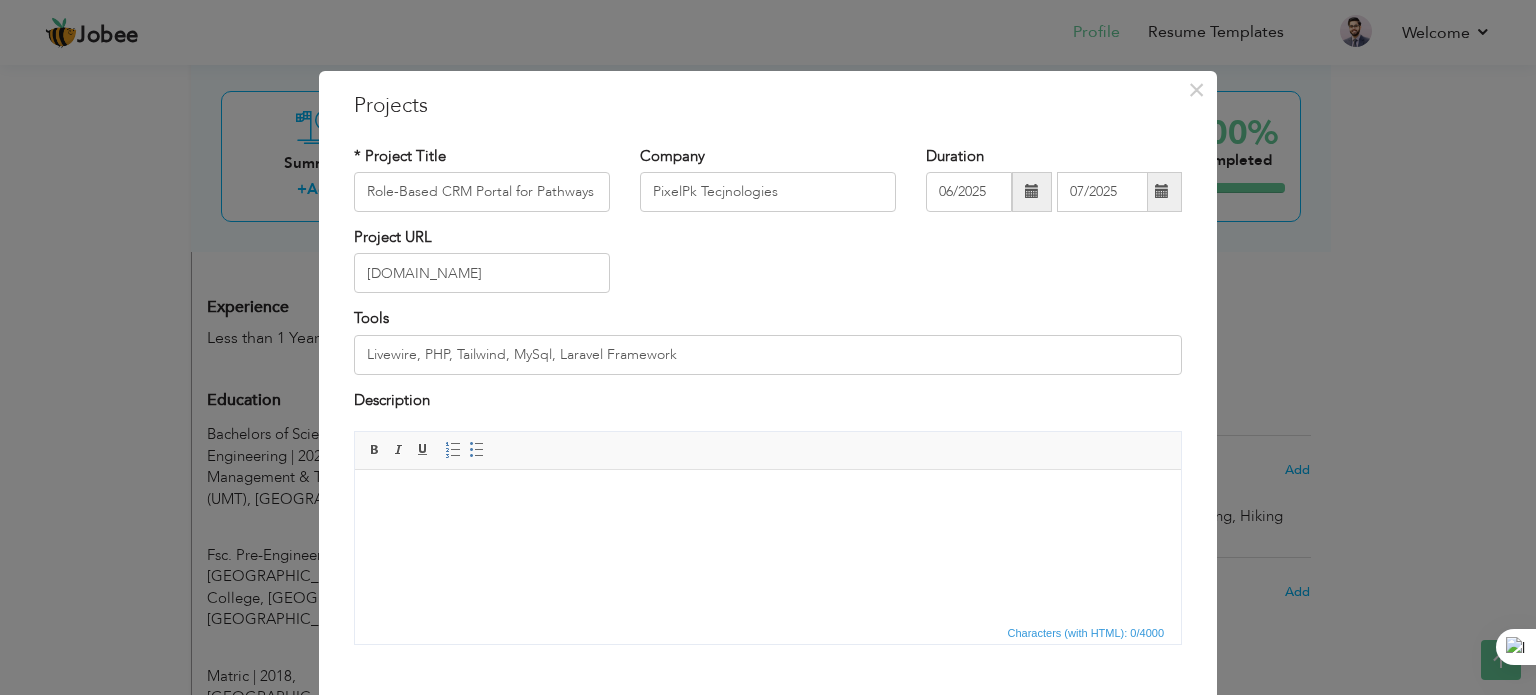 click at bounding box center [768, 500] 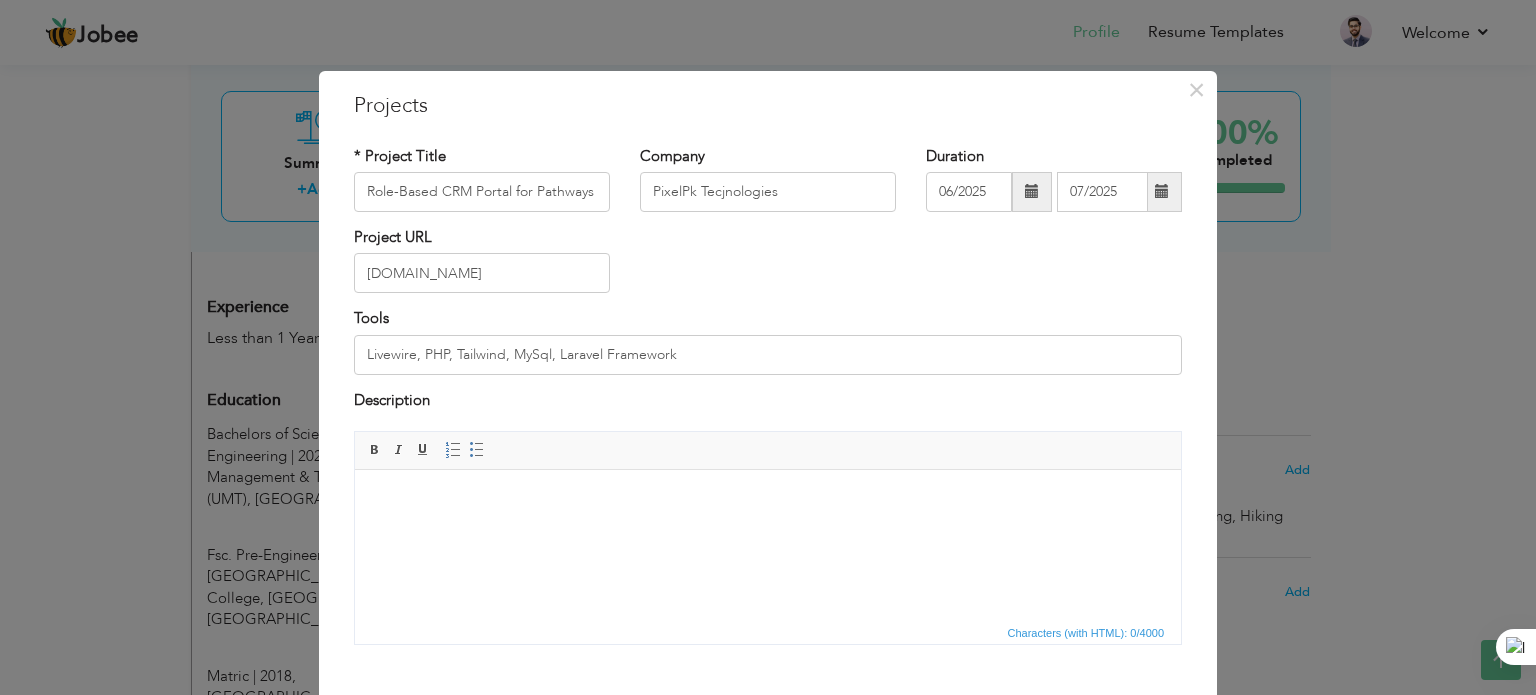 click at bounding box center (768, 500) 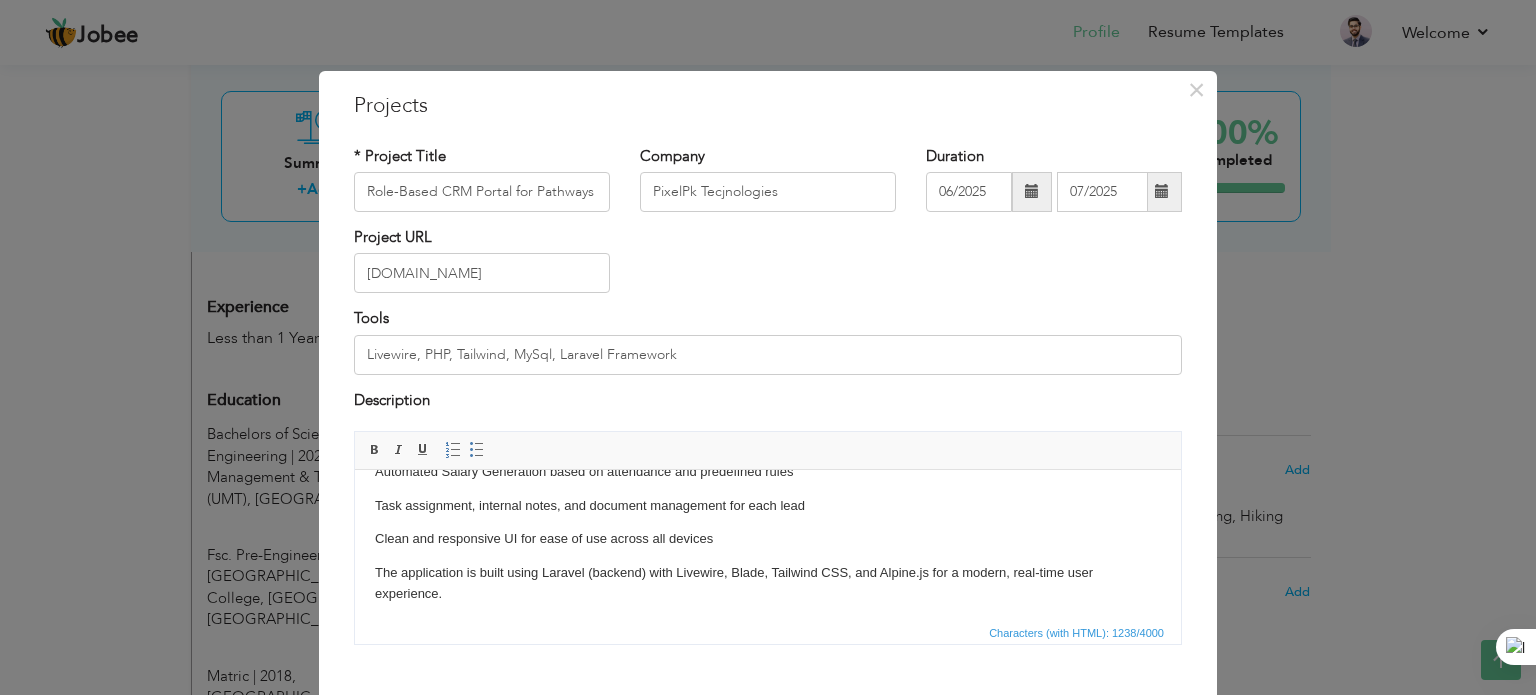 scroll, scrollTop: 339, scrollLeft: 0, axis: vertical 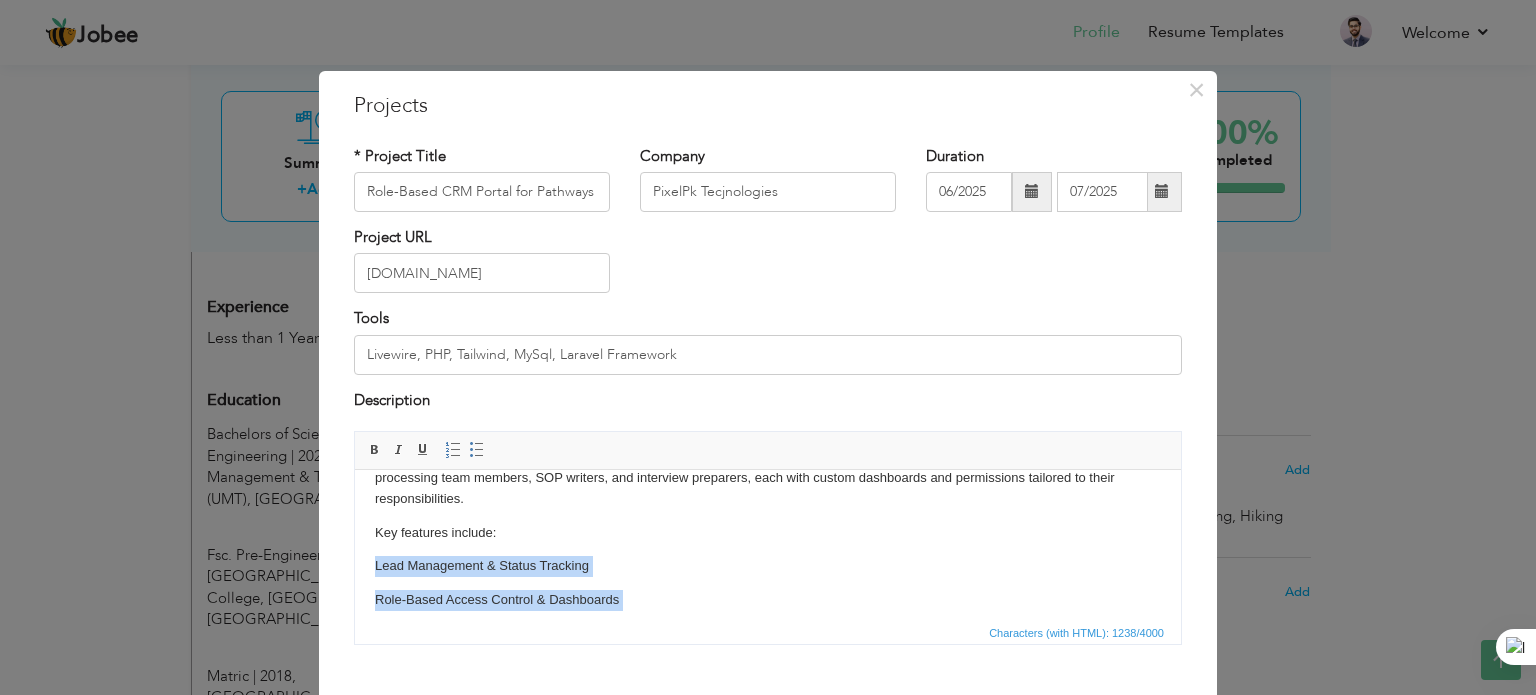 drag, startPoint x: 730, startPoint y: 531, endPoint x: 364, endPoint y: 577, distance: 368.8794 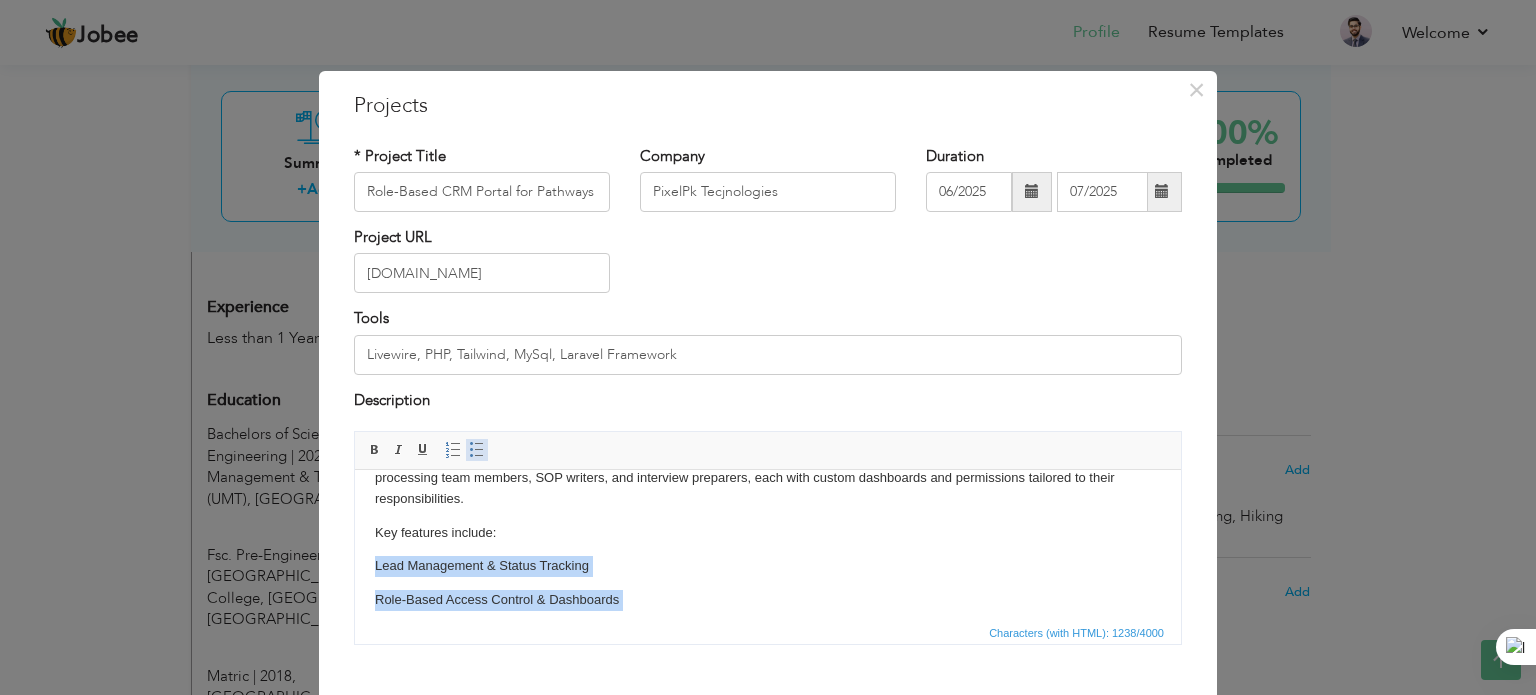 click at bounding box center [477, 450] 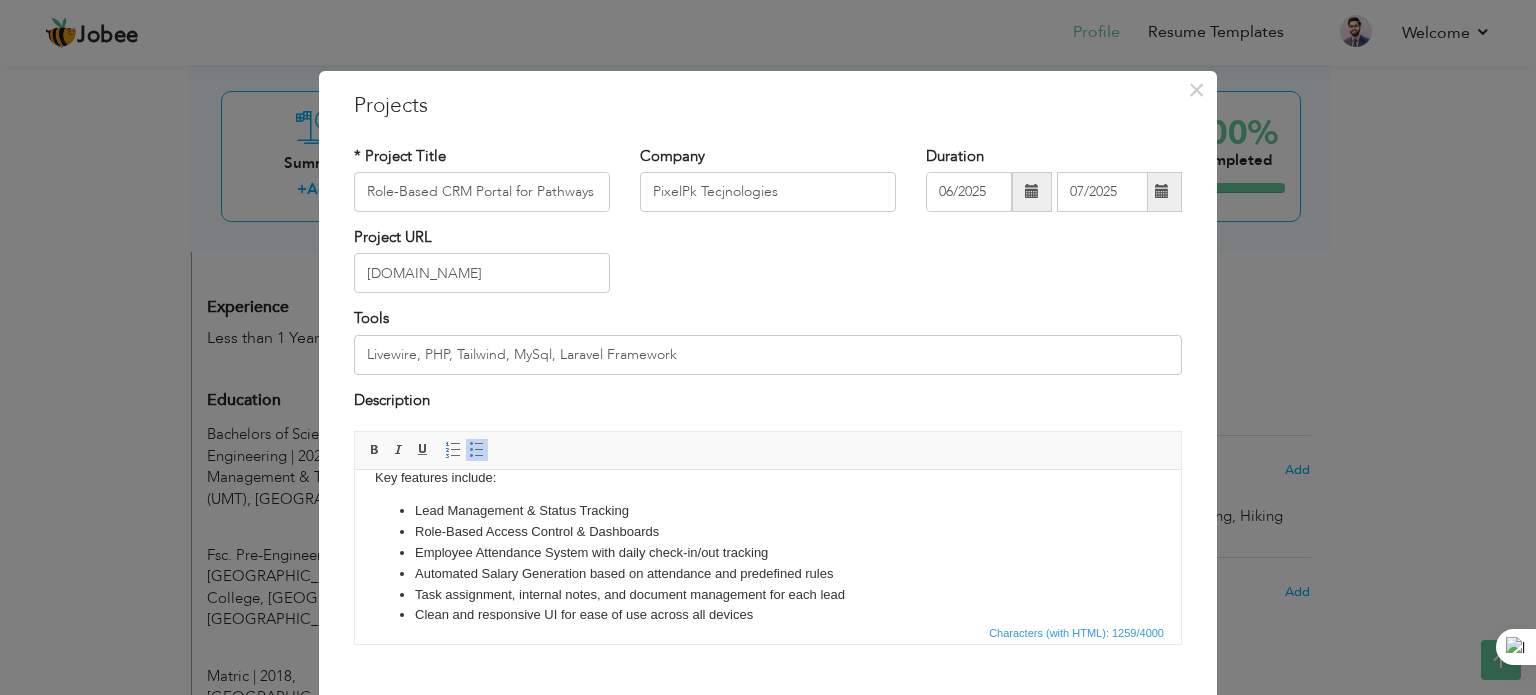 scroll, scrollTop: 274, scrollLeft: 0, axis: vertical 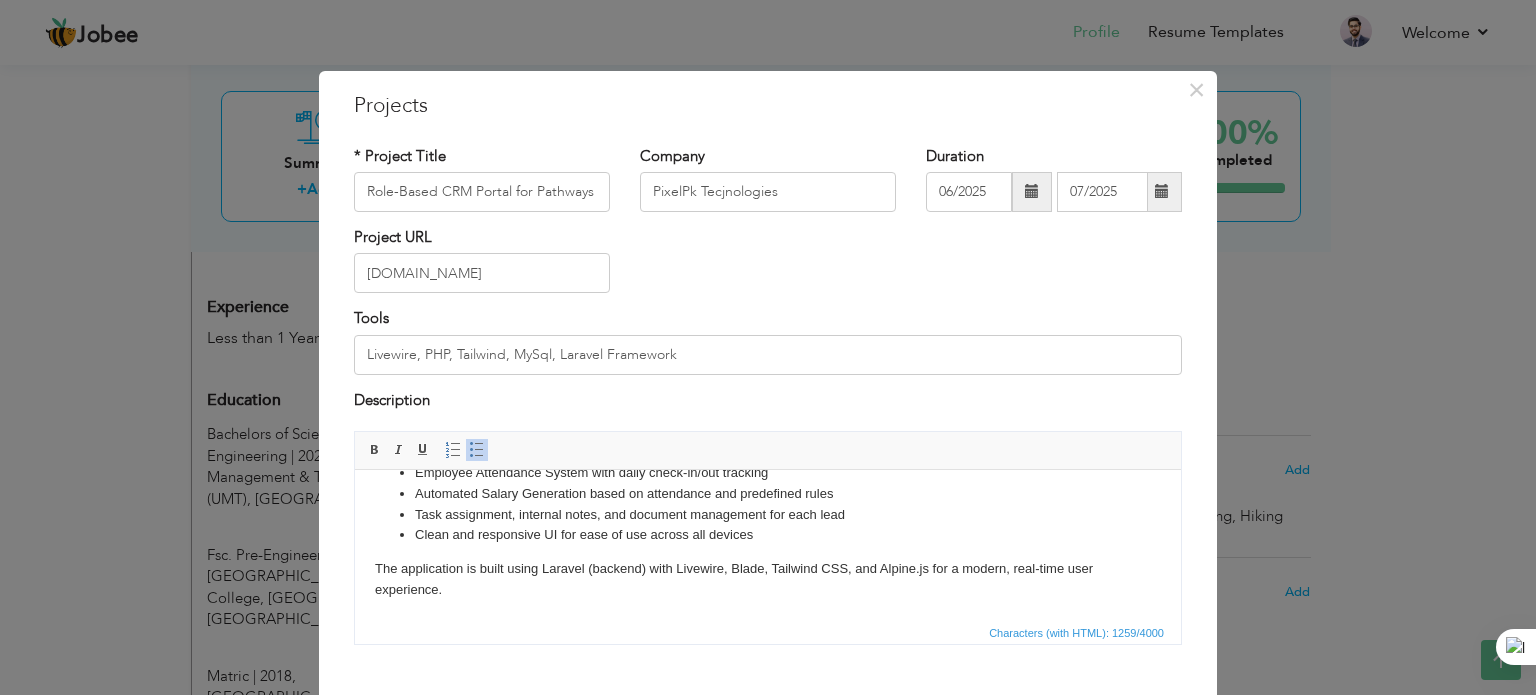click on "This project is a comprehensive, role-based CRM portal designed specifically for a student visa consultancy to streamline and manage their entire workflow online. The system allows team members to create and manage student leads, update their application statuses such as Visa Approved, Rejected, Pending, CAS, COL, UOL, and more, enabling full visibility and tracking across the application lifecycle. The portal is built with a role hierarchy, supporting granular access from top-level CEO and management roles down to counselors, processing team members, SOP writers, and interview preparers, each with custom dashboards and permissions tailored to their responsibilities. Key features include: Lead Management & Status Tracking Role-Based Access Control & Dashboards Employee Attendance System with daily check-in/out tracking Automated Salary Generation based on attendance and predefined rules Task assignment, internal notes, and document management for each lead" at bounding box center (768, 408) 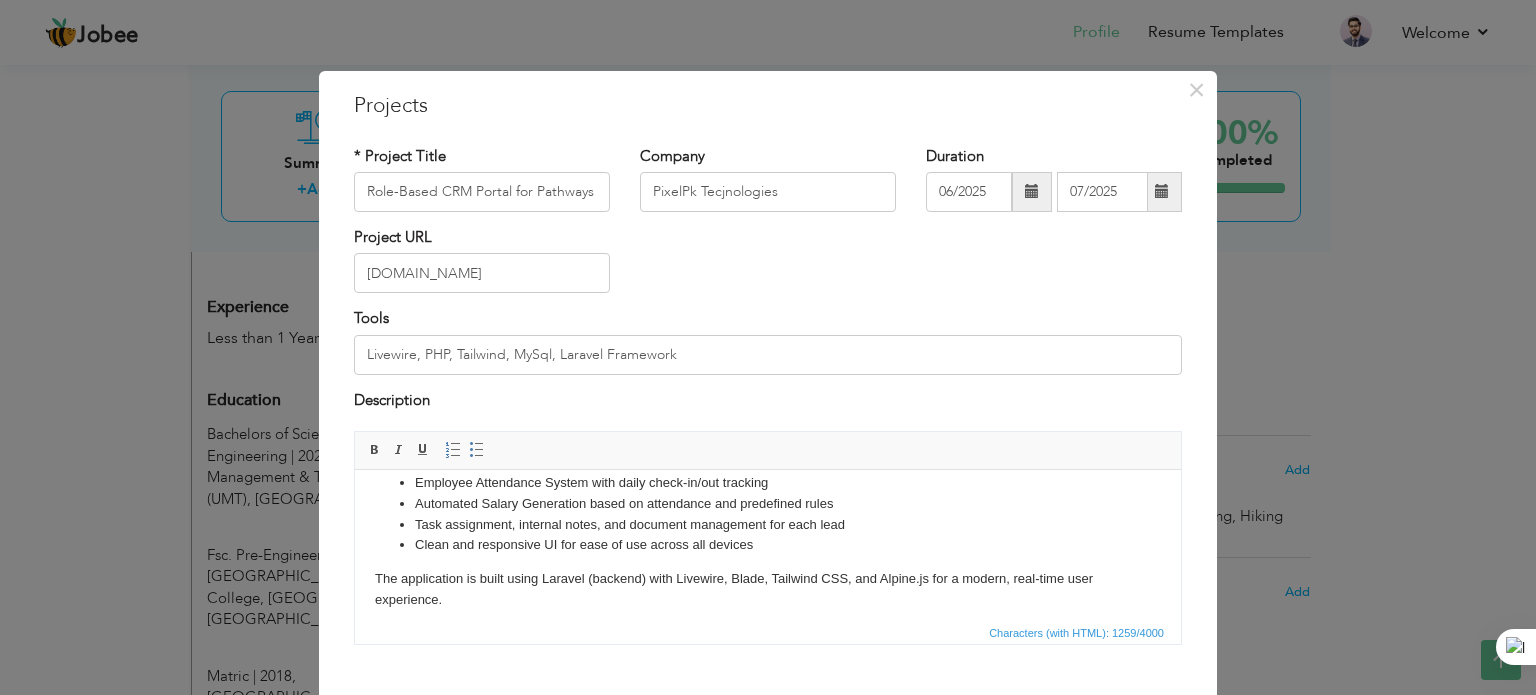 scroll, scrollTop: 274, scrollLeft: 0, axis: vertical 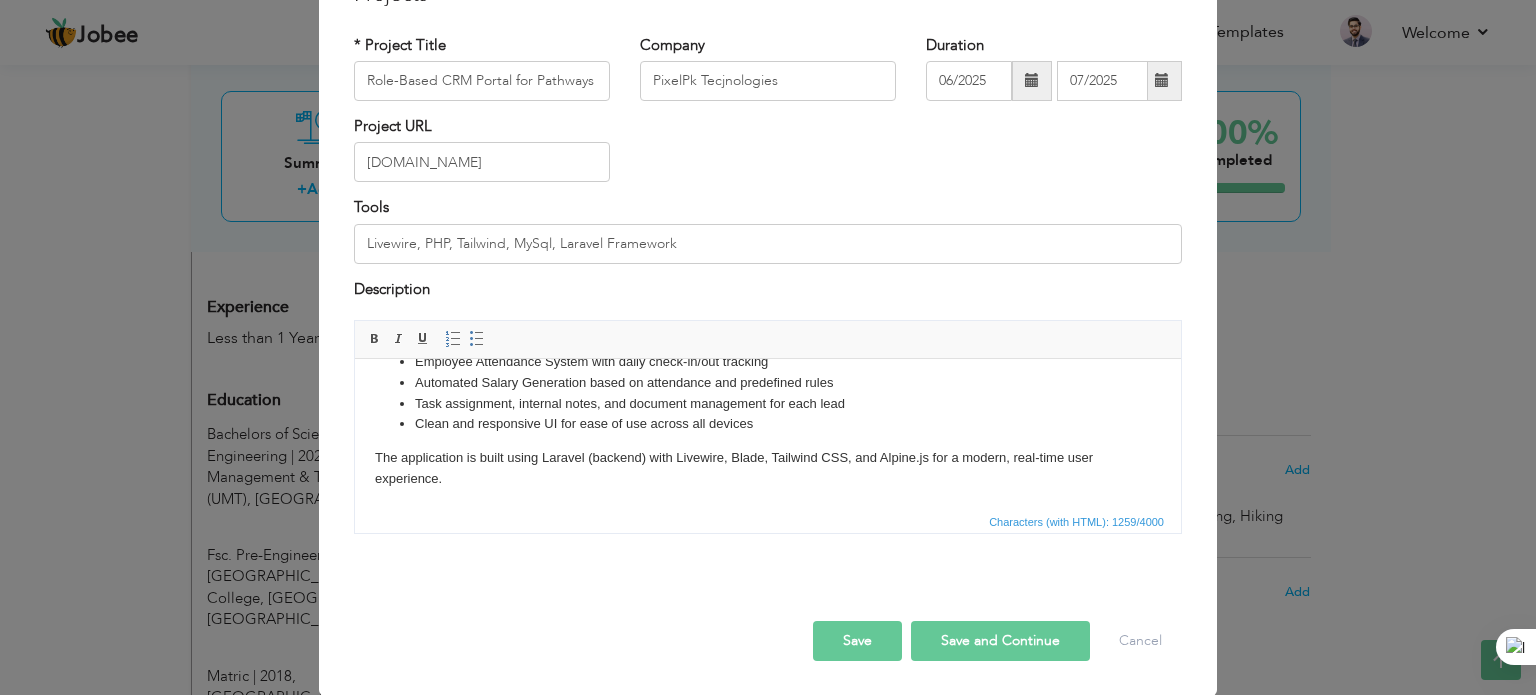 click on "Save" at bounding box center (857, 641) 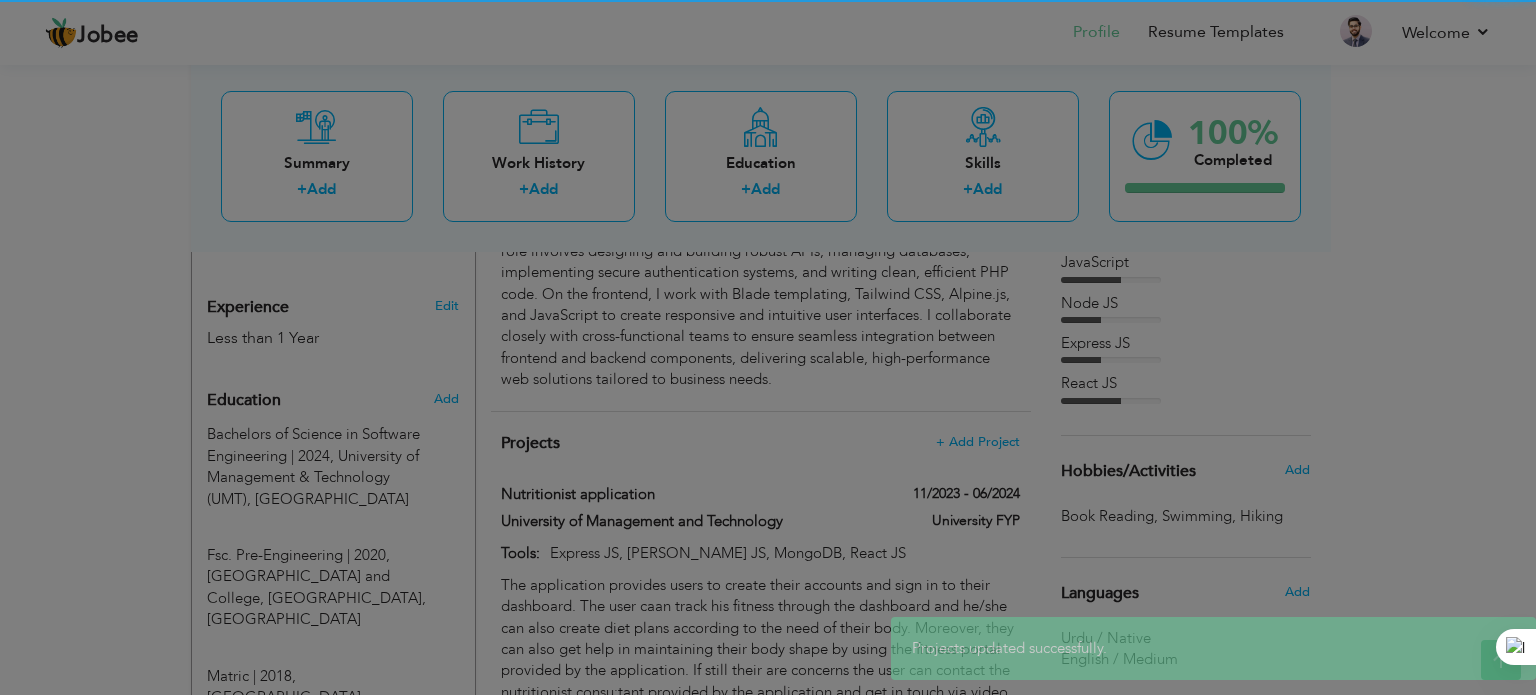 scroll, scrollTop: 0, scrollLeft: 0, axis: both 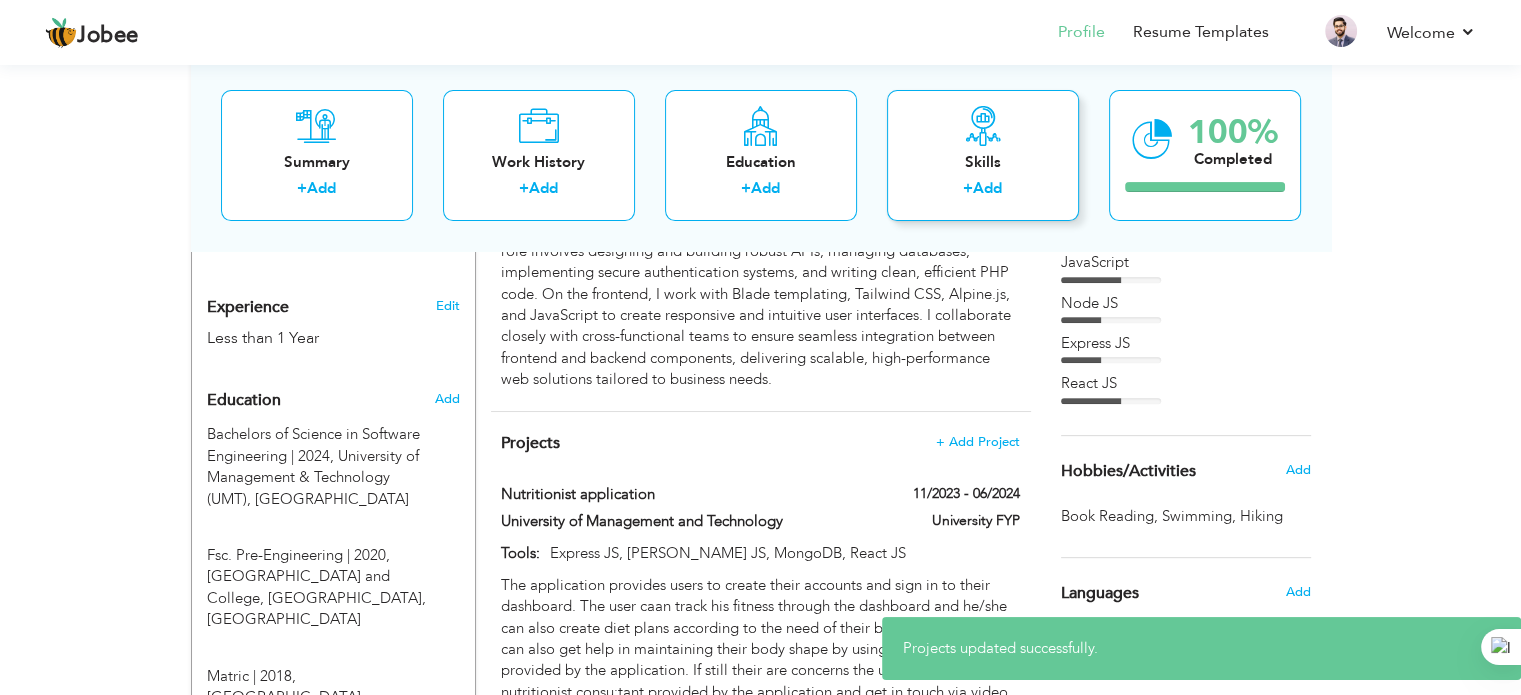 click on "Add" at bounding box center [987, 189] 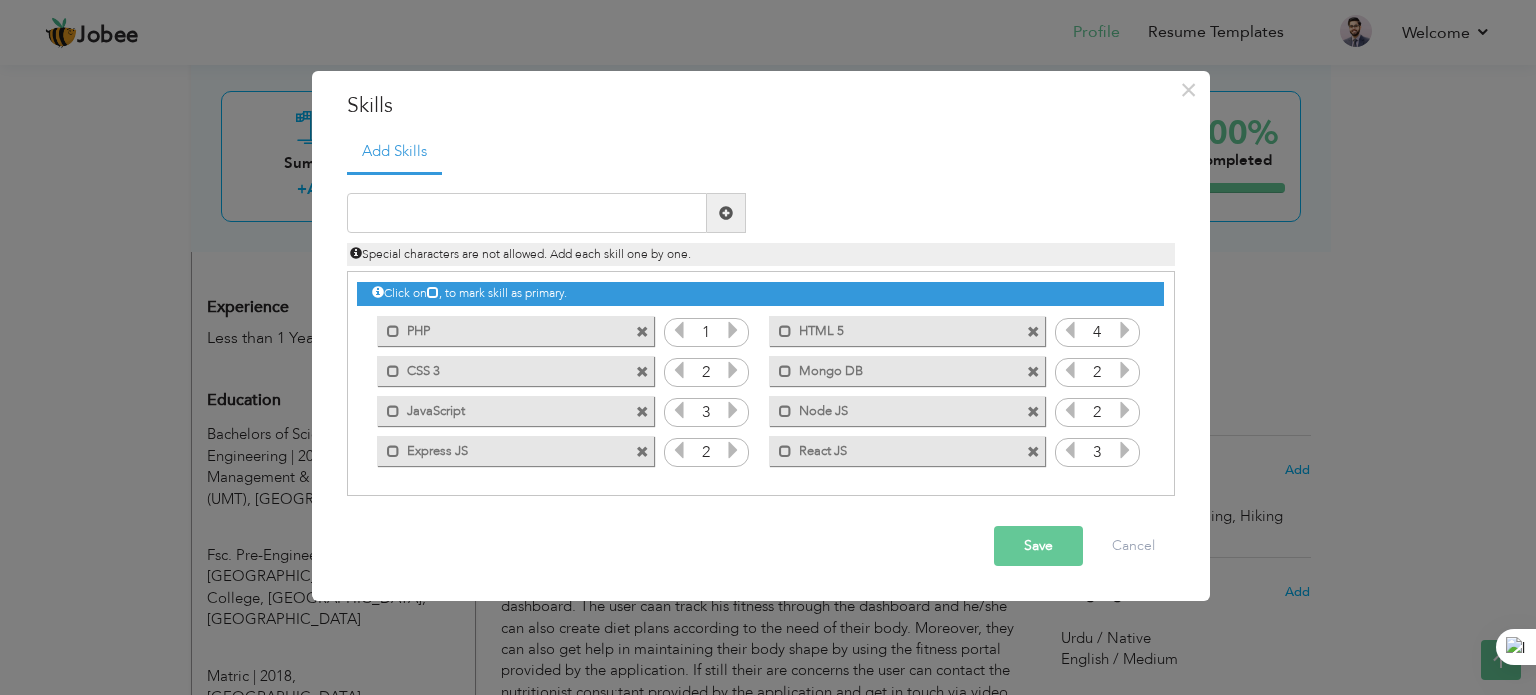 click at bounding box center (733, 330) 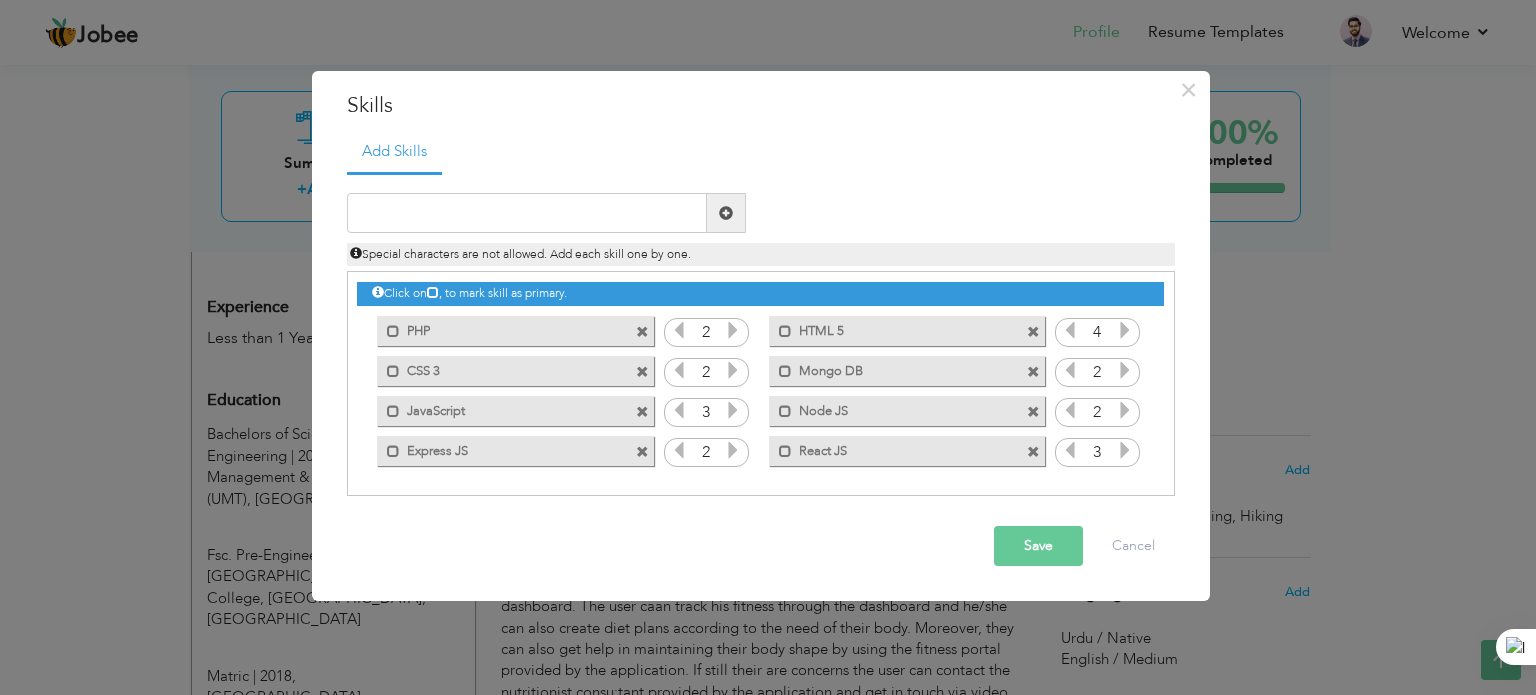 click at bounding box center (733, 330) 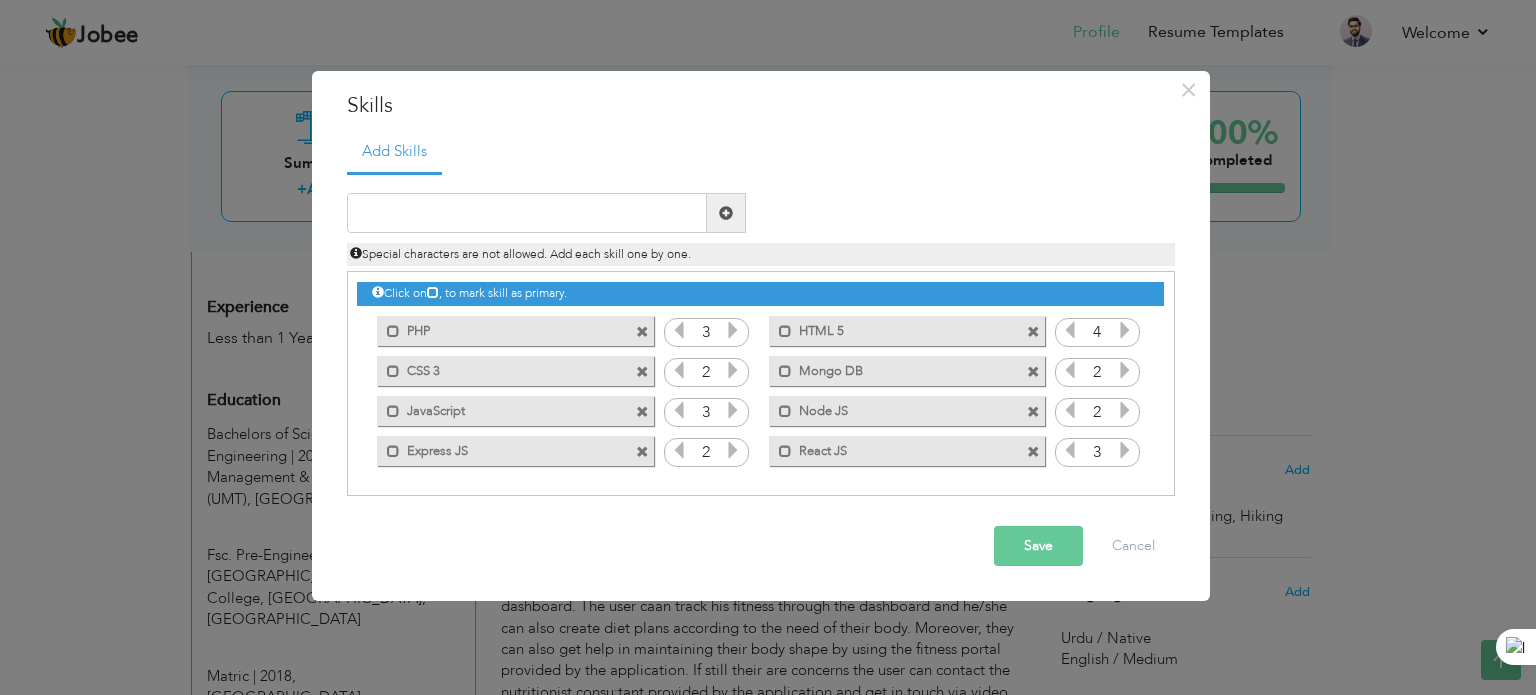 click at bounding box center (733, 330) 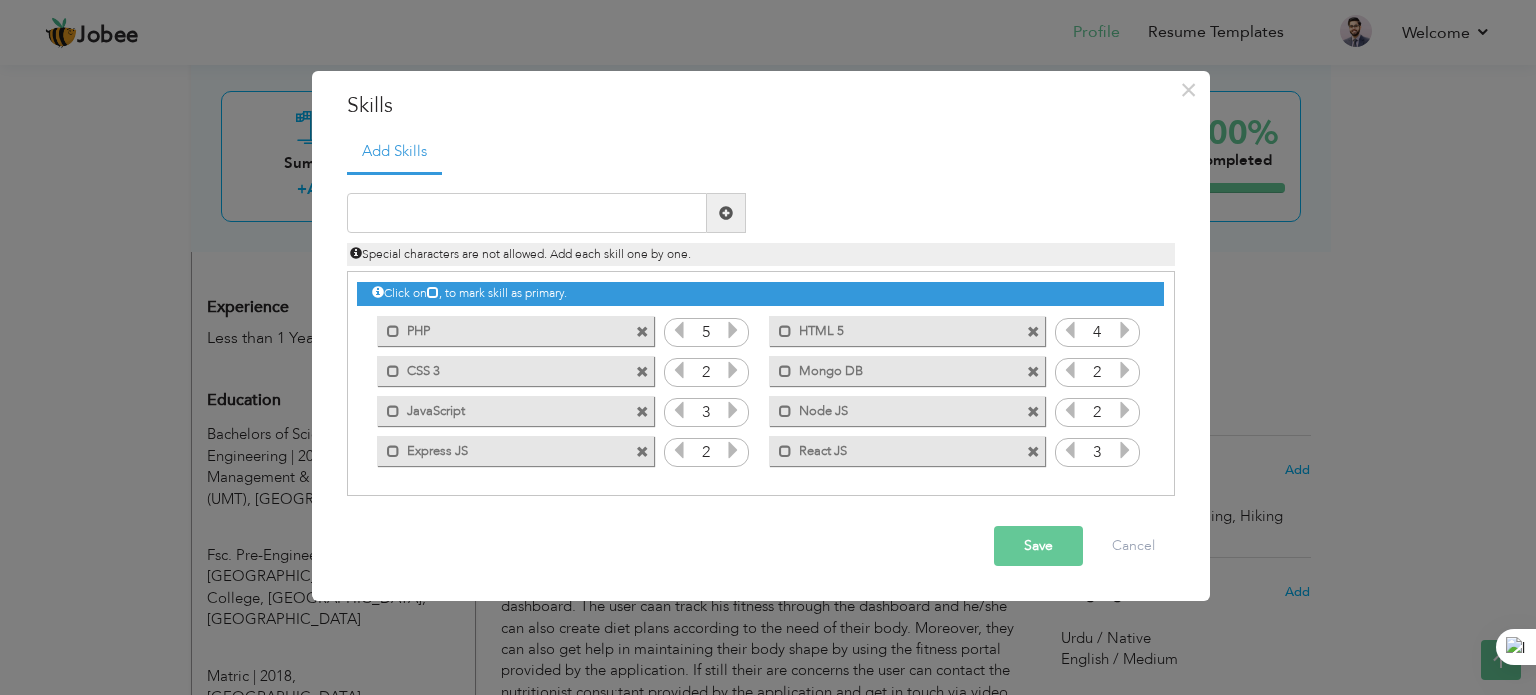click at bounding box center [733, 330] 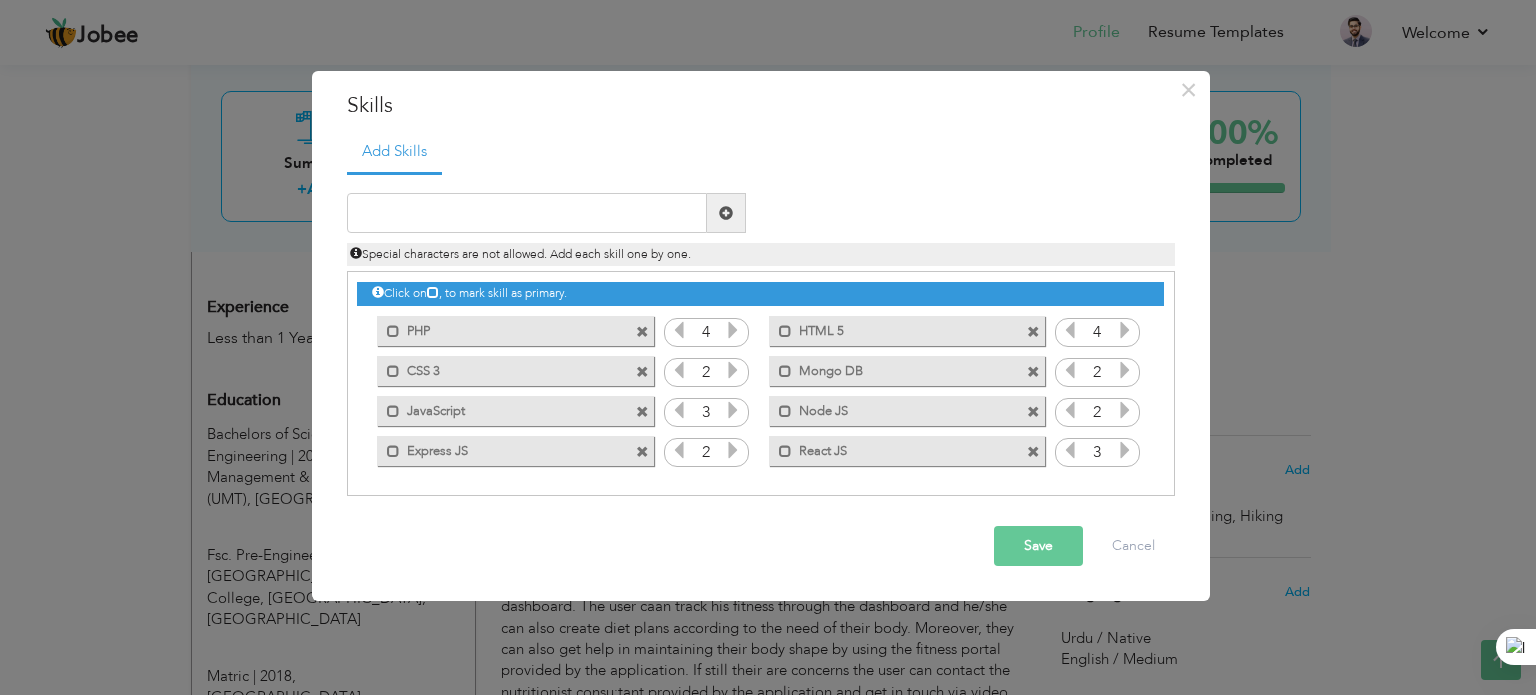 click at bounding box center [679, 330] 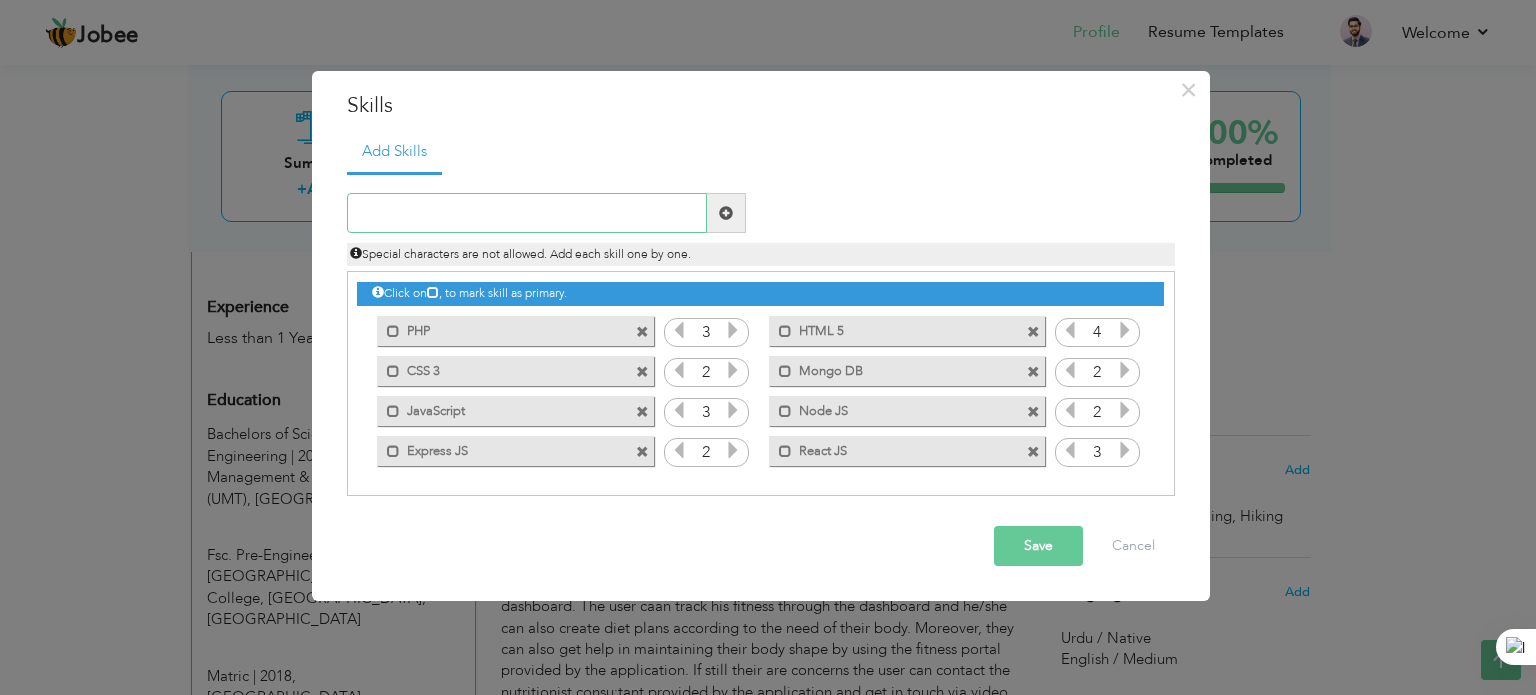 click at bounding box center (527, 213) 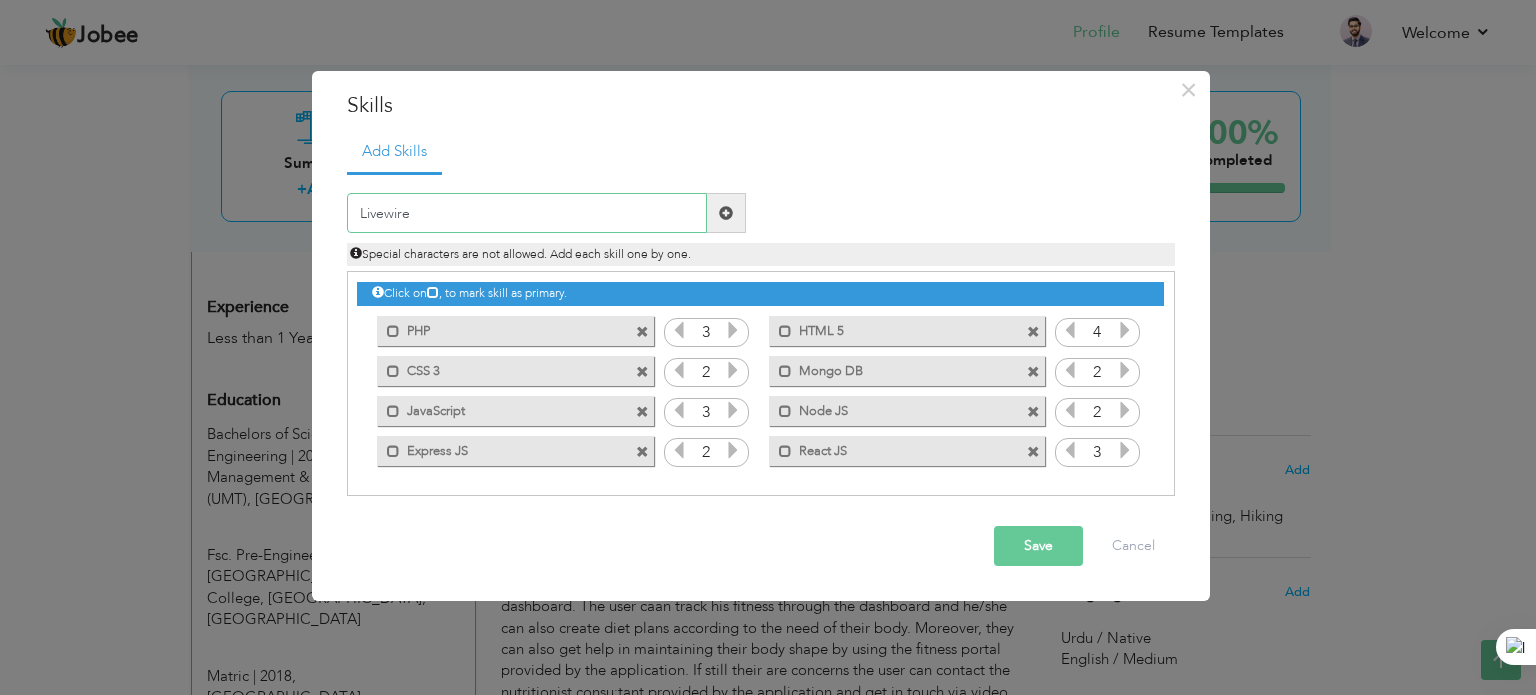 type on "Livewire" 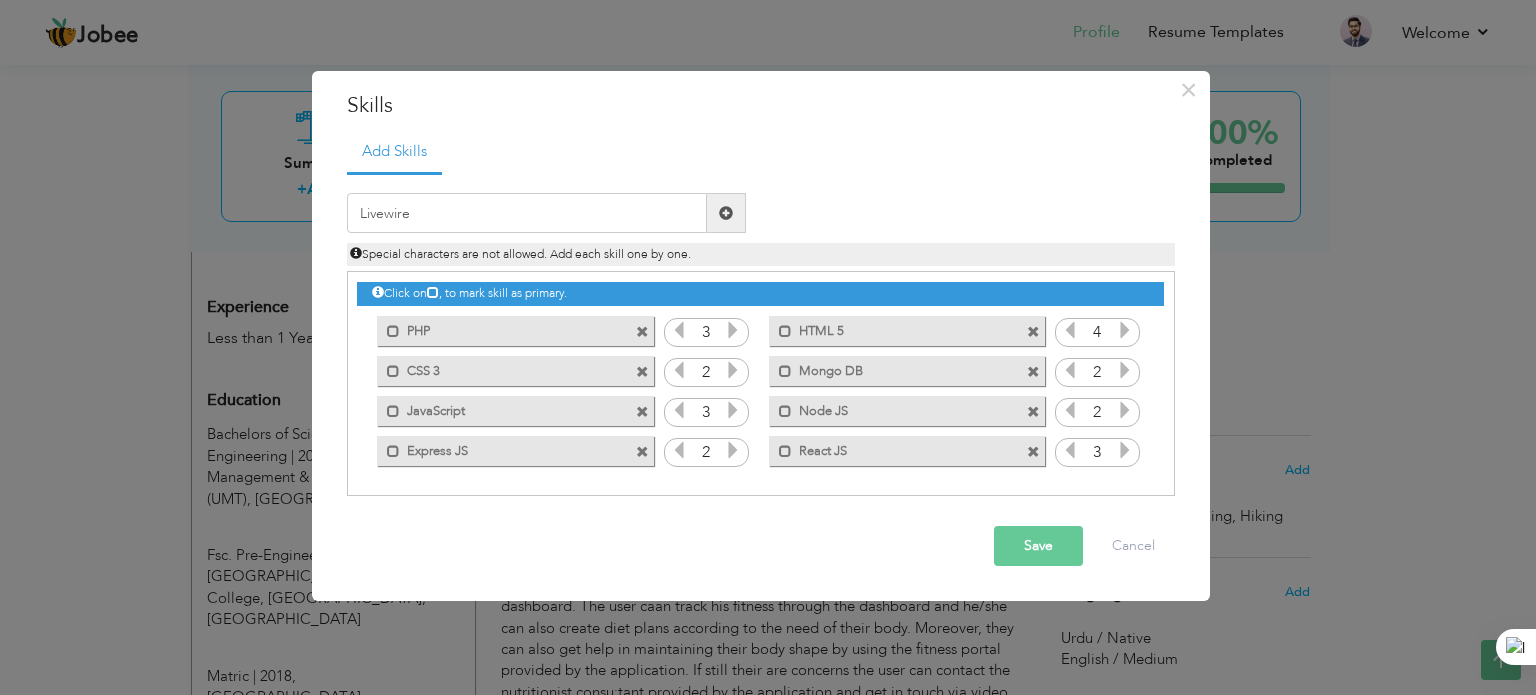 click at bounding box center (726, 213) 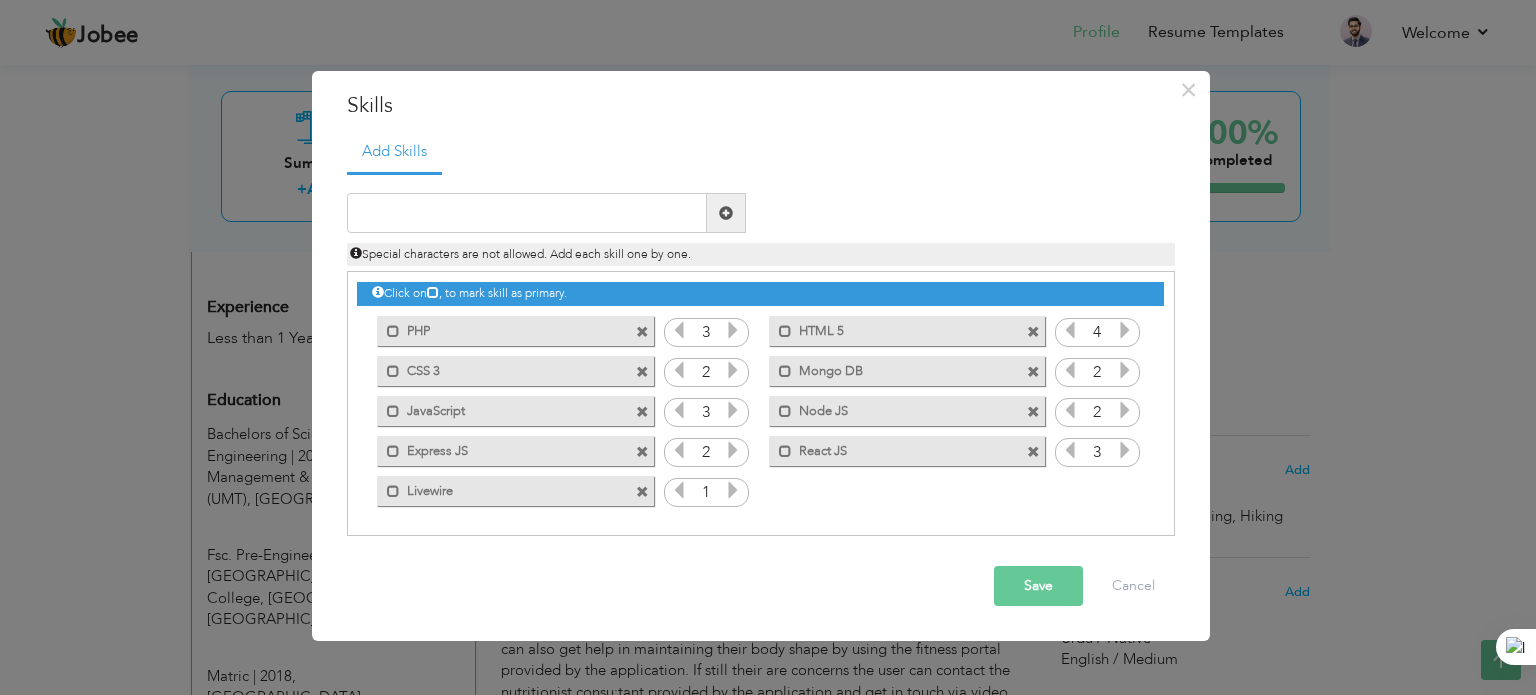 click at bounding box center [733, 490] 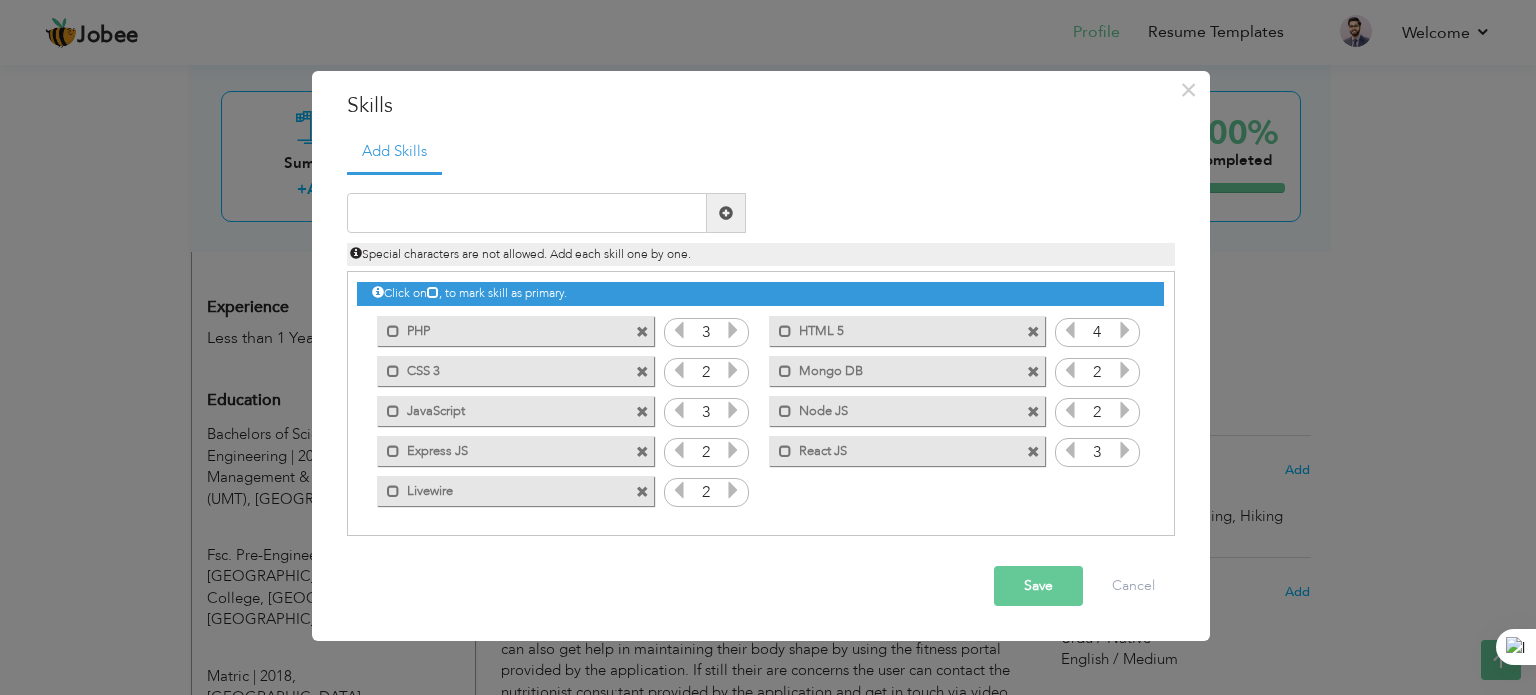 click at bounding box center (733, 490) 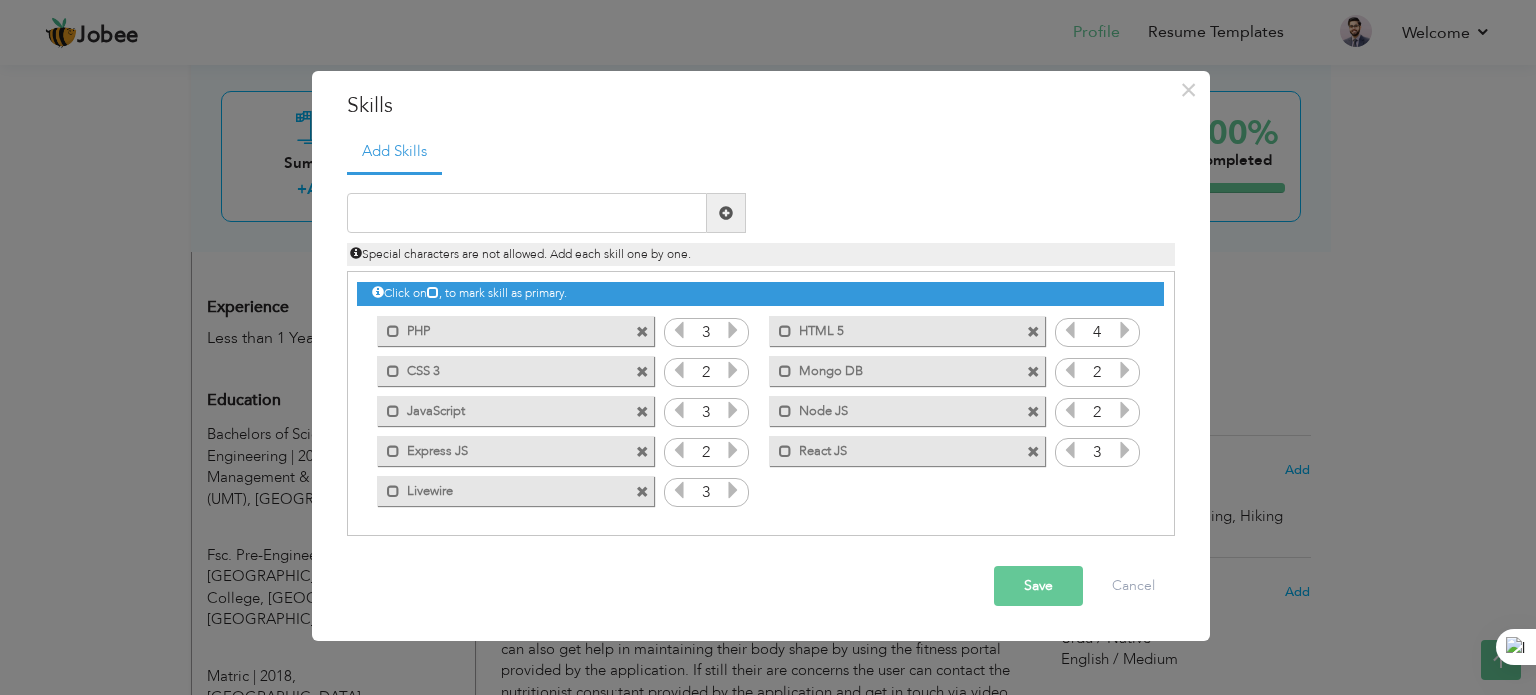 click at bounding box center [733, 490] 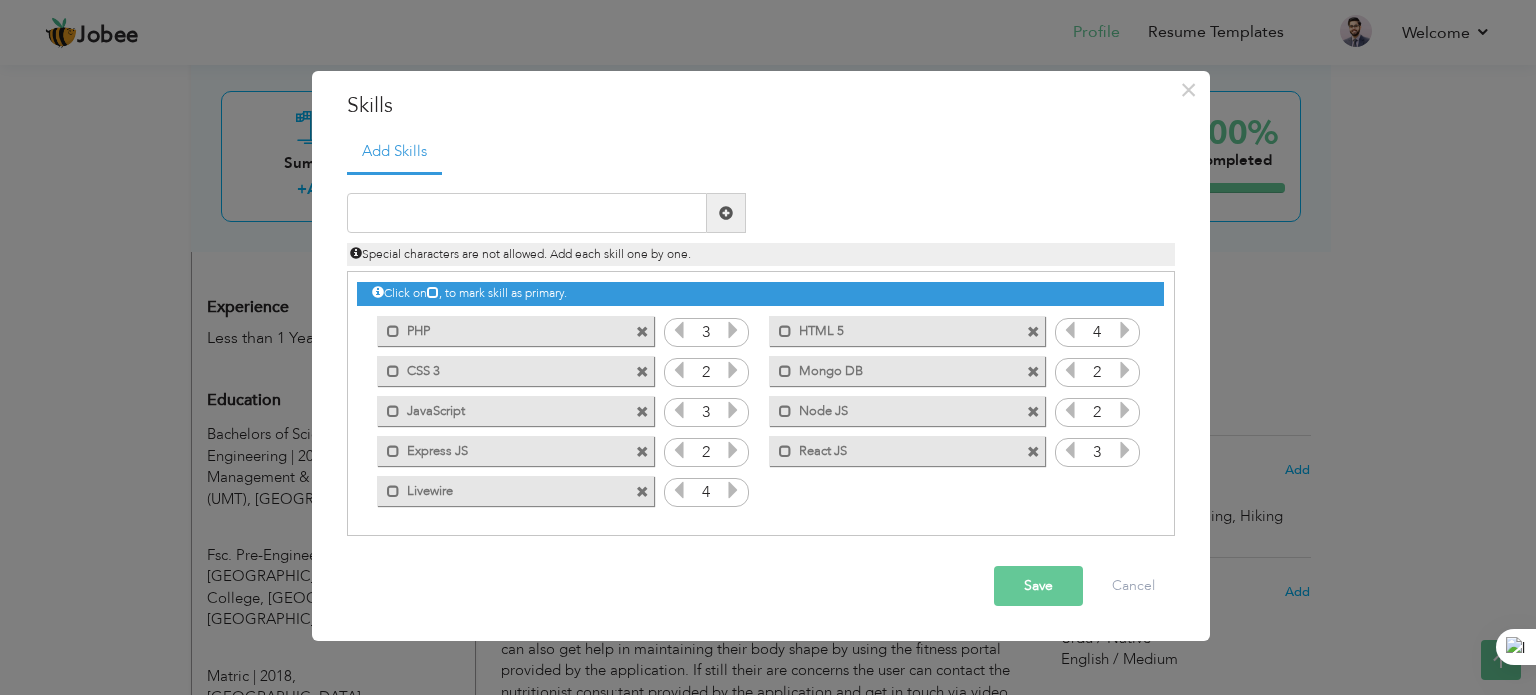 click at bounding box center (733, 490) 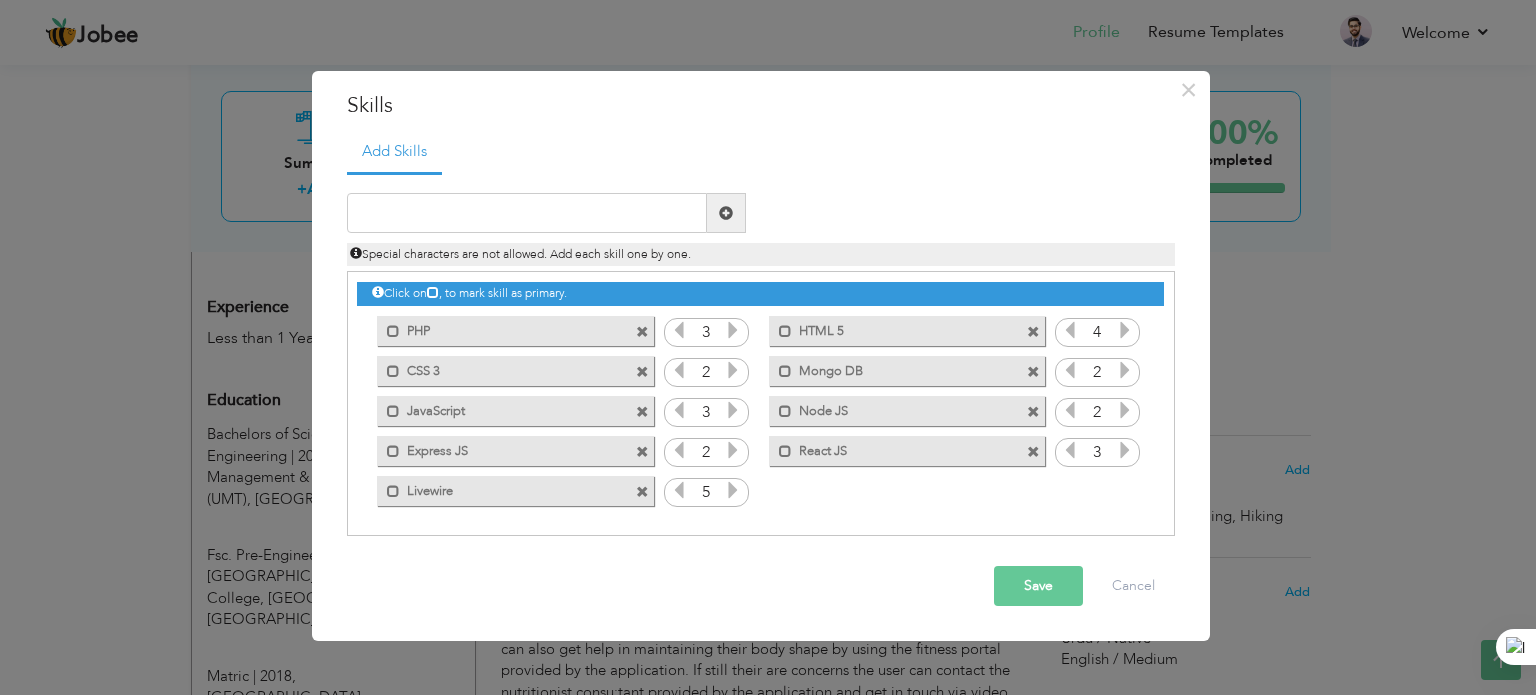 click at bounding box center [679, 490] 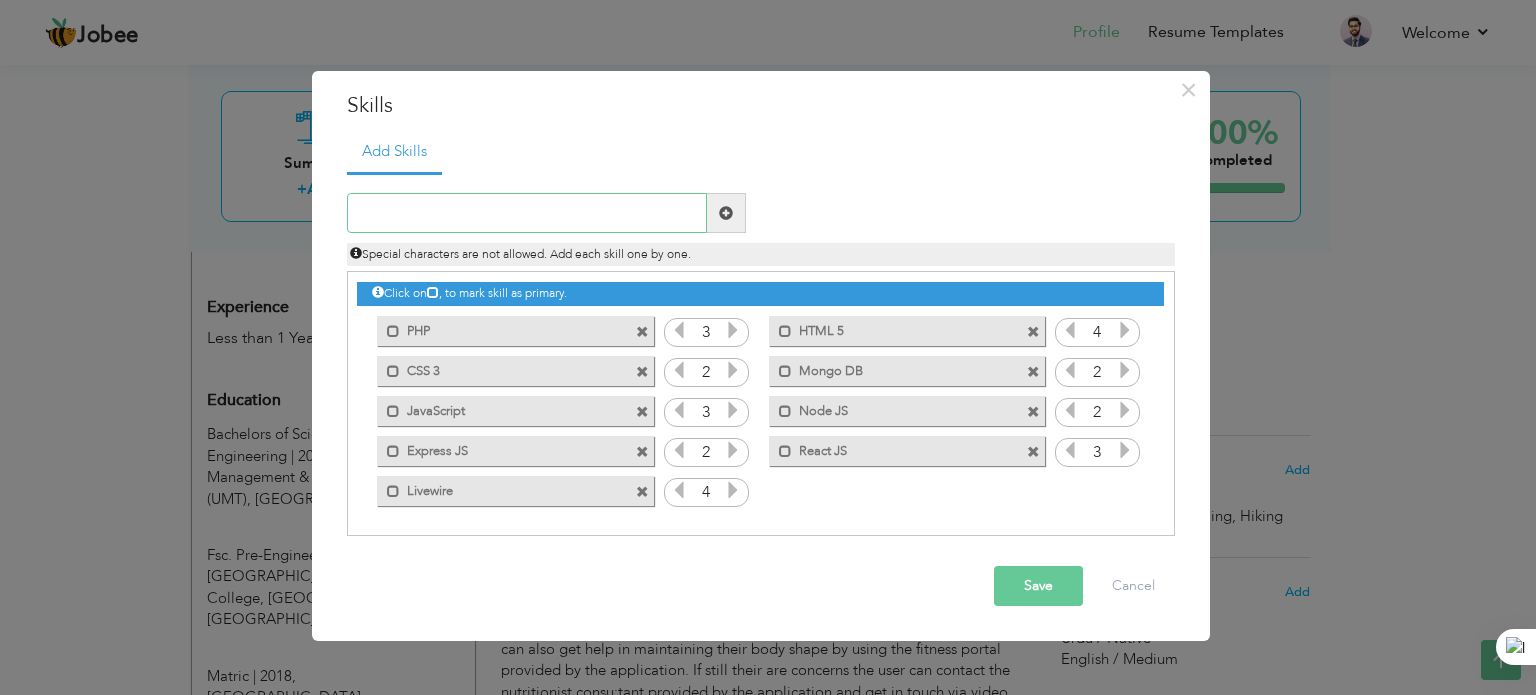 click at bounding box center (527, 213) 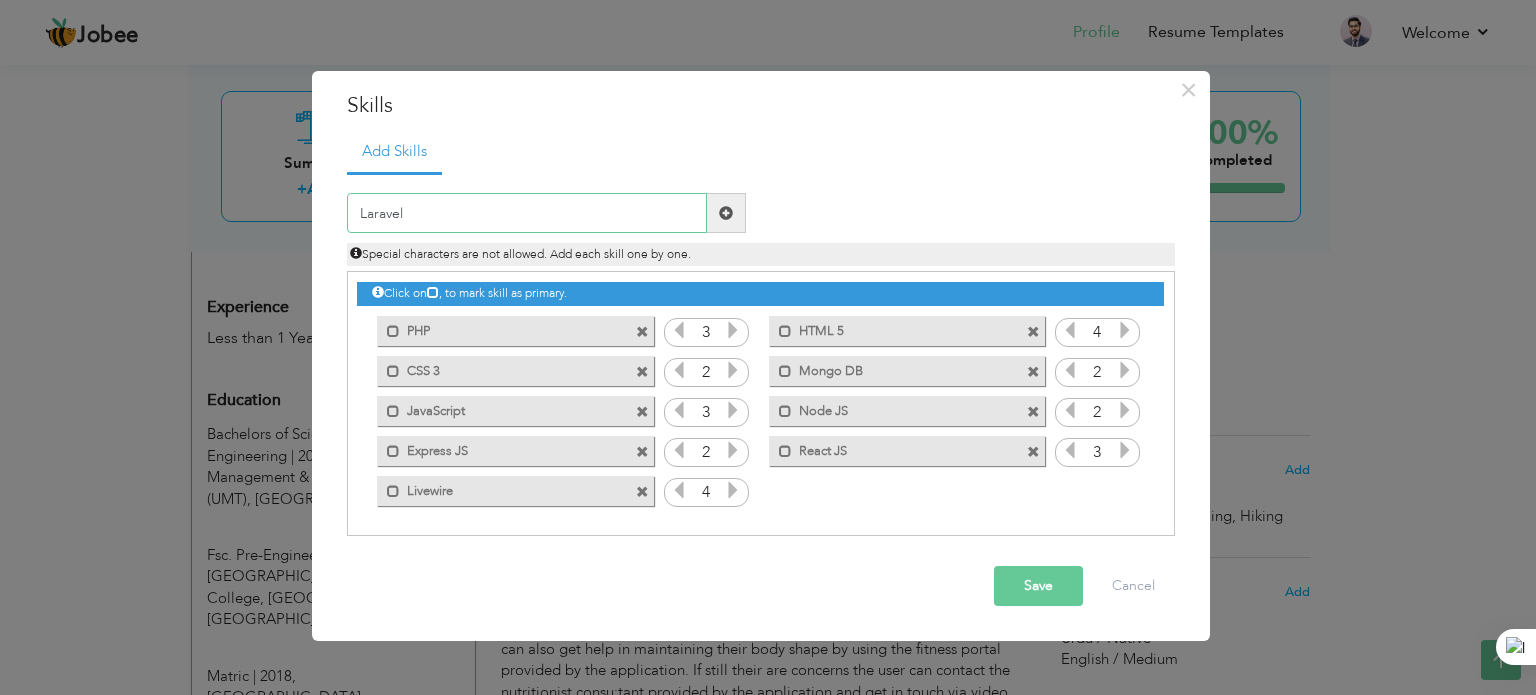 type on "Laravel" 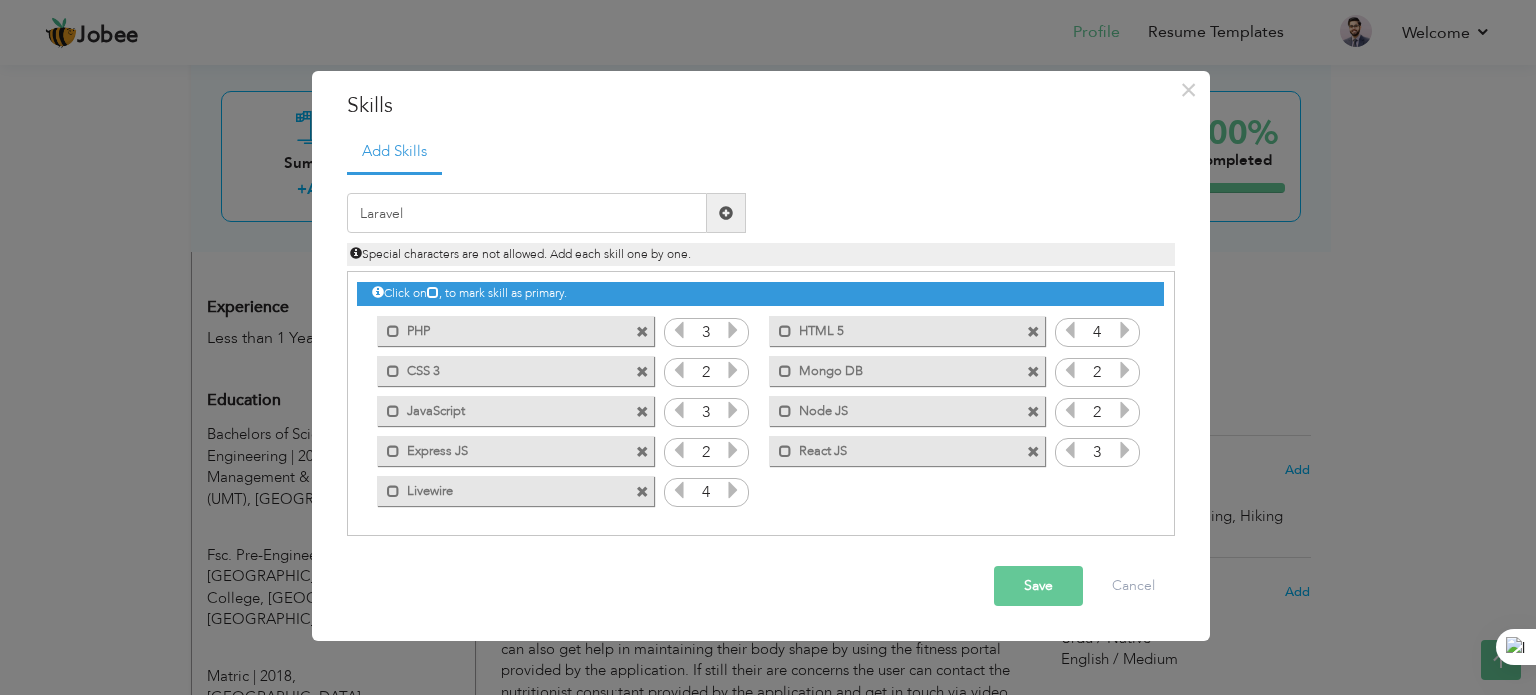 click at bounding box center [726, 213] 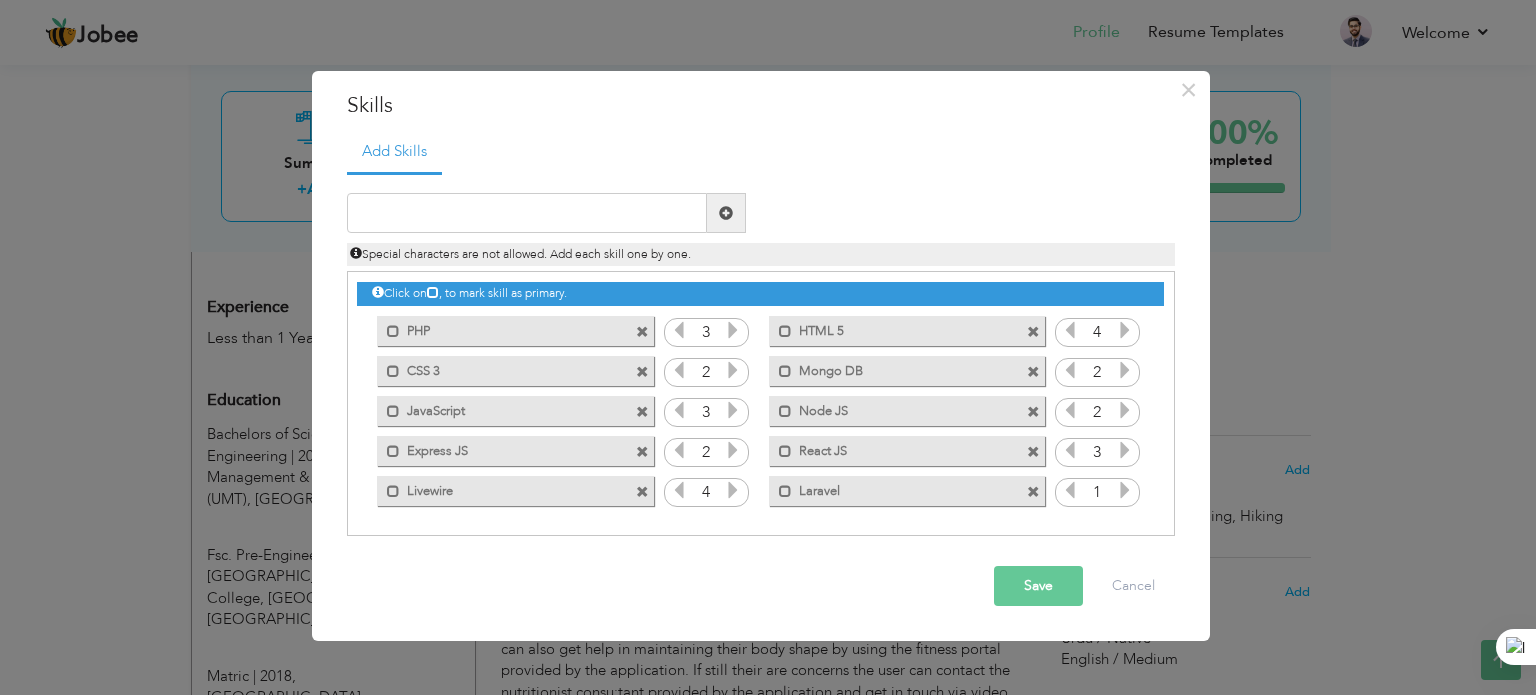 click at bounding box center [1125, 490] 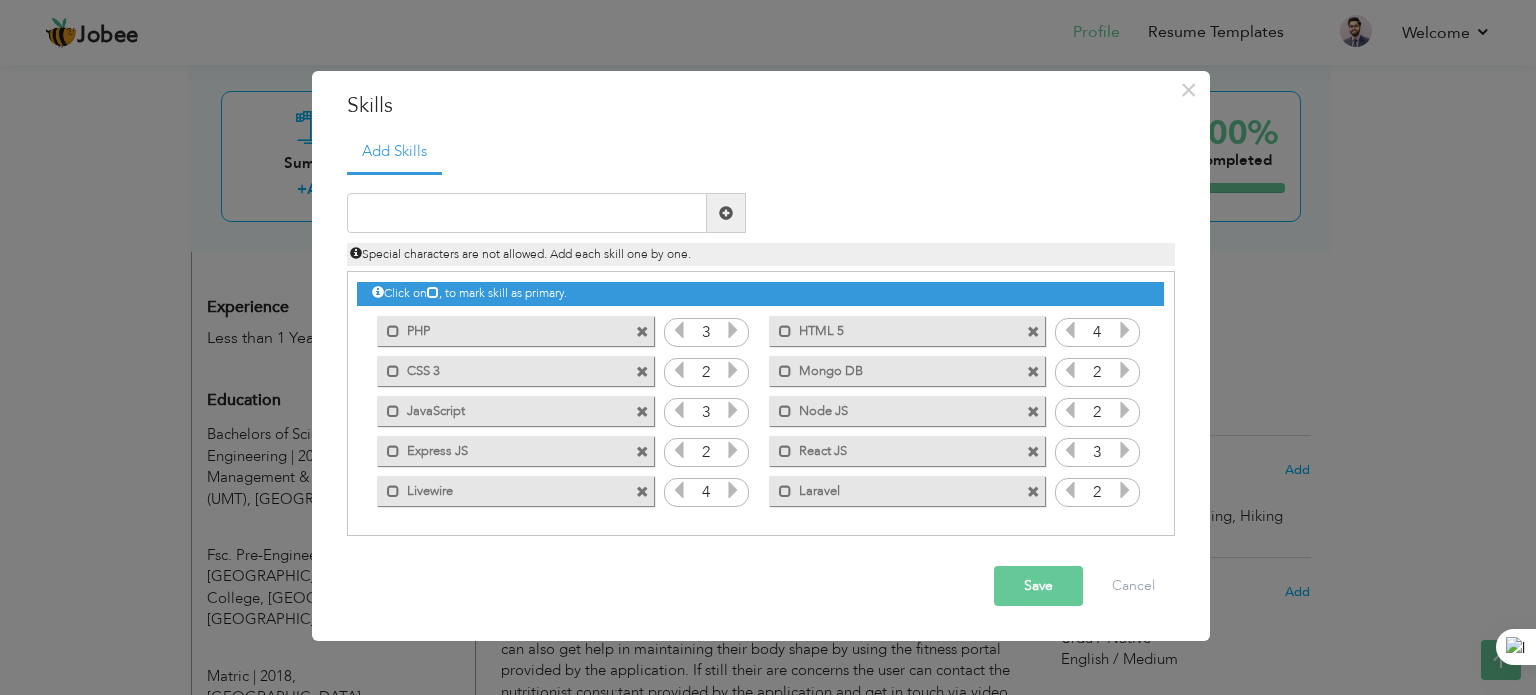 click at bounding box center [1125, 490] 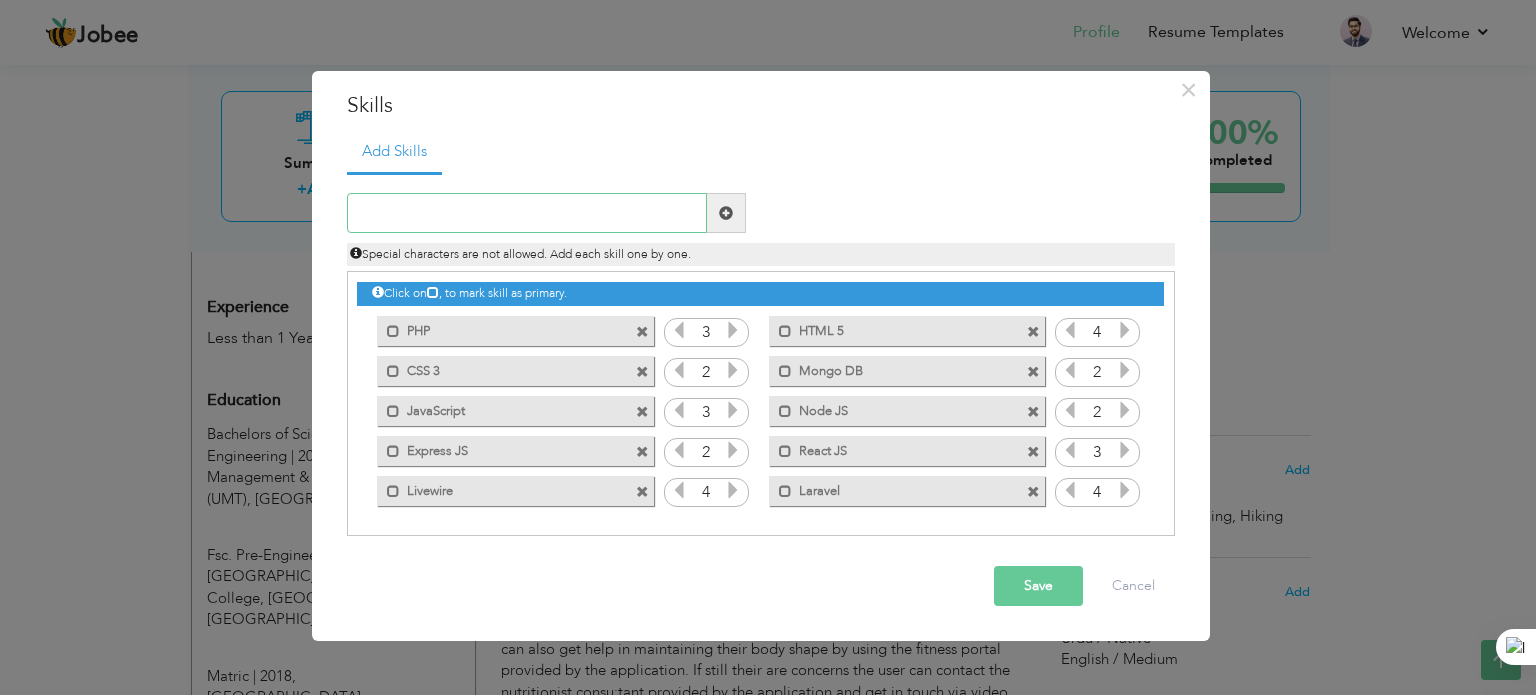 click at bounding box center [527, 213] 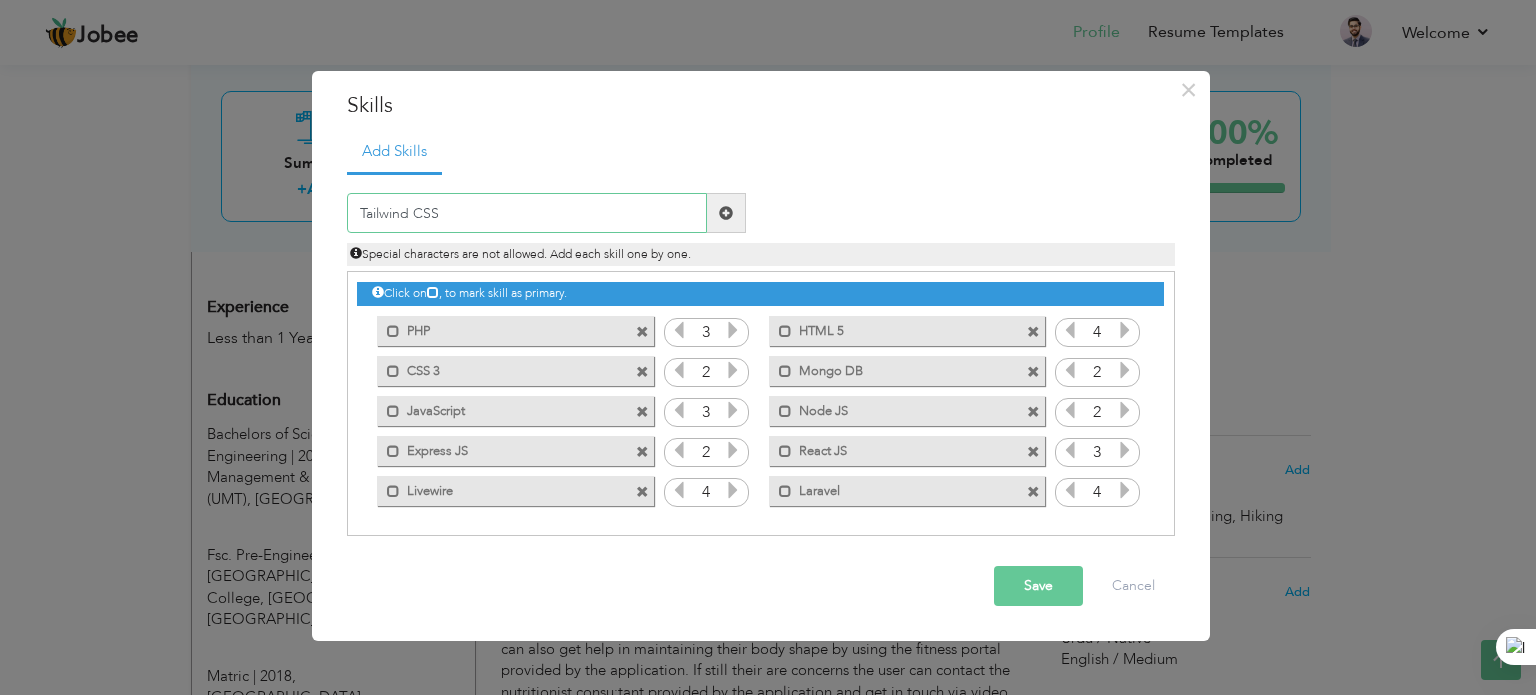 type on "Tailwind CSS" 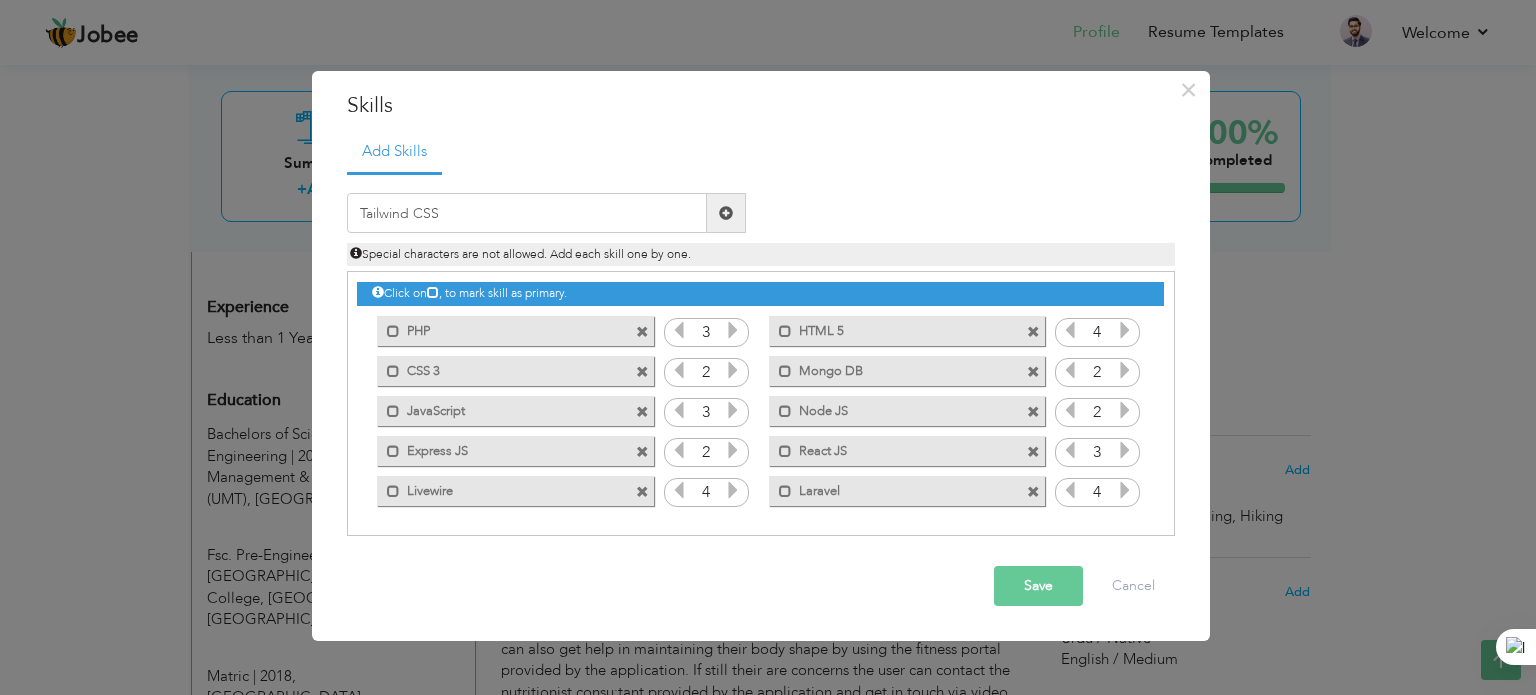 click at bounding box center (726, 213) 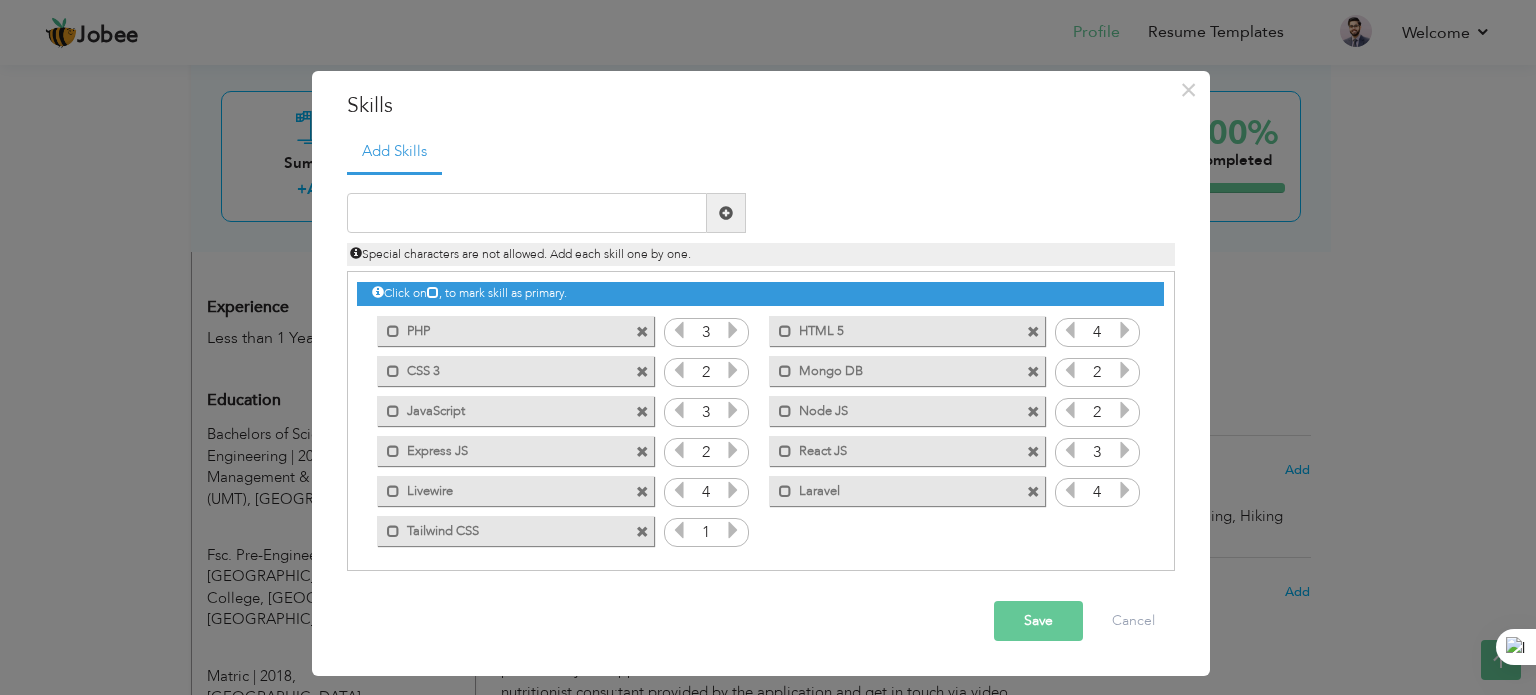 click at bounding box center (733, 530) 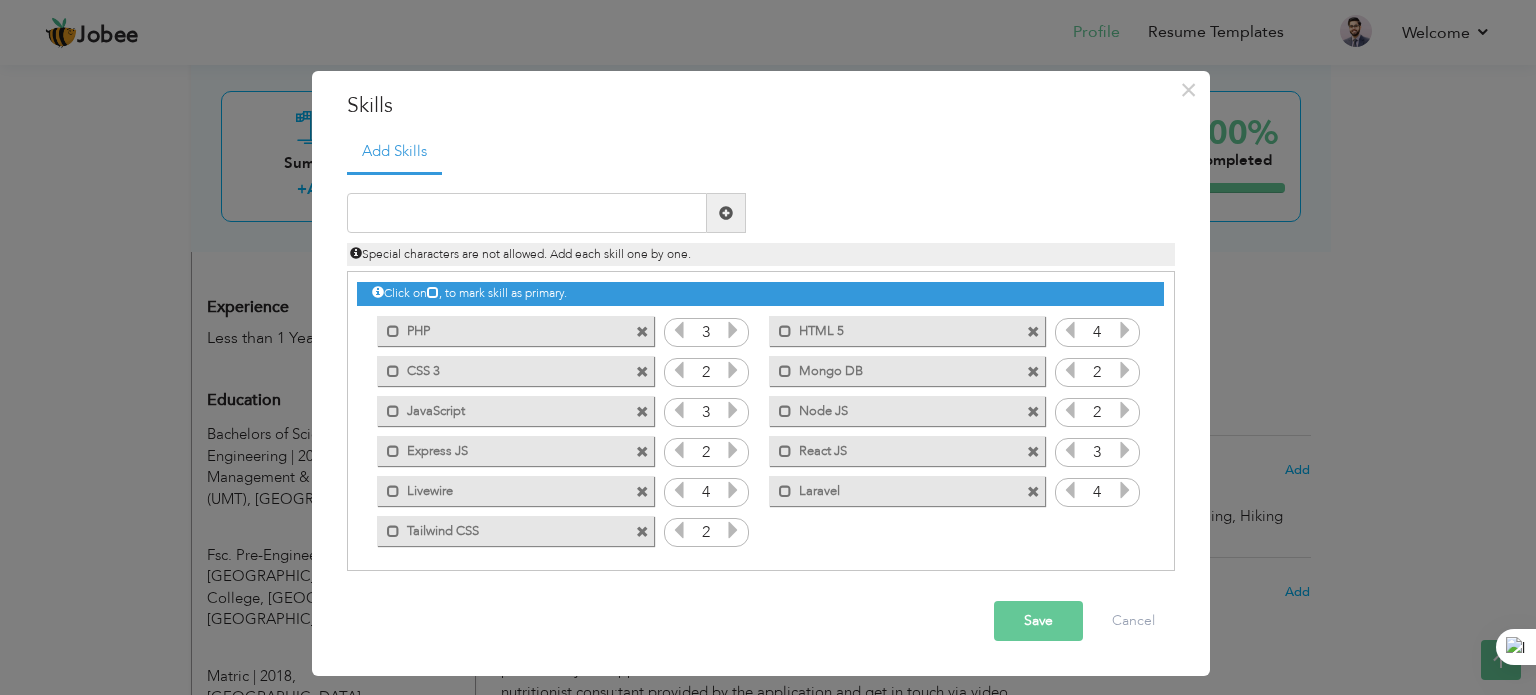 click at bounding box center [733, 530] 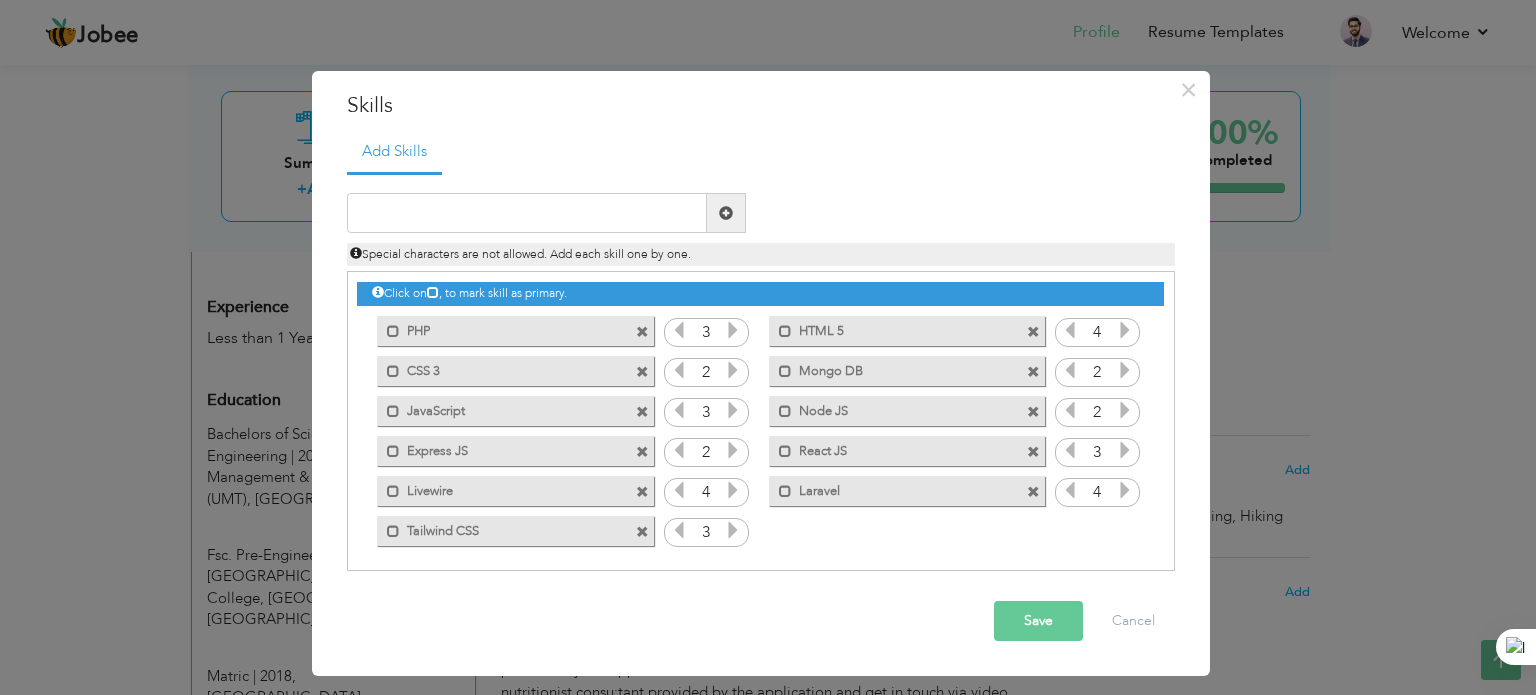 click at bounding box center [733, 530] 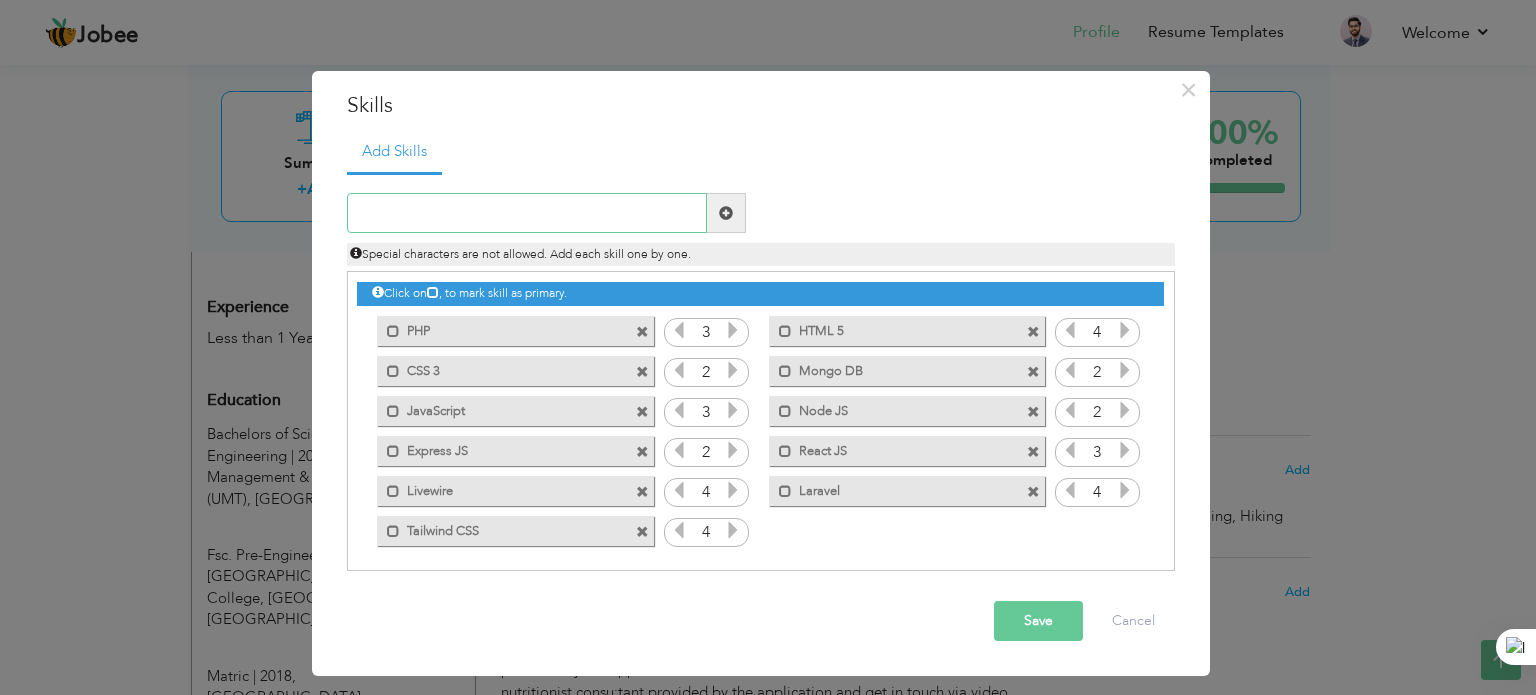 click at bounding box center [527, 213] 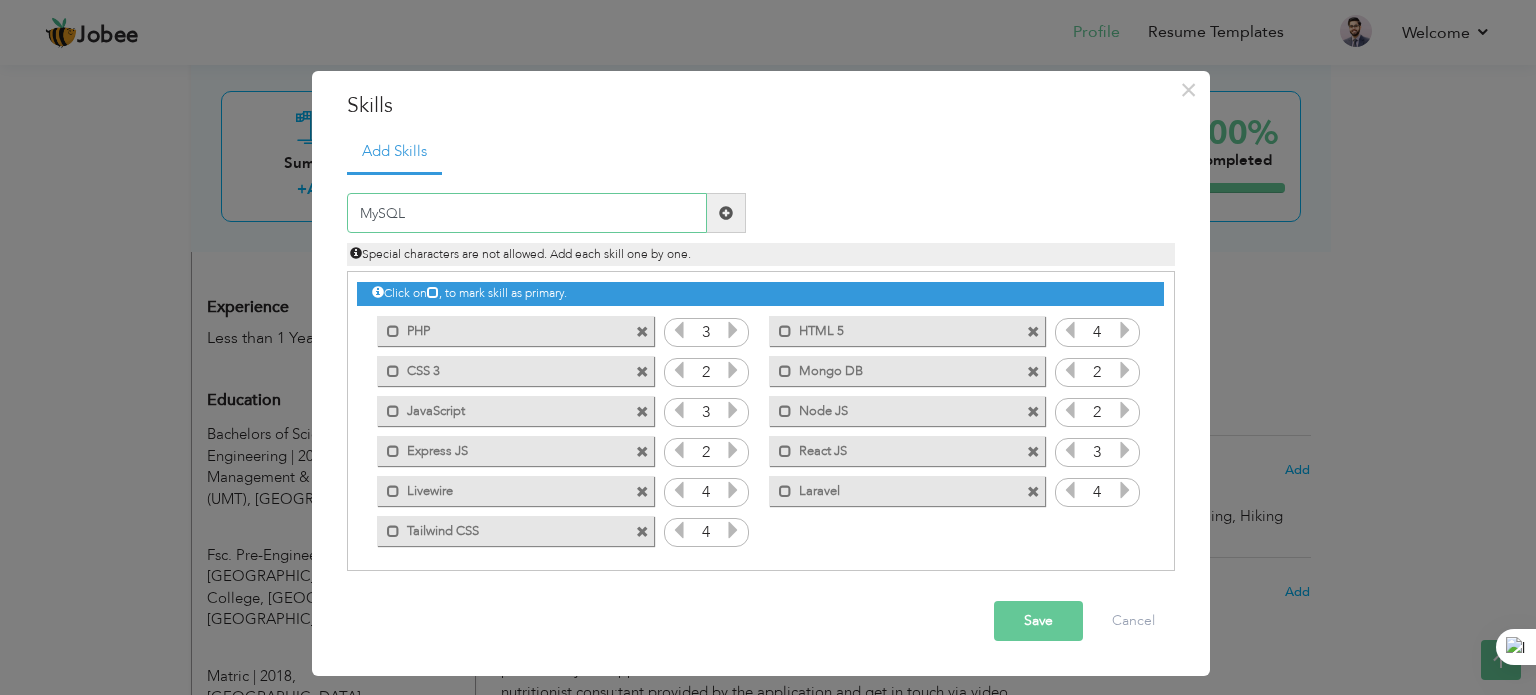 type on "MySQL" 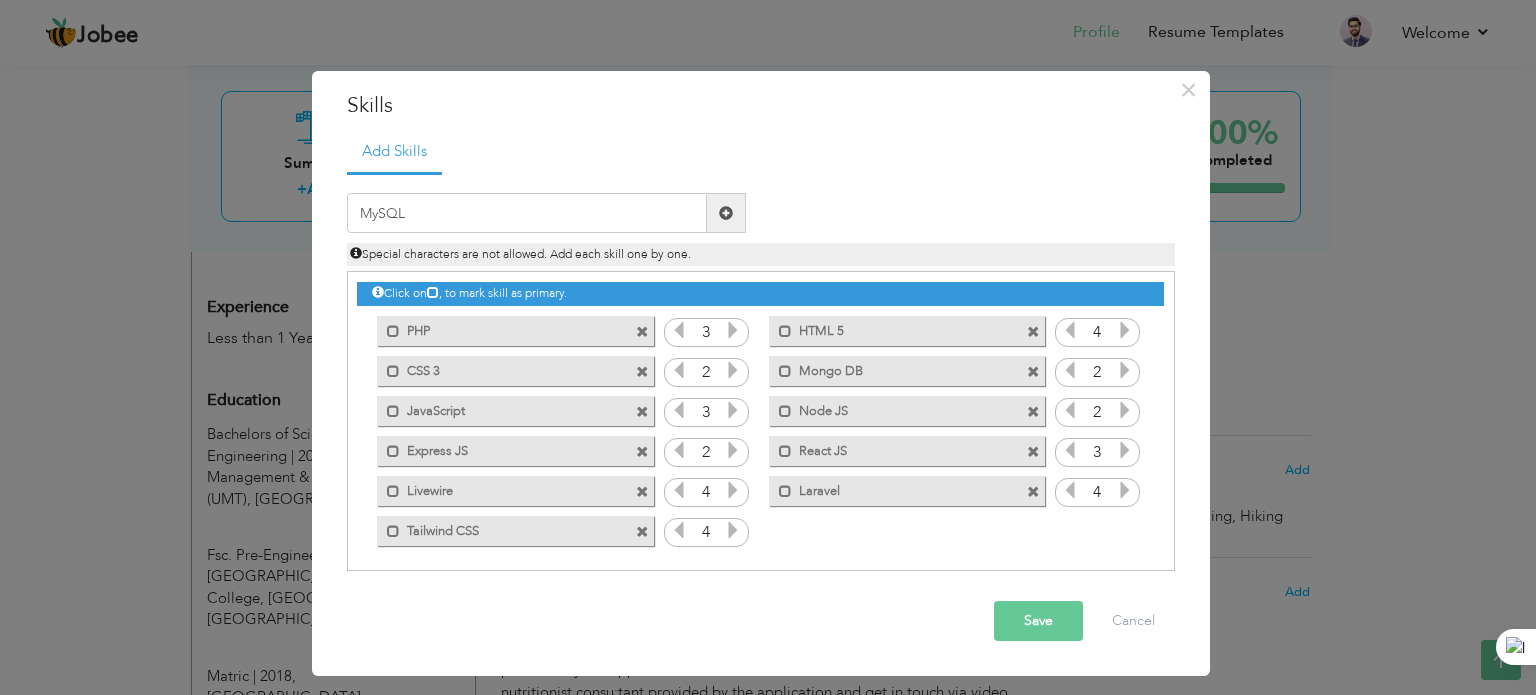 click at bounding box center [726, 213] 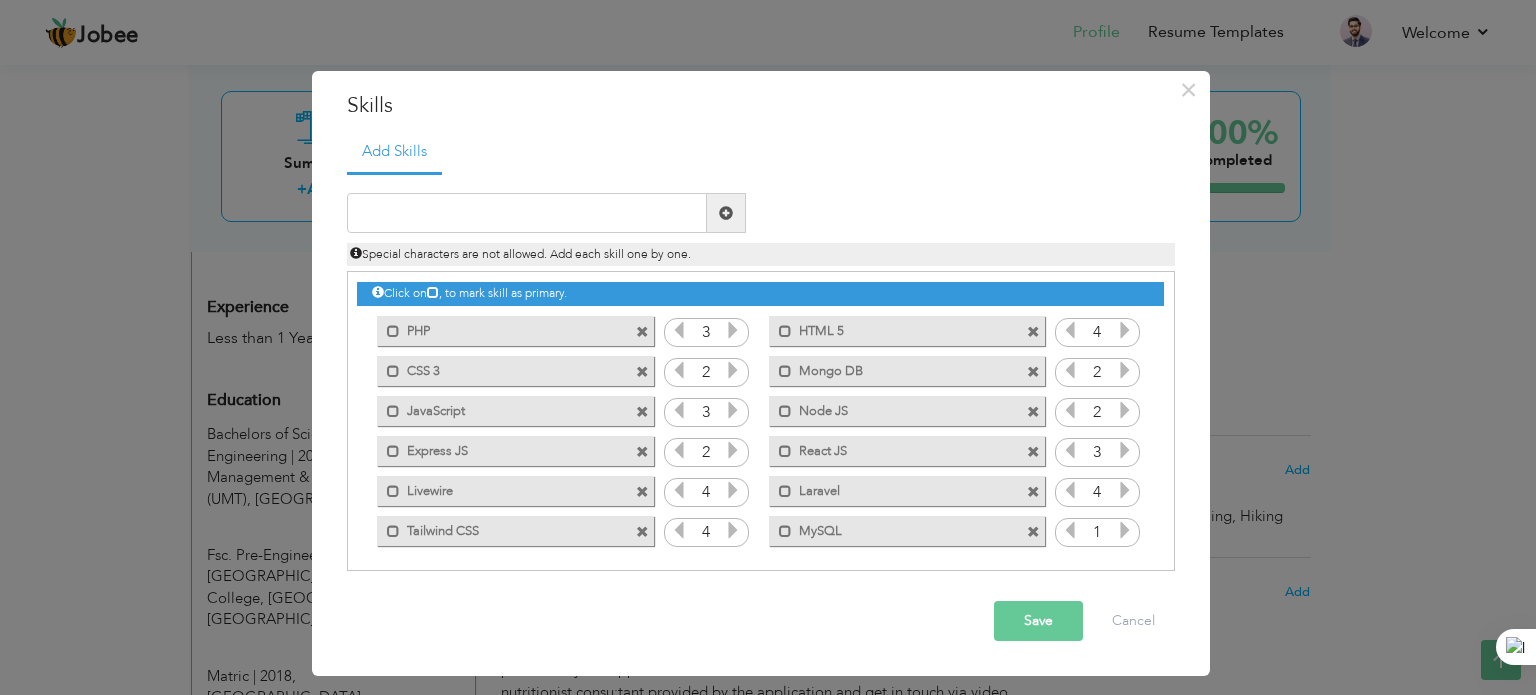 click at bounding box center [1125, 530] 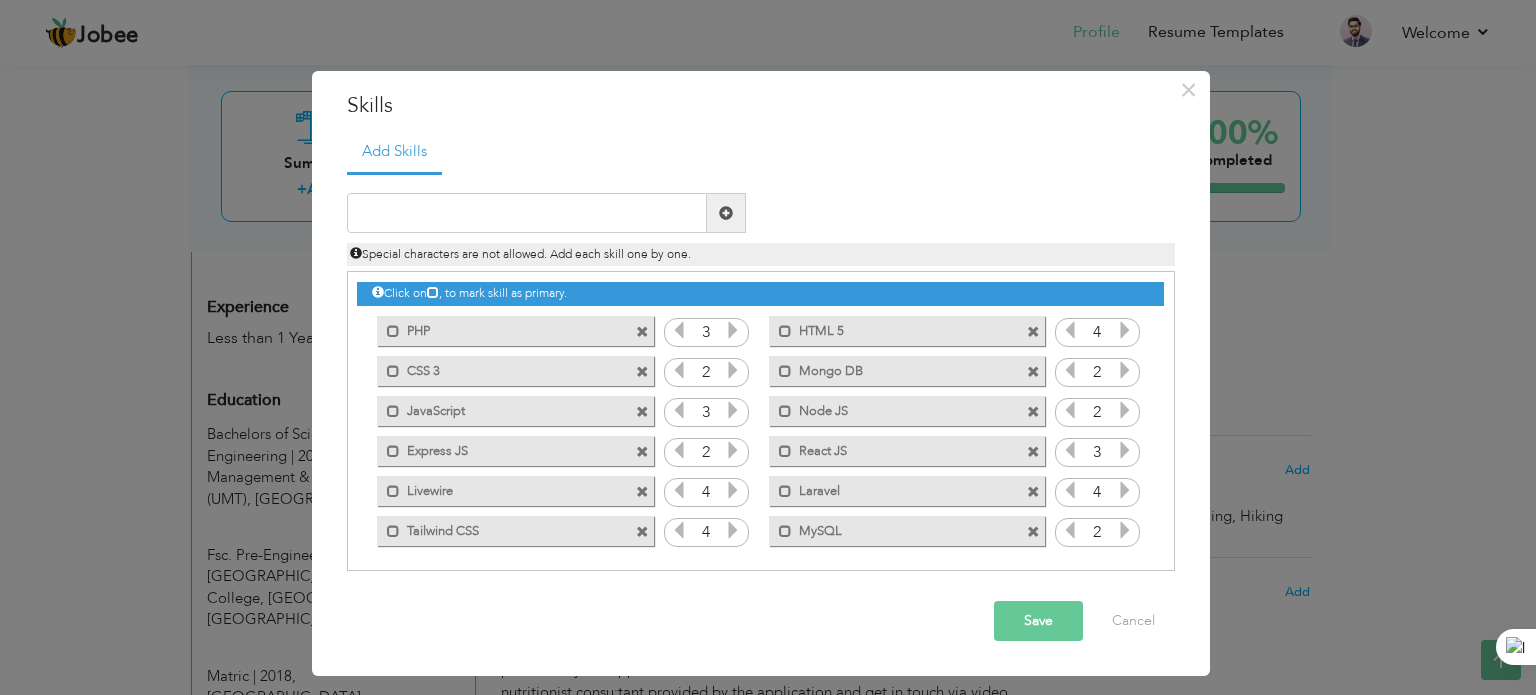 click at bounding box center (1125, 530) 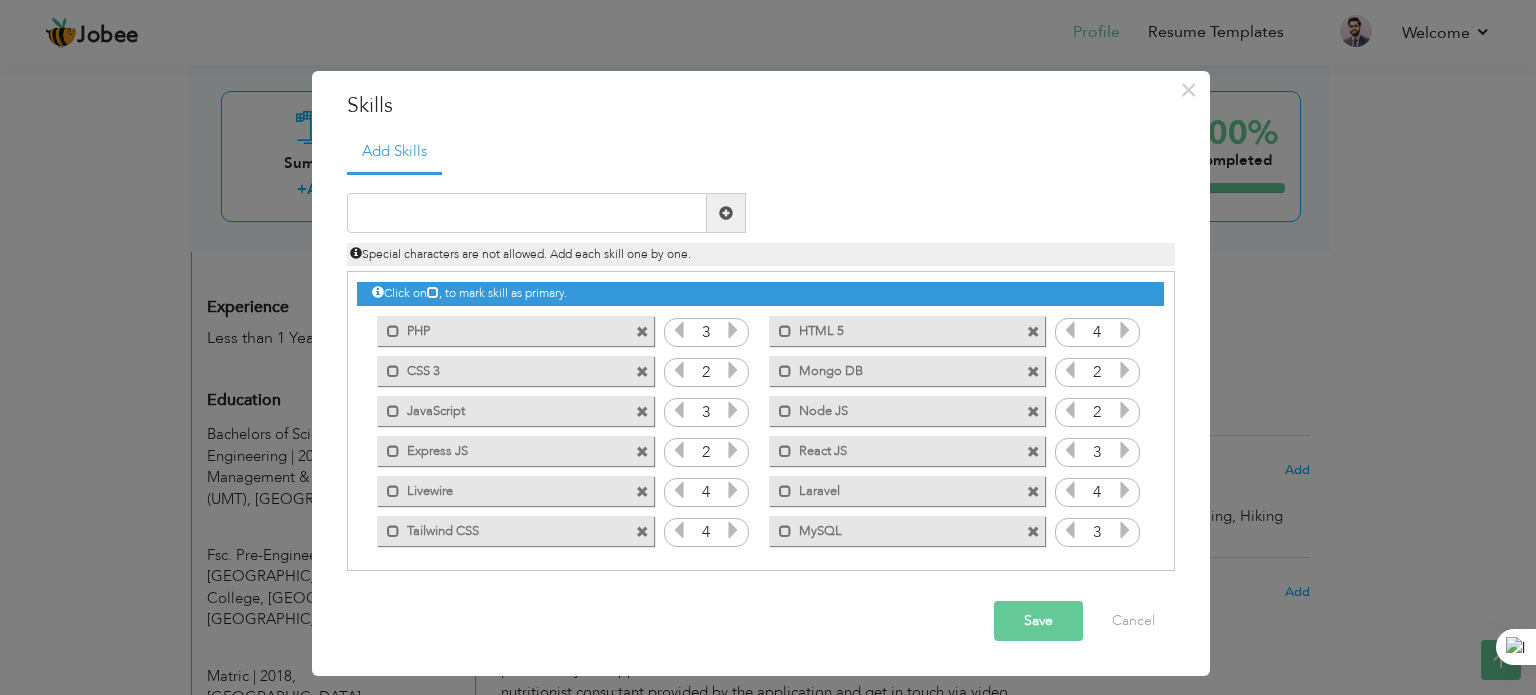 click at bounding box center (1125, 530) 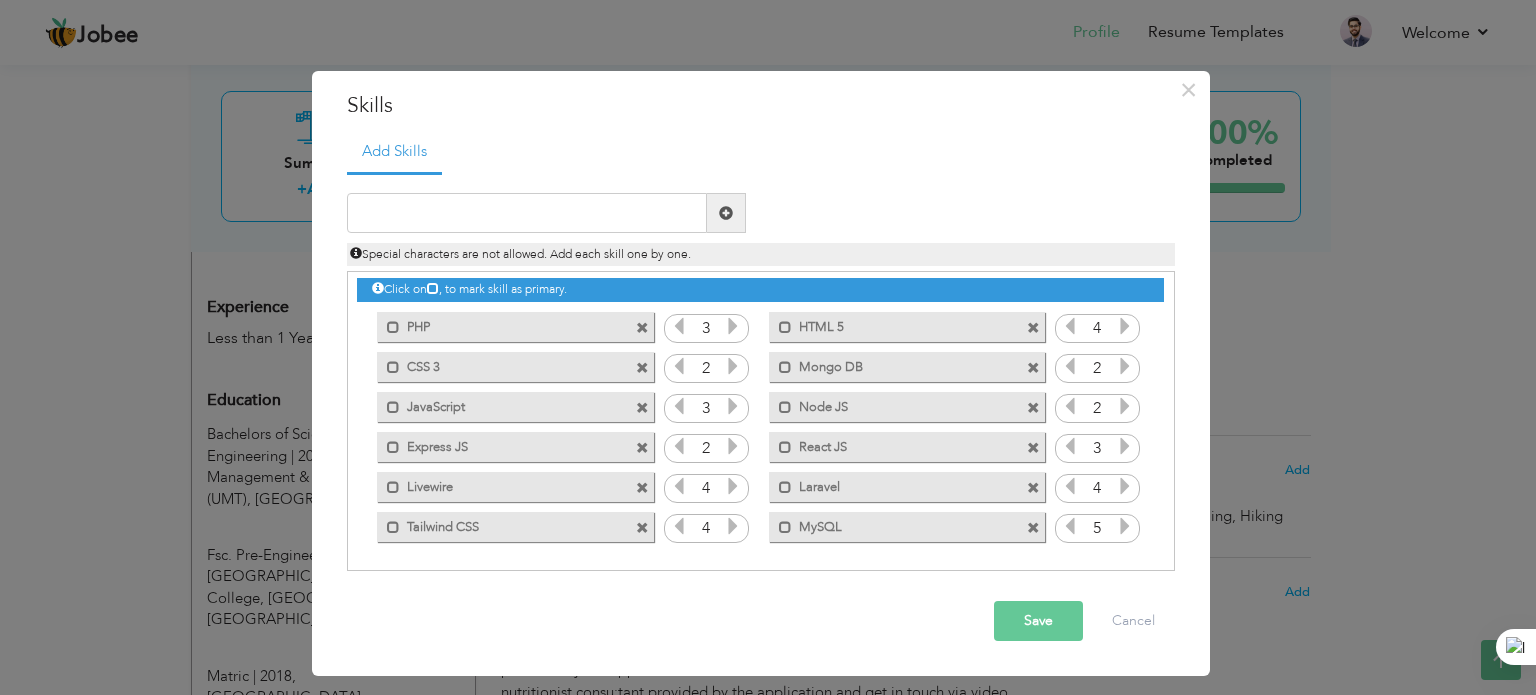 scroll, scrollTop: 4, scrollLeft: 0, axis: vertical 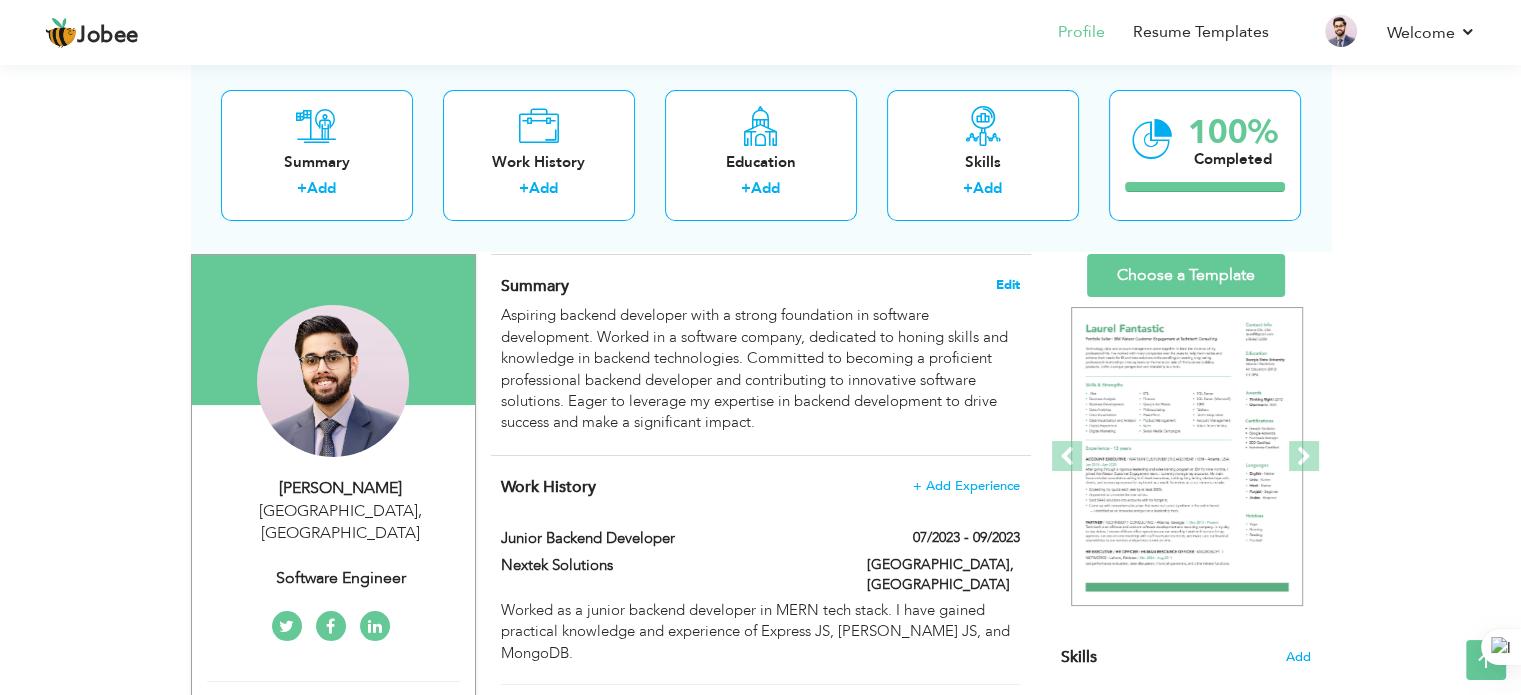 click on "Edit" at bounding box center [1008, 285] 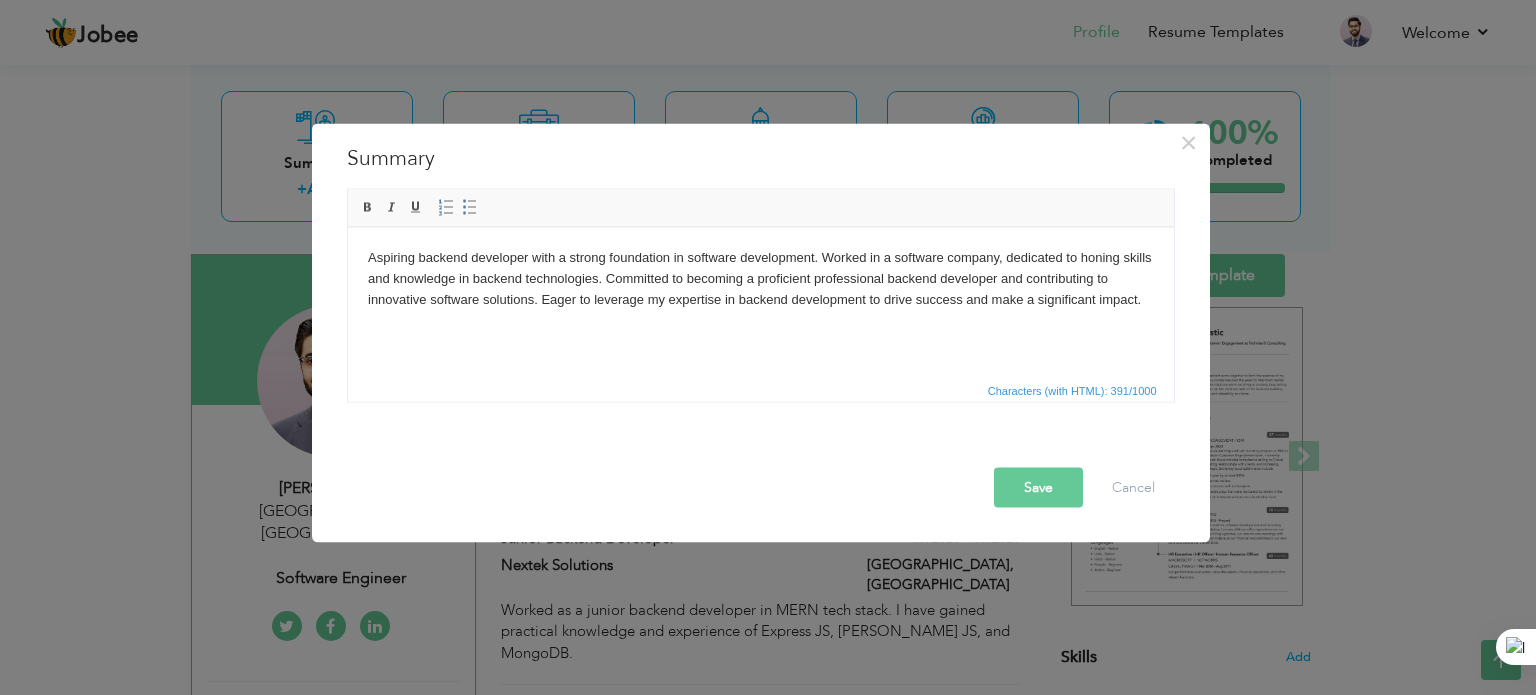 click on "Aspiring backend developer with a strong foundation in software development. Worked in a software company, dedicated to honing skills and knowledge in backend technologies. Committed to becoming a proficient professional backend developer and contributing to innovative software solutions. Eager to leverage my expertise in backend development to drive success and make a significant impact." at bounding box center [760, 278] 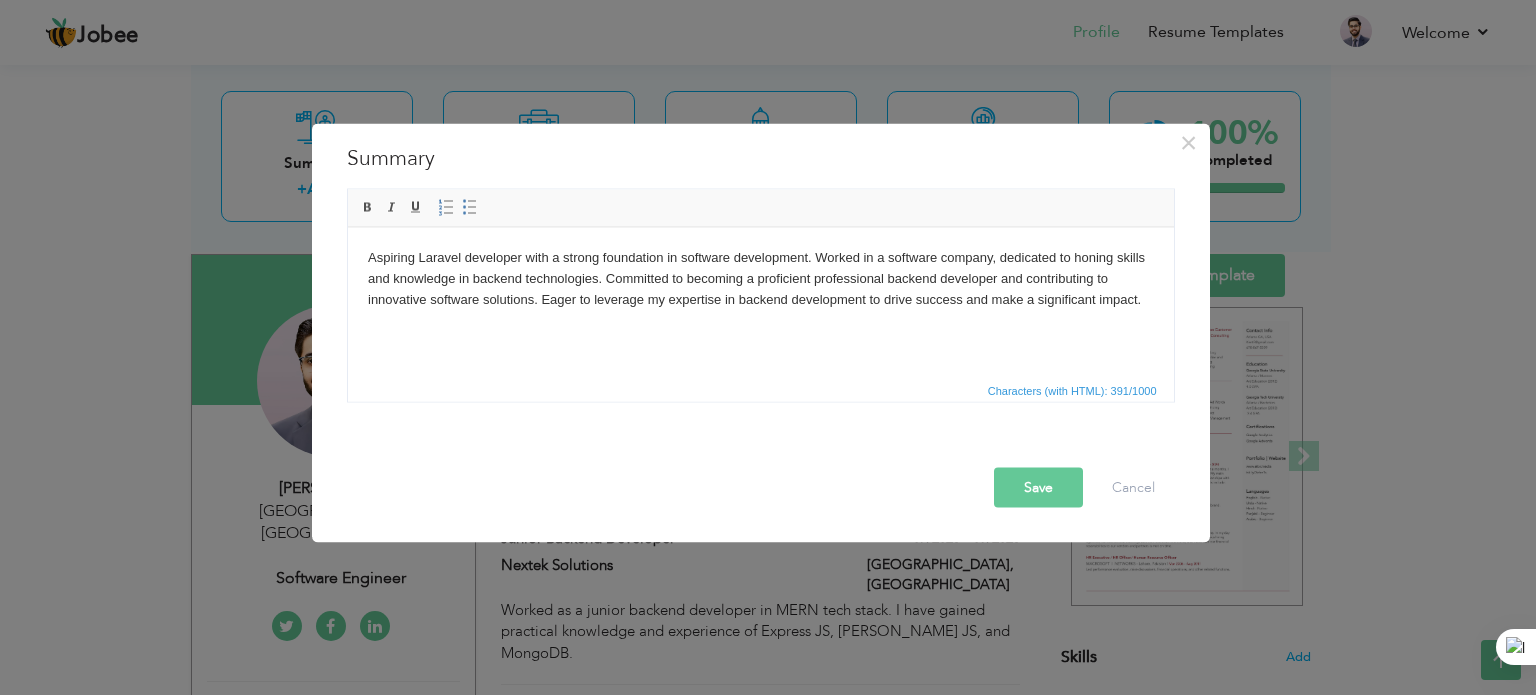 click on "Aspiring Laravel developer with a strong foundation in software development. Worked in a software company, dedicated to honing skills and knowledge in backend technologies. Committed to becoming a proficient professional backend developer and contributing to innovative software solutions. Eager to leverage my expertise in backend development to drive success and make a significant impact." at bounding box center (760, 278) 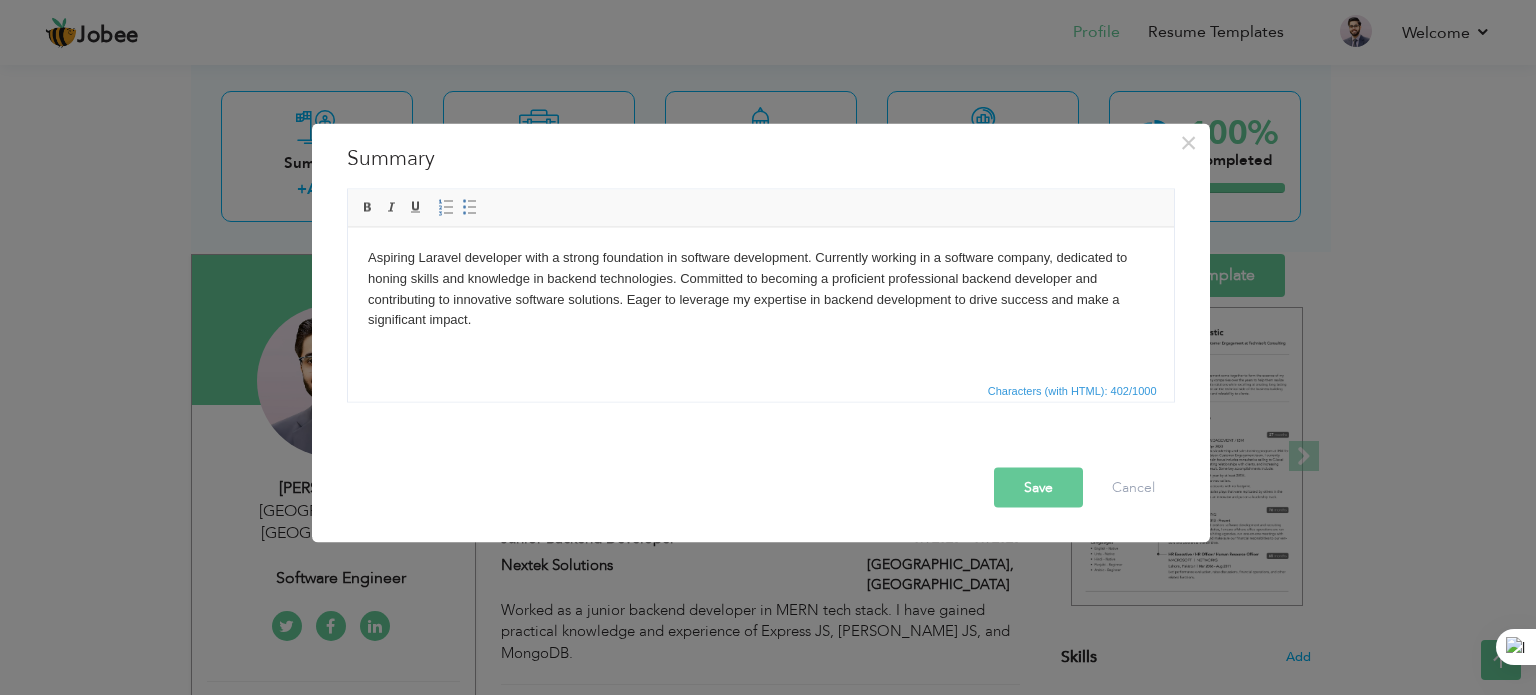 click on "Aspiring Laravel developer with a strong foundation in software development. Currently working in a software company, dedicated to honing skills and knowledge in backend technologies. Committed to becoming a proficient professional backend developer and contributing to innovative software solutions. Eager to leverage my expertise in backend development to drive success and make a significant impact." at bounding box center [760, 288] 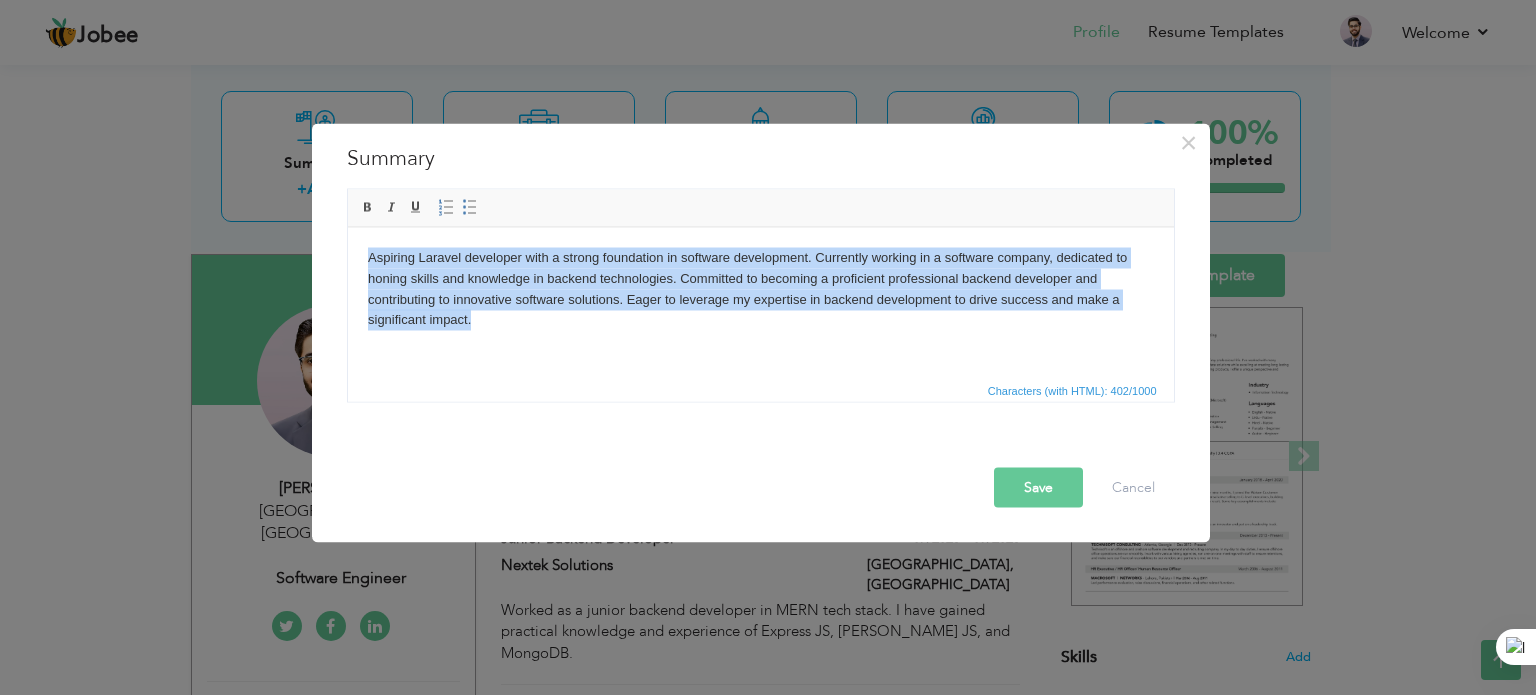 drag, startPoint x: 510, startPoint y: 327, endPoint x: 348, endPoint y: 260, distance: 175.3083 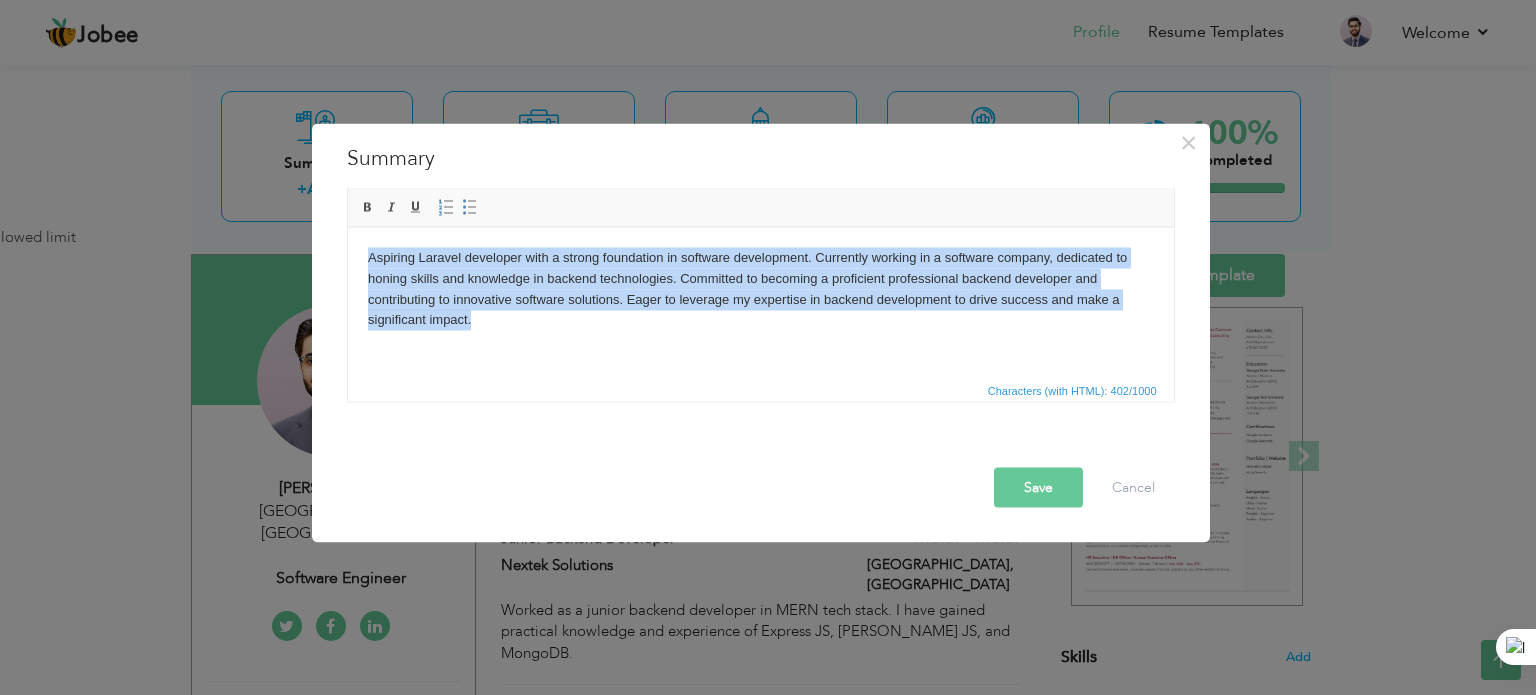 click on "Aspiring Laravel developer with a strong foundation in software development. Currently working in a software company, dedicated to honing skills and knowledge in backend technologies. Committed to becoming a proficient professional backend developer and contributing to innovative software solutions. Eager to leverage my expertise in backend development to drive success and make a significant impact." at bounding box center [760, 288] 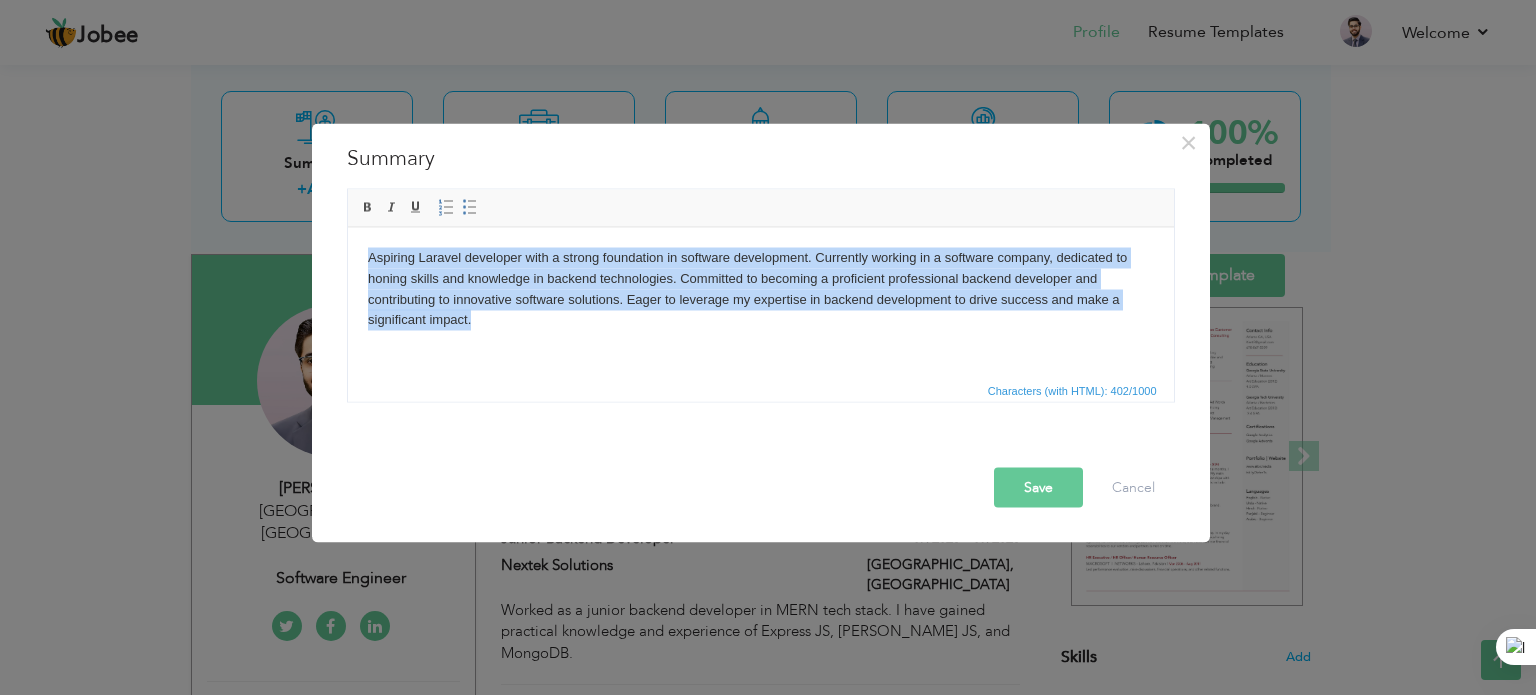 click on "Aspiring Laravel developer with a strong foundation in software development. Currently working in a software company, dedicated to honing skills and knowledge in backend technologies. Committed to becoming a proficient professional backend developer and contributing to innovative software solutions. Eager to leverage my expertise in backend development to drive success and make a significant impact." at bounding box center (760, 288) 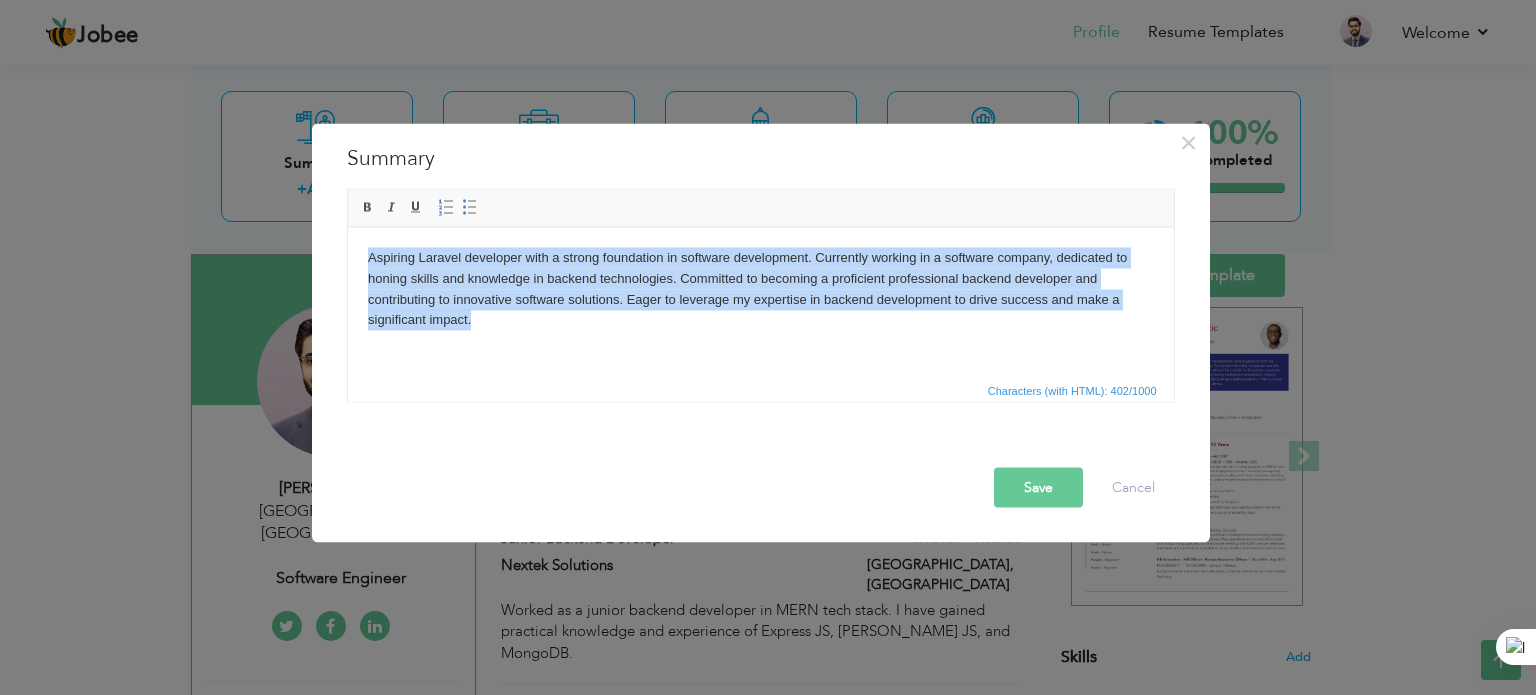 drag, startPoint x: 639, startPoint y: 334, endPoint x: 352, endPoint y: 253, distance: 298.21133 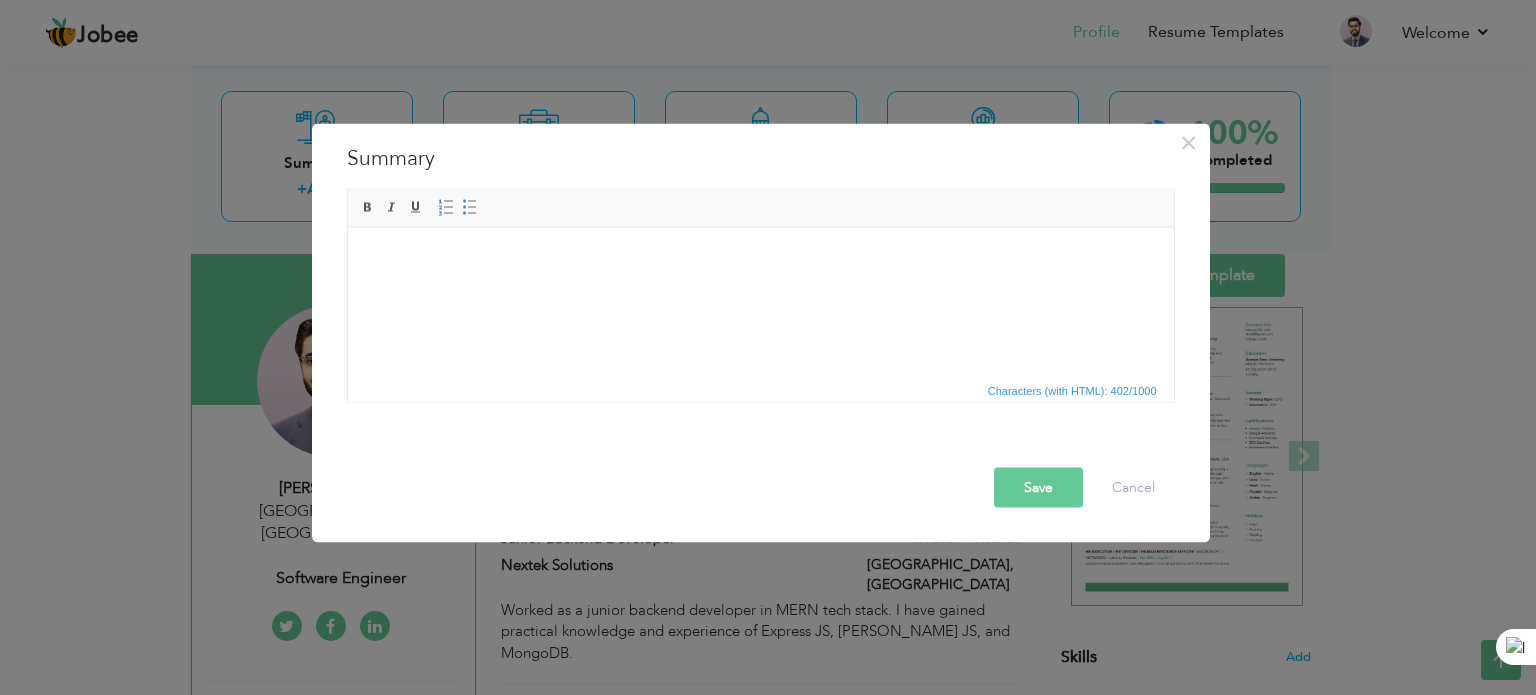 scroll, scrollTop: 12, scrollLeft: 0, axis: vertical 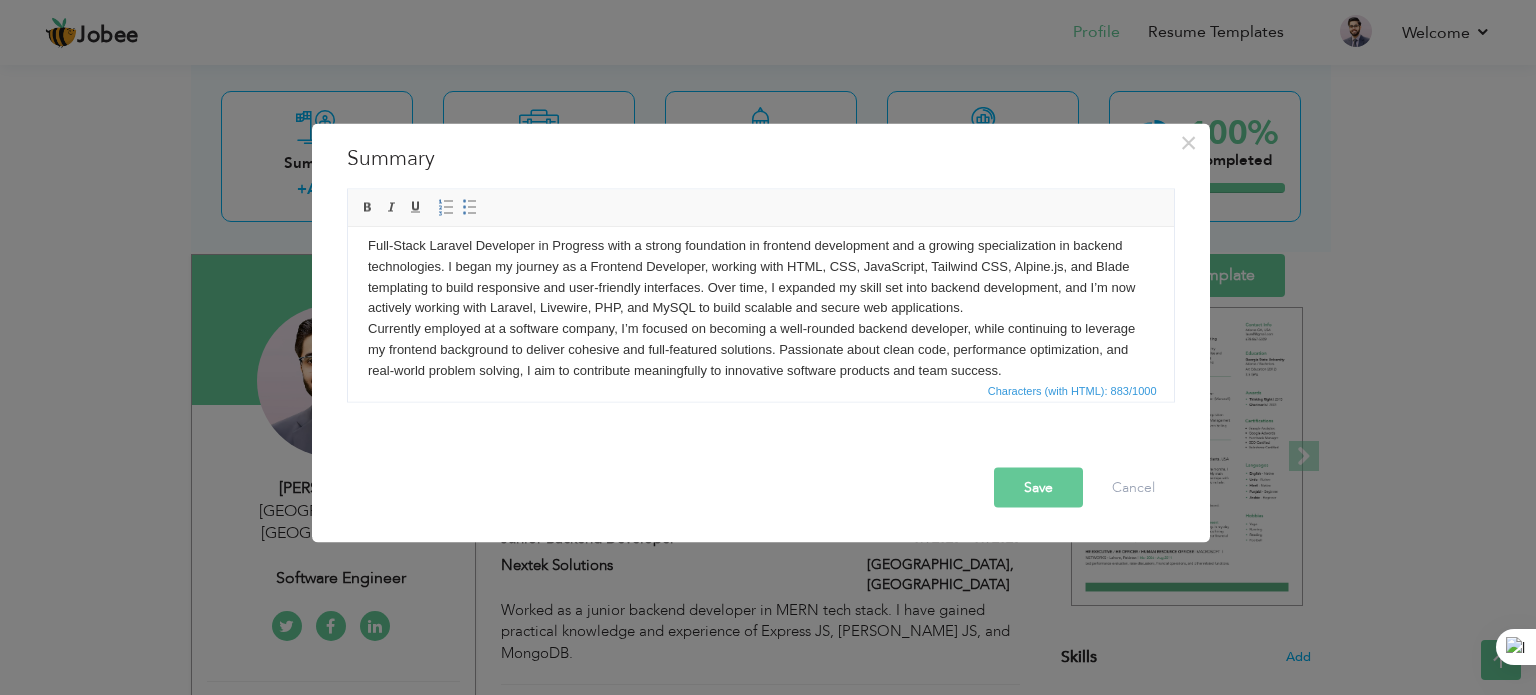 click on "Full-Stack Laravel Developer in Progress with a strong foundation in frontend development and a growing specialization in backend technologies. I began my journey as a Frontend Developer, working with HTML, CSS, JavaScript, Tailwind CSS, Alpine.js, and Blade templating to build responsive and user-friendly interfaces. Over time, I expanded my skill set into backend development, and I’m now actively working with Laravel, Livewire, PHP, and MySQL to build scalable and secure web applications. Currently employed at a software company, I’m focused on becoming a well-rounded backend developer, while continuing to leverage my frontend background to deliver cohesive and full-featured solutions. Passionate about clean code, performance optimization, and real-world problem solving, I aim to contribute meaningfully to innovative software products and team success." at bounding box center (760, 308) 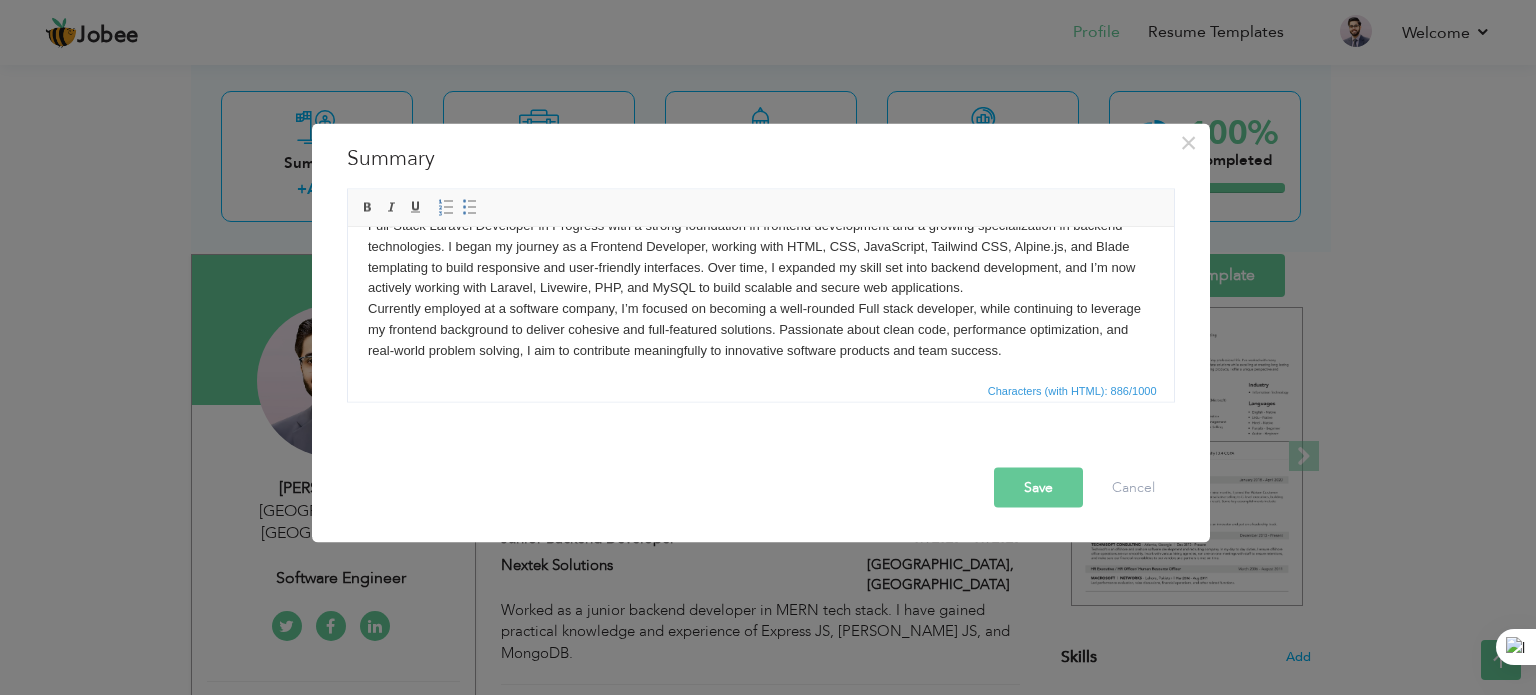 scroll, scrollTop: 35, scrollLeft: 0, axis: vertical 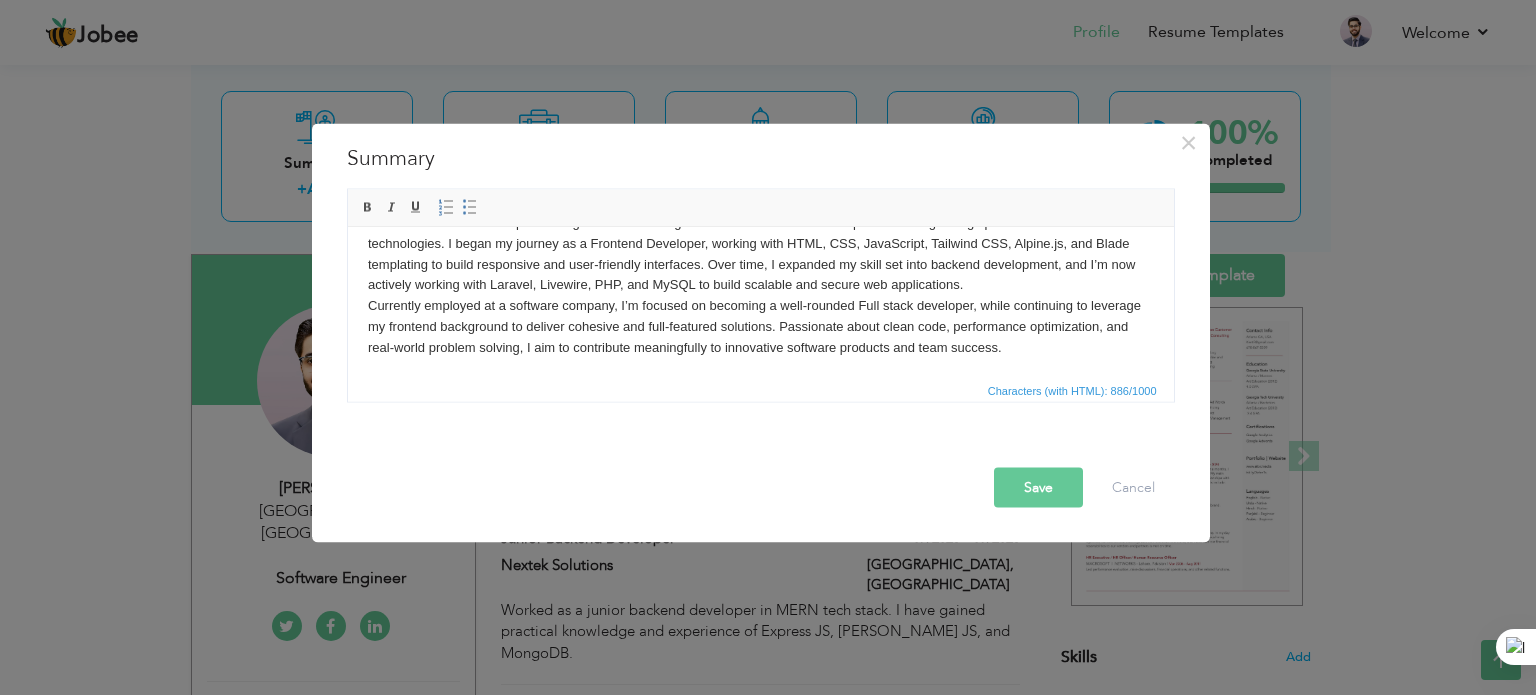 click on "Full-Stack Laravel Developer in Progress with a strong foundation in frontend development and a growing specialization in backend technologies. I began my journey as a Frontend Developer, working with HTML, CSS, JavaScript, Tailwind CSS, Alpine.js, and Blade templating to build responsive and user-friendly interfaces. Over time, I expanded my skill set into backend development, and I’m now actively working with Laravel, Livewire, PHP, and MySQL to build scalable and secure web applications. Currently employed at a software company, I’m focused on becoming a well-rounded Full stack developer, while continuing to leverage my frontend background to deliver cohesive and full-featured solutions. Passionate about clean code, performance optimization, and real-world problem solving, I aim to contribute meaningfully to innovative software products and team success." at bounding box center (760, 285) 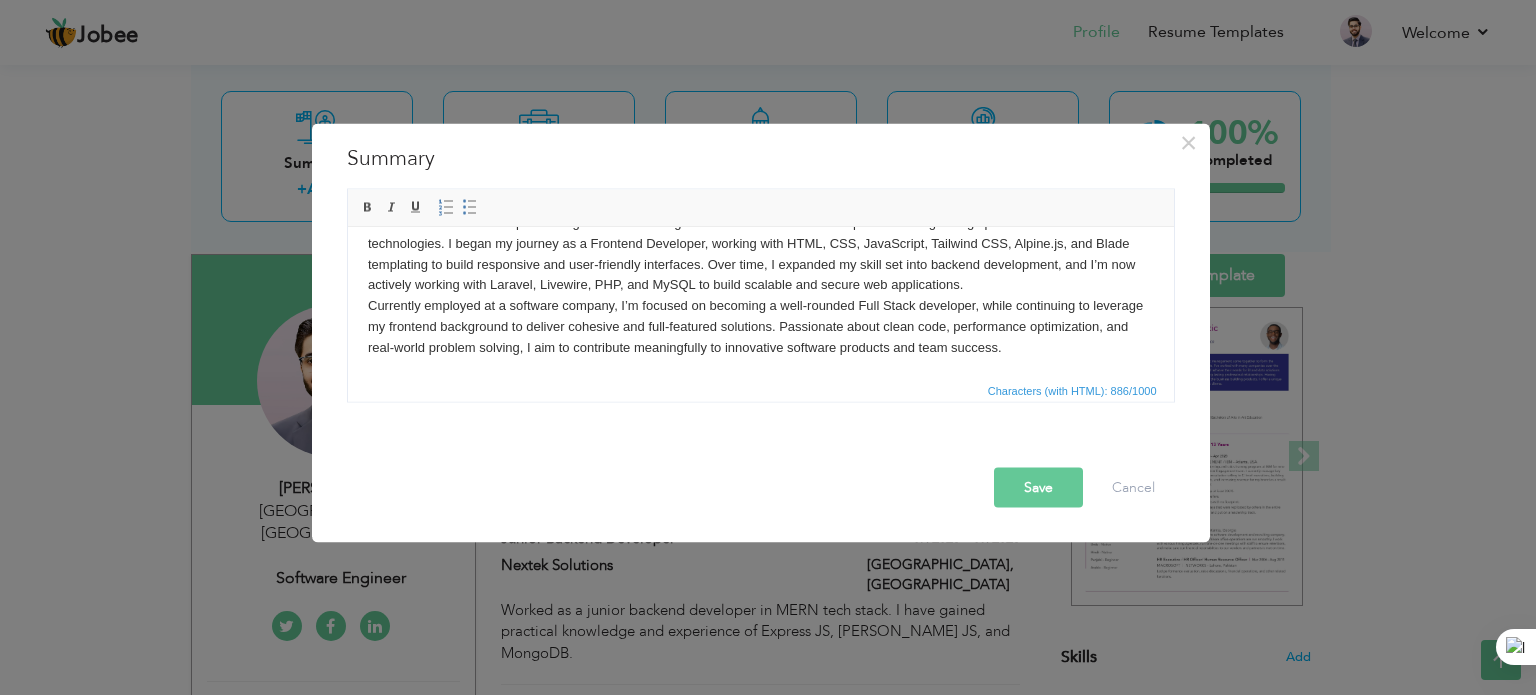 click on "Full-Stack Laravel Developer in Progress with a strong foundation in frontend development and a growing specialization in backend technologies. I began my journey as a Frontend Developer, working with HTML, CSS, JavaScript, Tailwind CSS, Alpine.js, and Blade templating to build responsive and user-friendly interfaces. Over time, I expanded my skill set into backend development, and I’m now actively working with Laravel, Livewire, PHP, and MySQL to build scalable and secure web applications. Currently employed at a software company, I’m focused on becoming a well-rounded Full Stack developer, while continuing to leverage my frontend background to deliver cohesive and full-featured solutions. Passionate about clean code, performance optimization, and real-world problem solving, I aim to contribute meaningfully to innovative software products and team success." at bounding box center (760, 285) 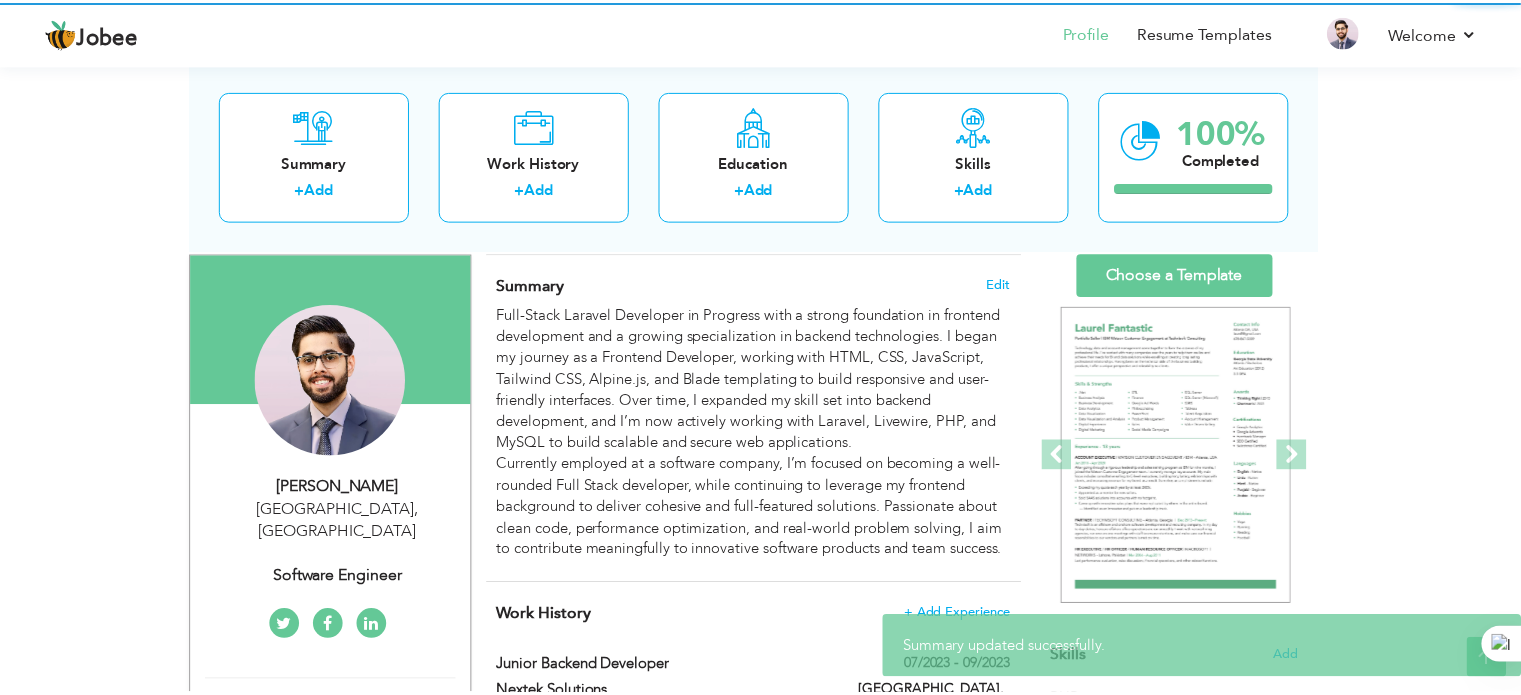 scroll, scrollTop: 0, scrollLeft: 0, axis: both 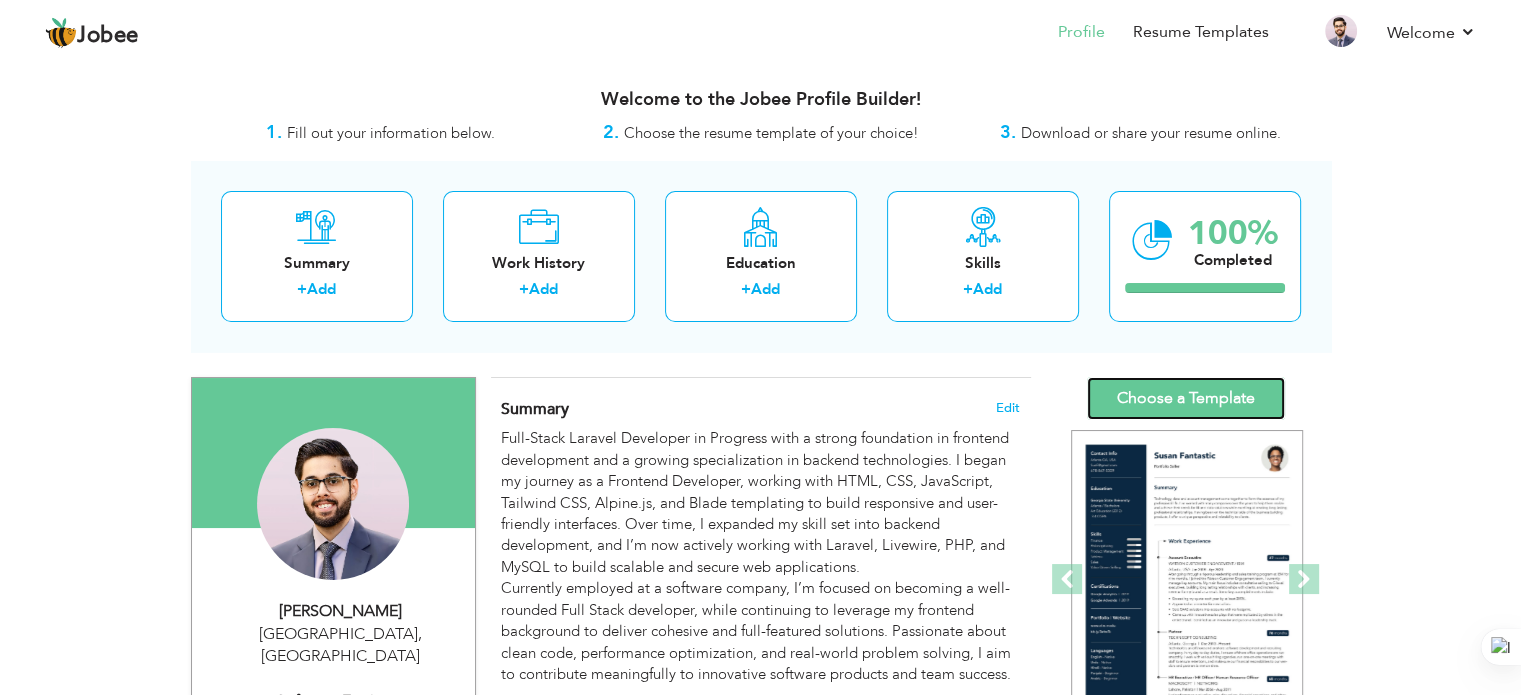 click on "Choose a Template" at bounding box center [1186, 398] 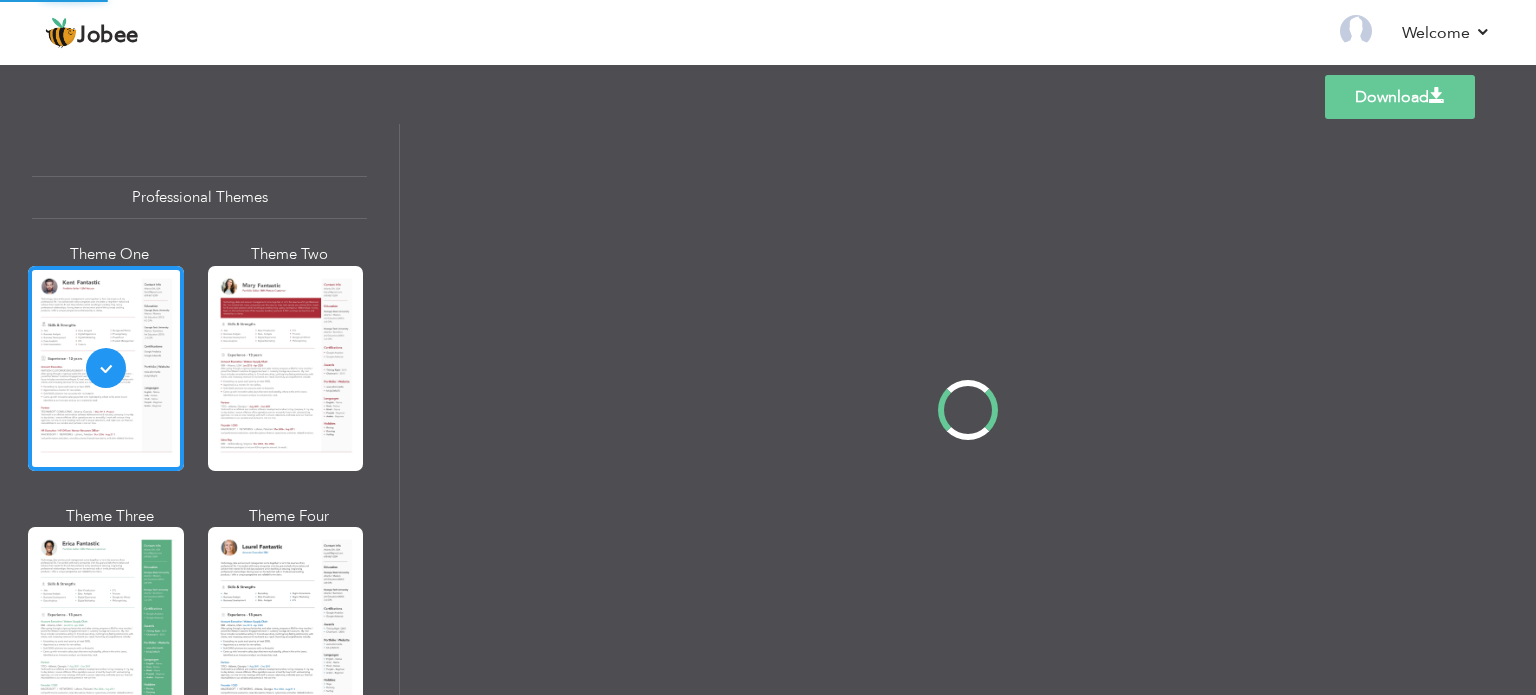 scroll, scrollTop: 0, scrollLeft: 0, axis: both 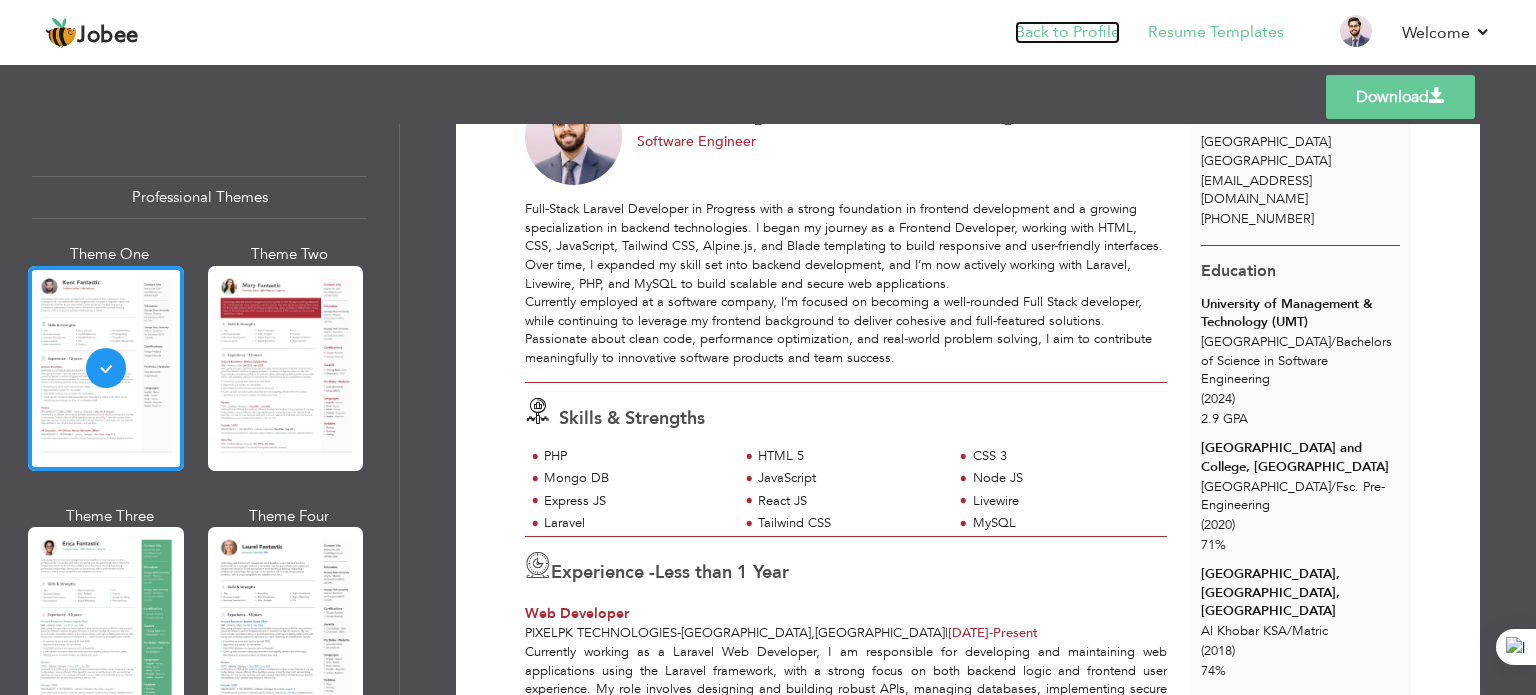 click on "Back to Profile" at bounding box center [1067, 32] 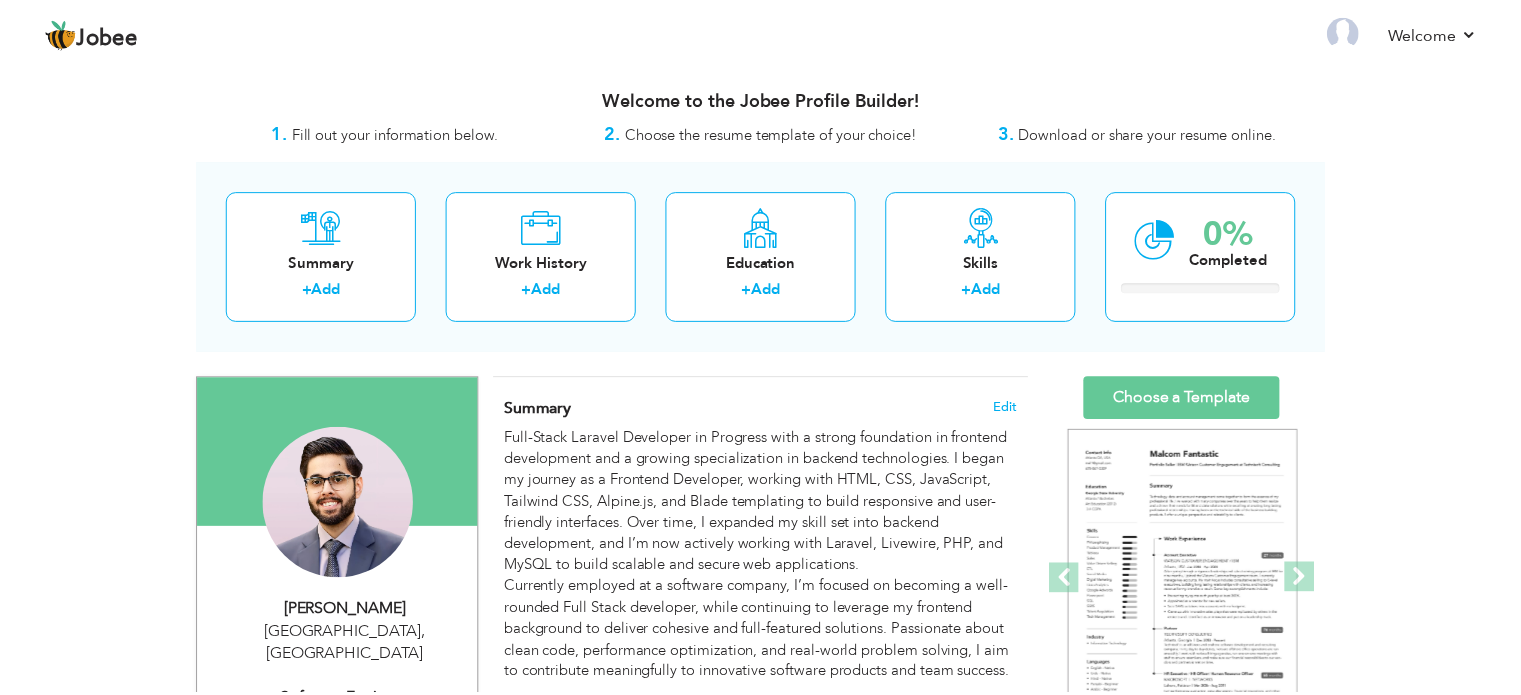 scroll, scrollTop: 0, scrollLeft: 0, axis: both 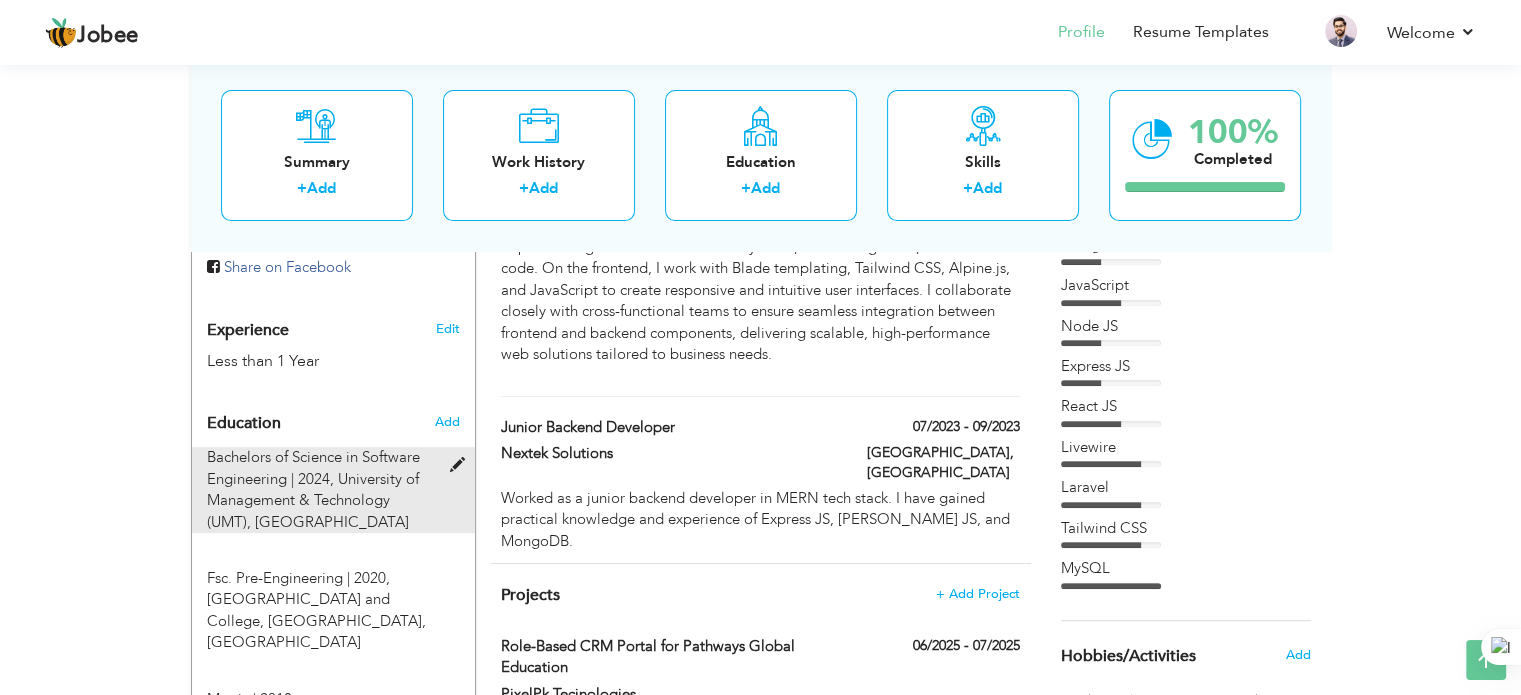 click at bounding box center (461, 465) 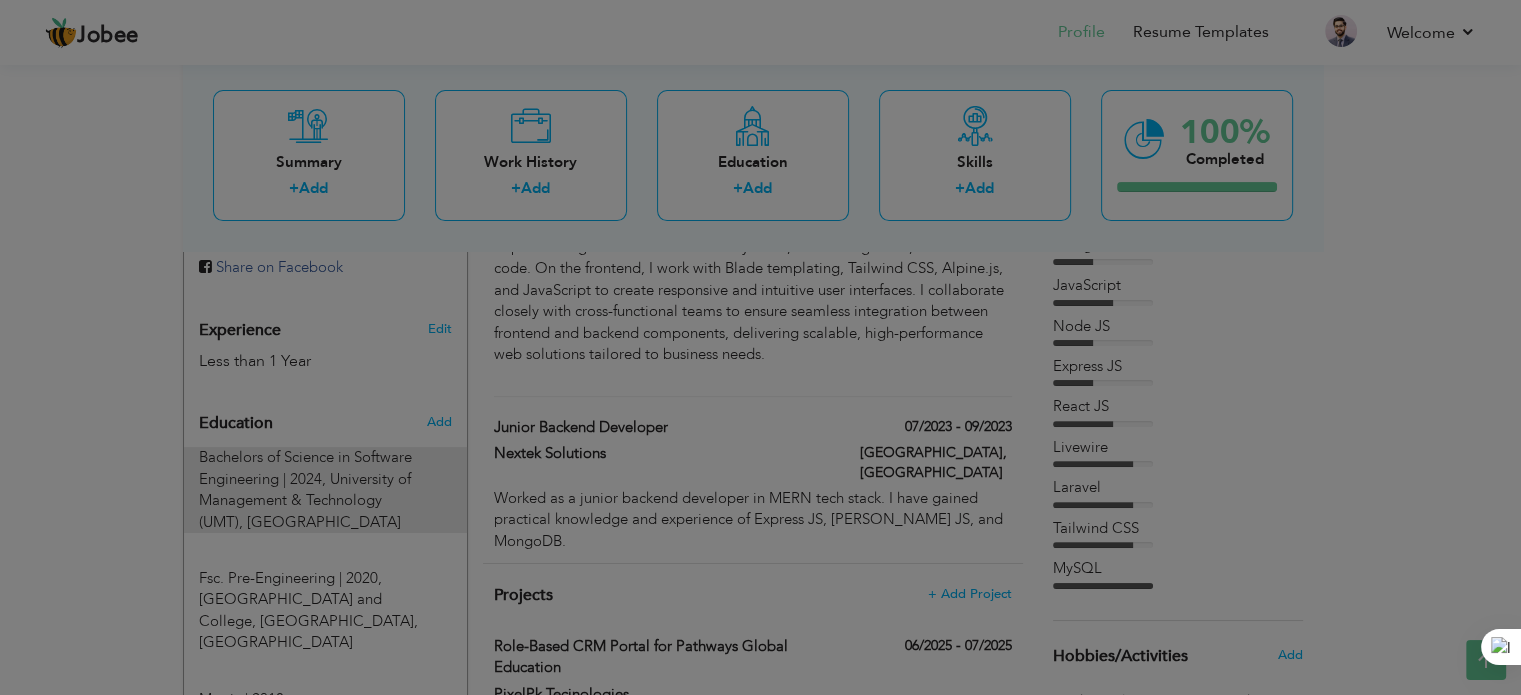 type on "Bachelors of Science in Software Engineering" 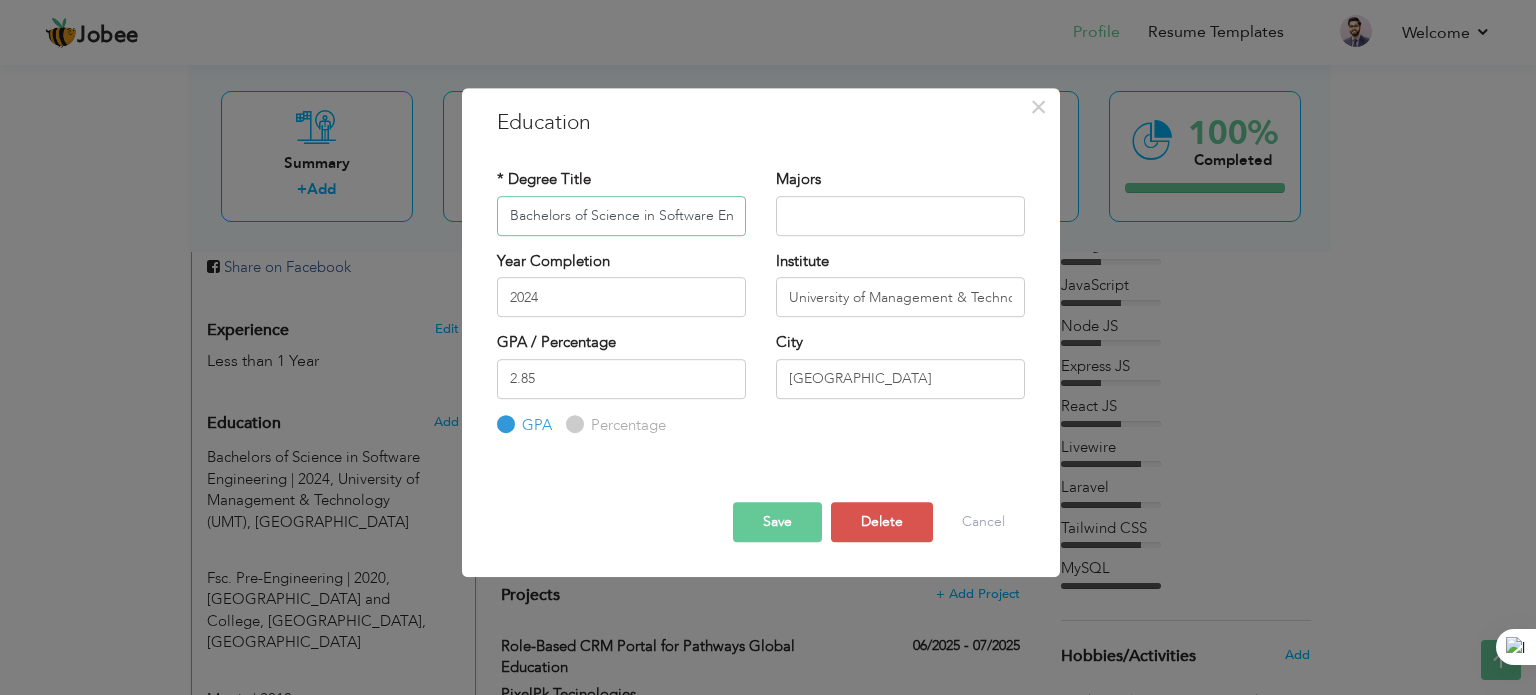 scroll, scrollTop: 0, scrollLeft: 56, axis: horizontal 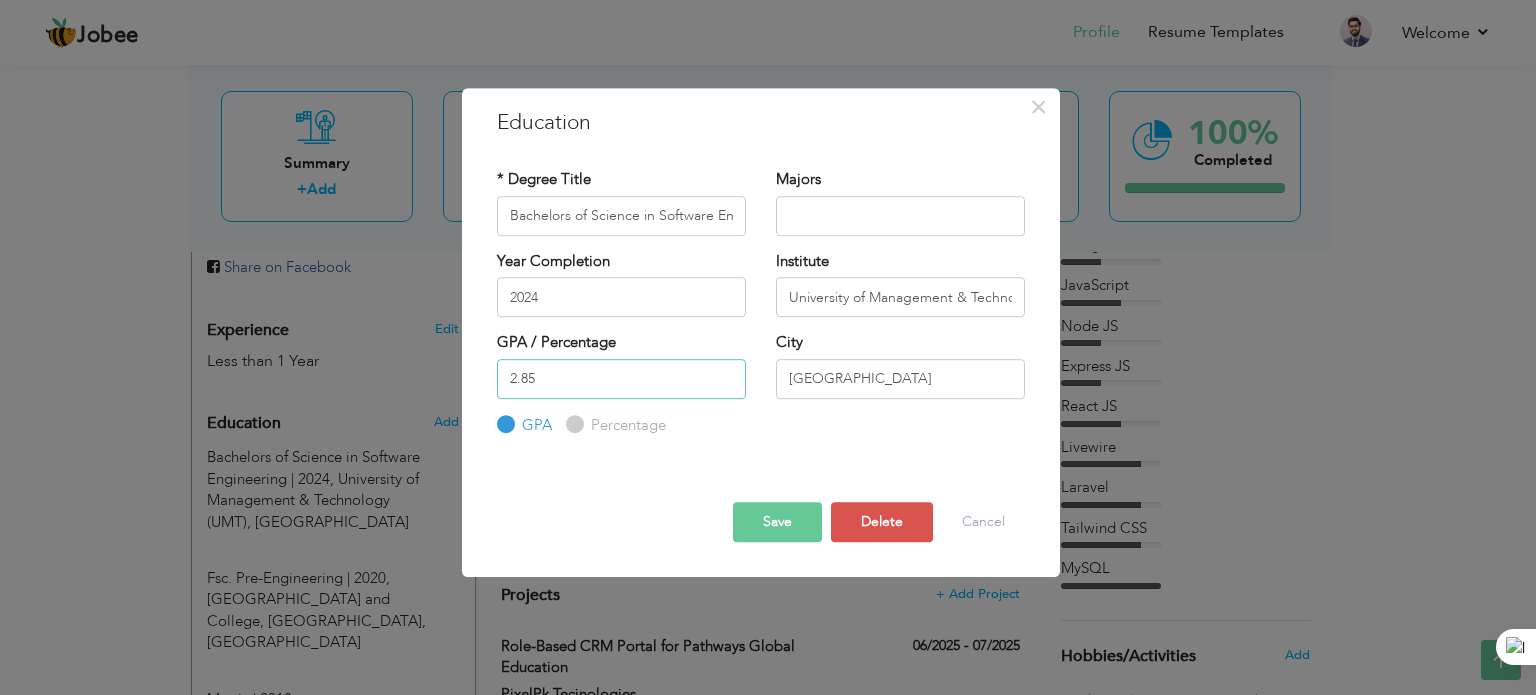 drag, startPoint x: 561, startPoint y: 379, endPoint x: 506, endPoint y: 385, distance: 55.326305 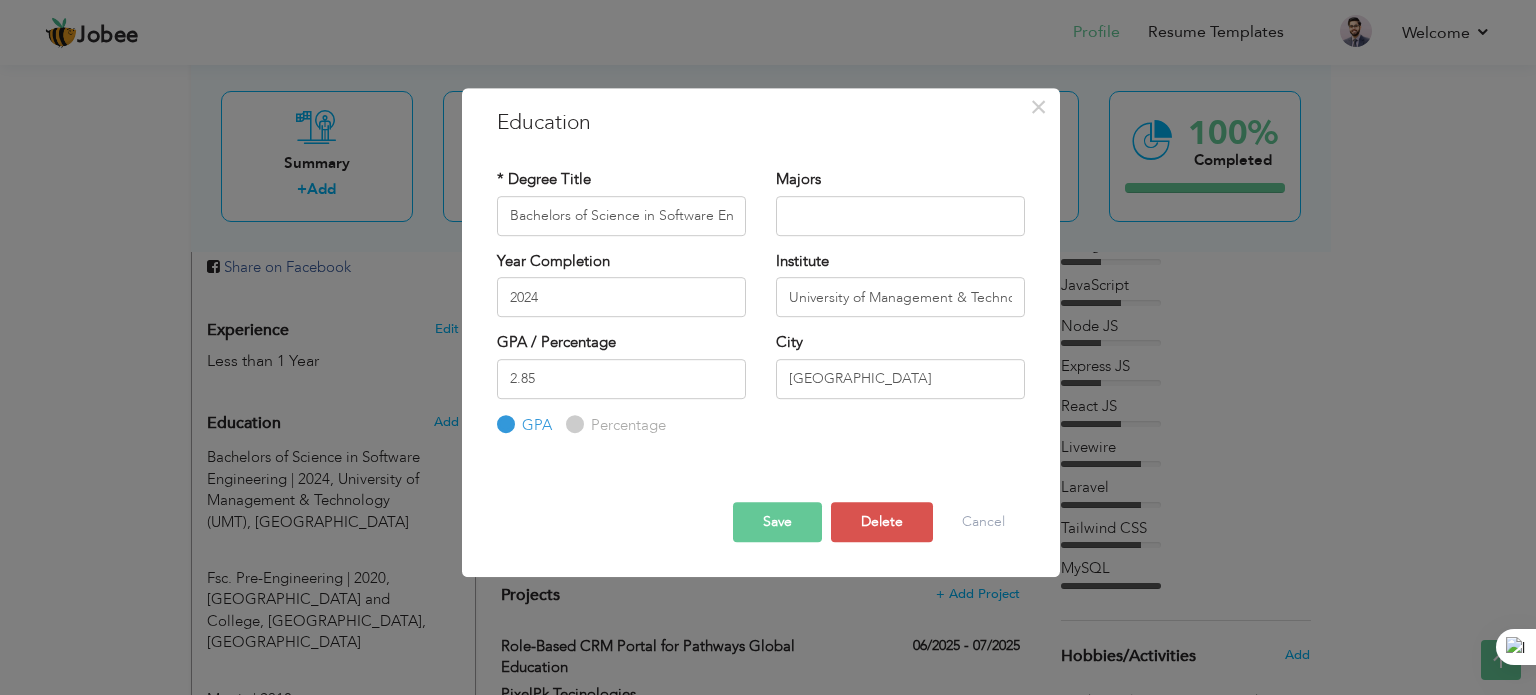 click on "Percentage" at bounding box center [626, 425] 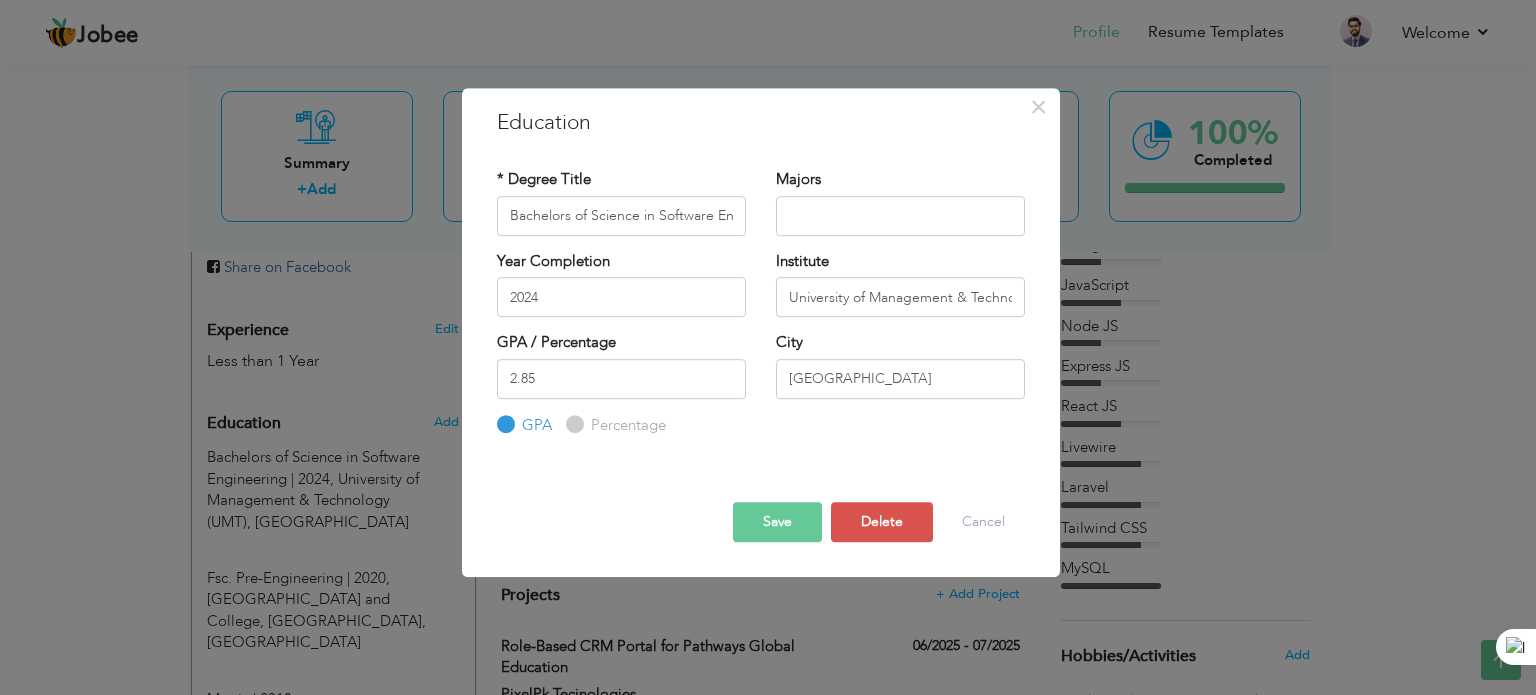 click on "Percentage" at bounding box center [572, 424] 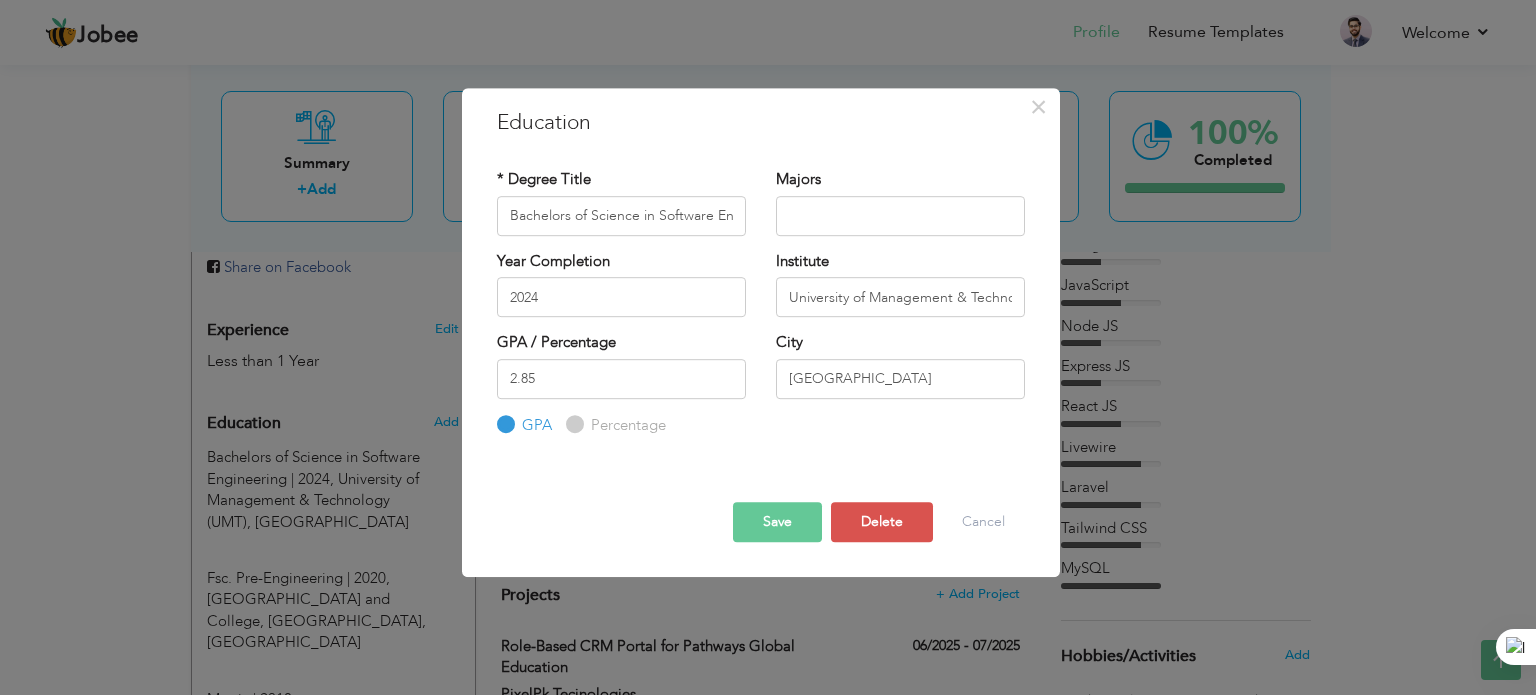 radio on "true" 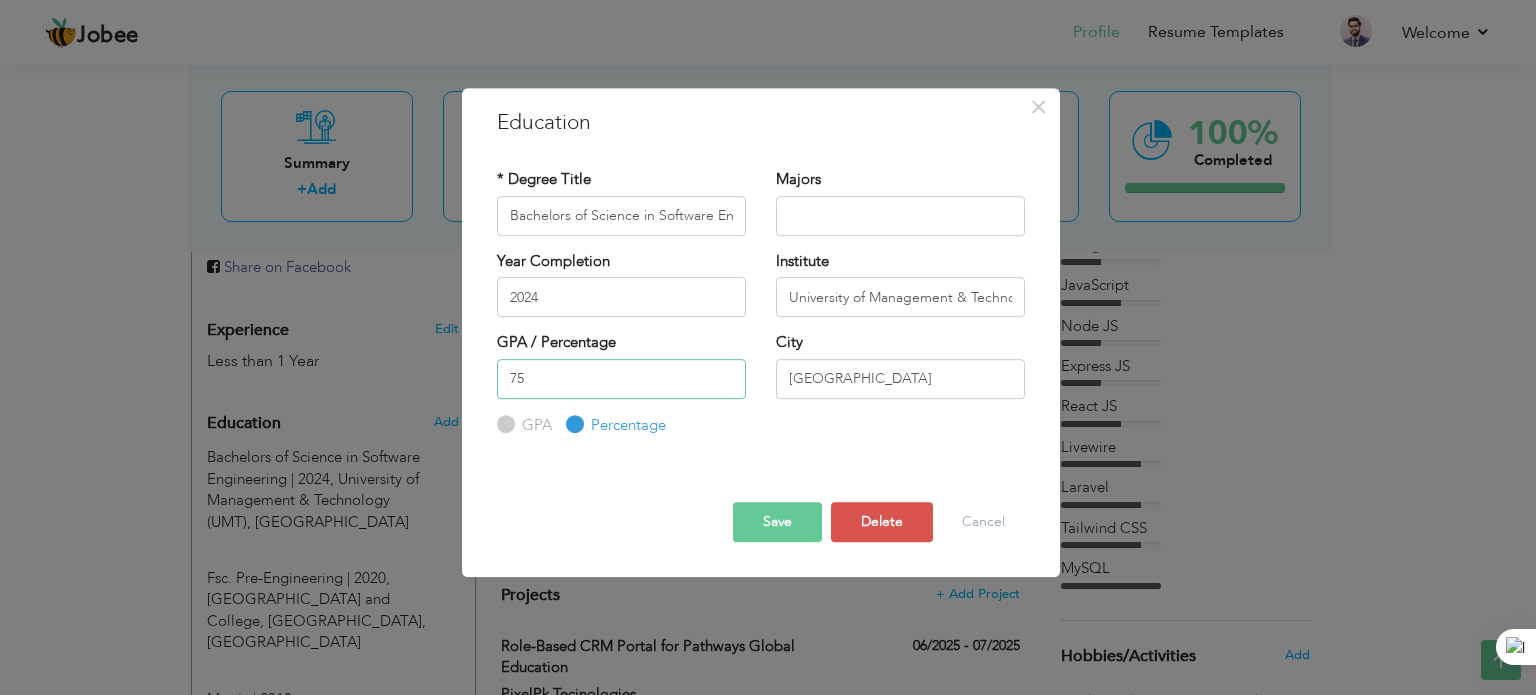 type on "75" 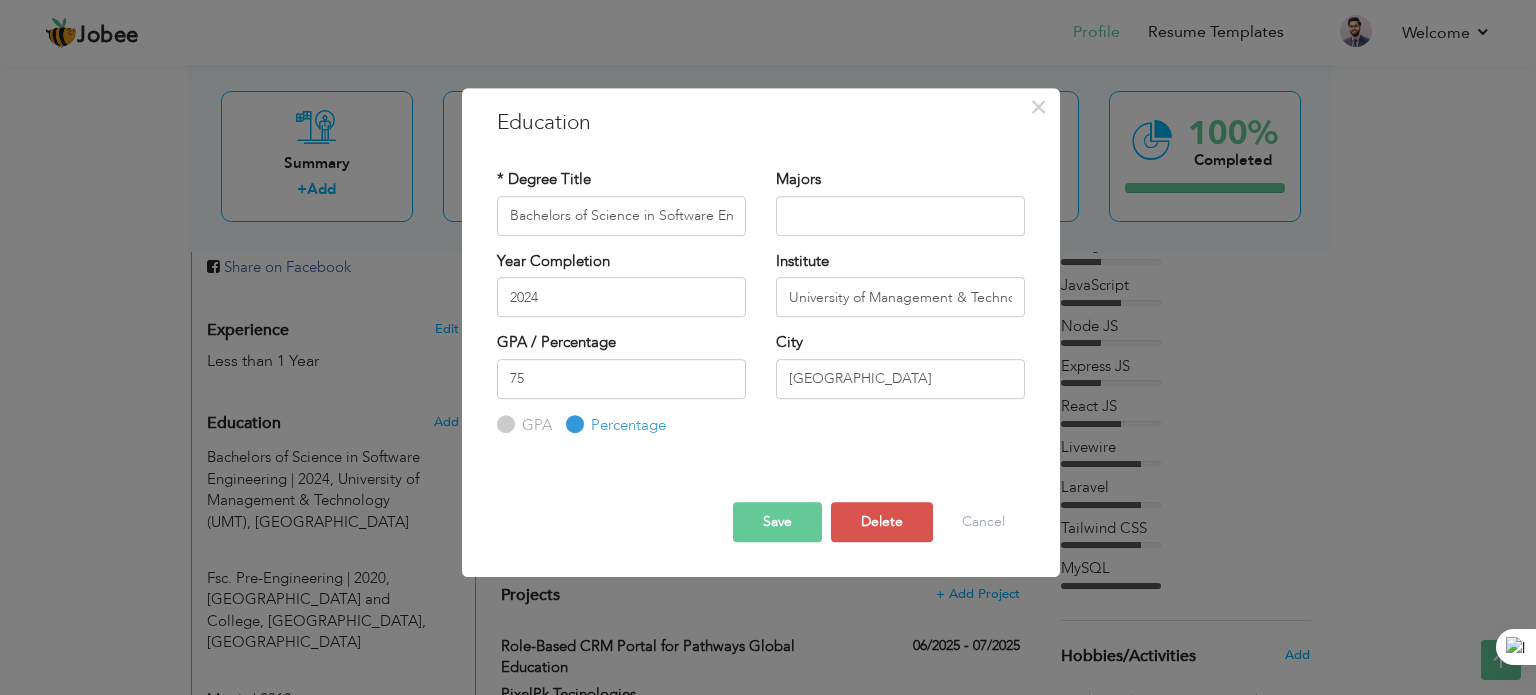 click on "Save" at bounding box center [777, 522] 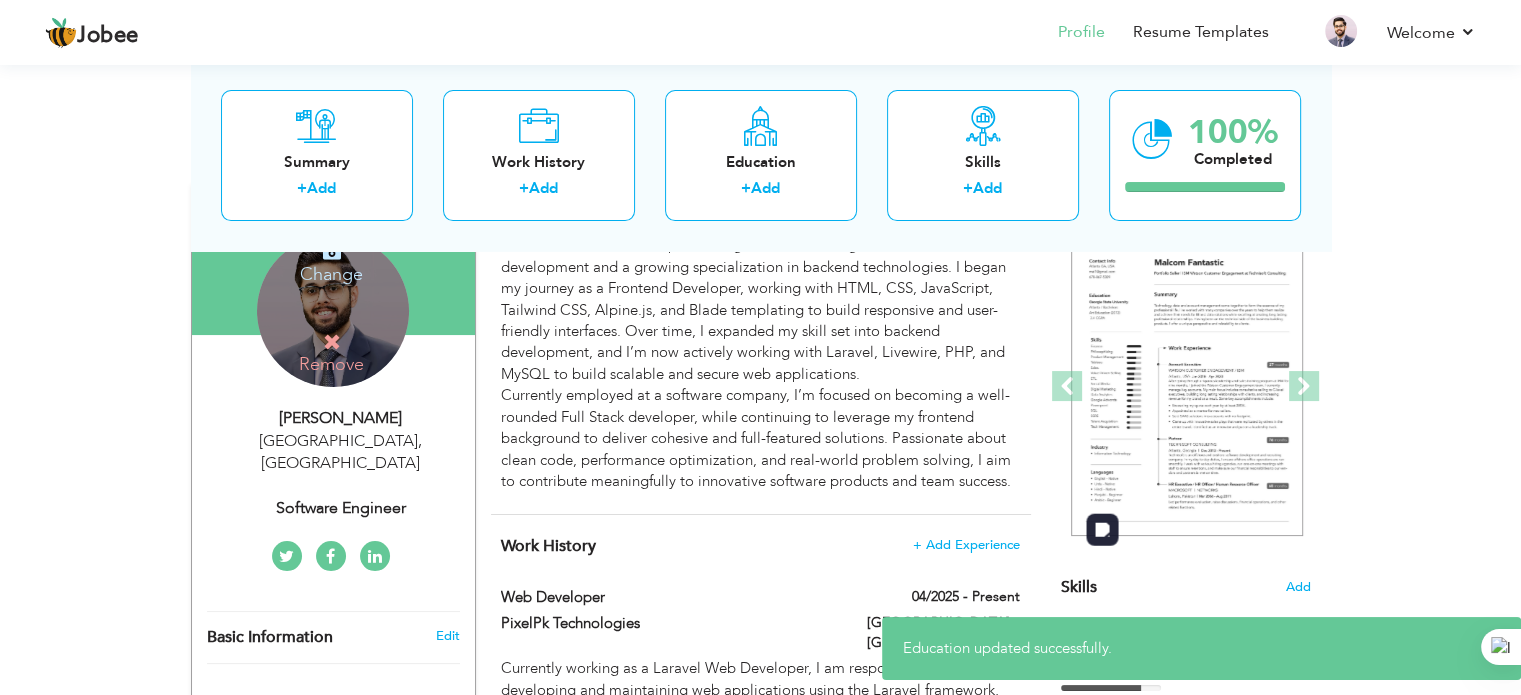 scroll, scrollTop: 100, scrollLeft: 0, axis: vertical 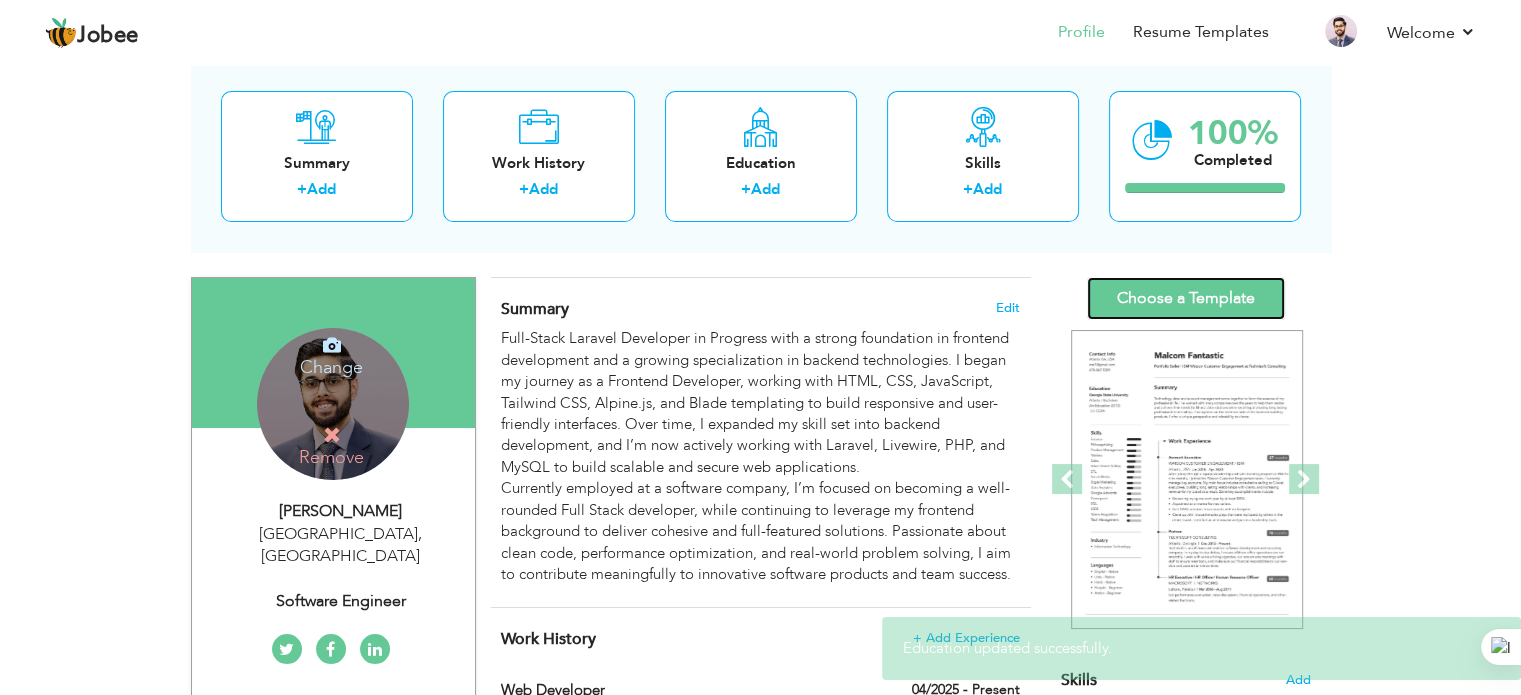 click on "Choose a Template" at bounding box center [1186, 298] 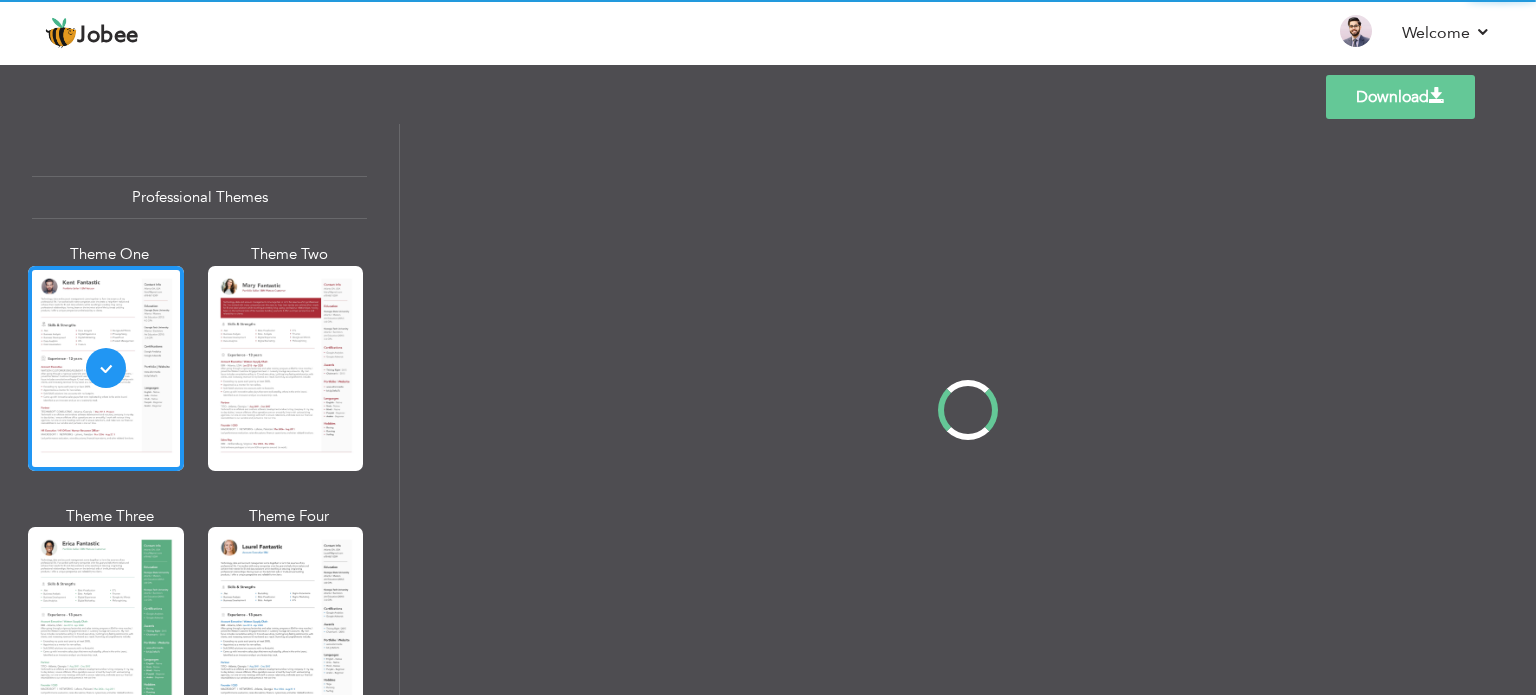 scroll, scrollTop: 0, scrollLeft: 0, axis: both 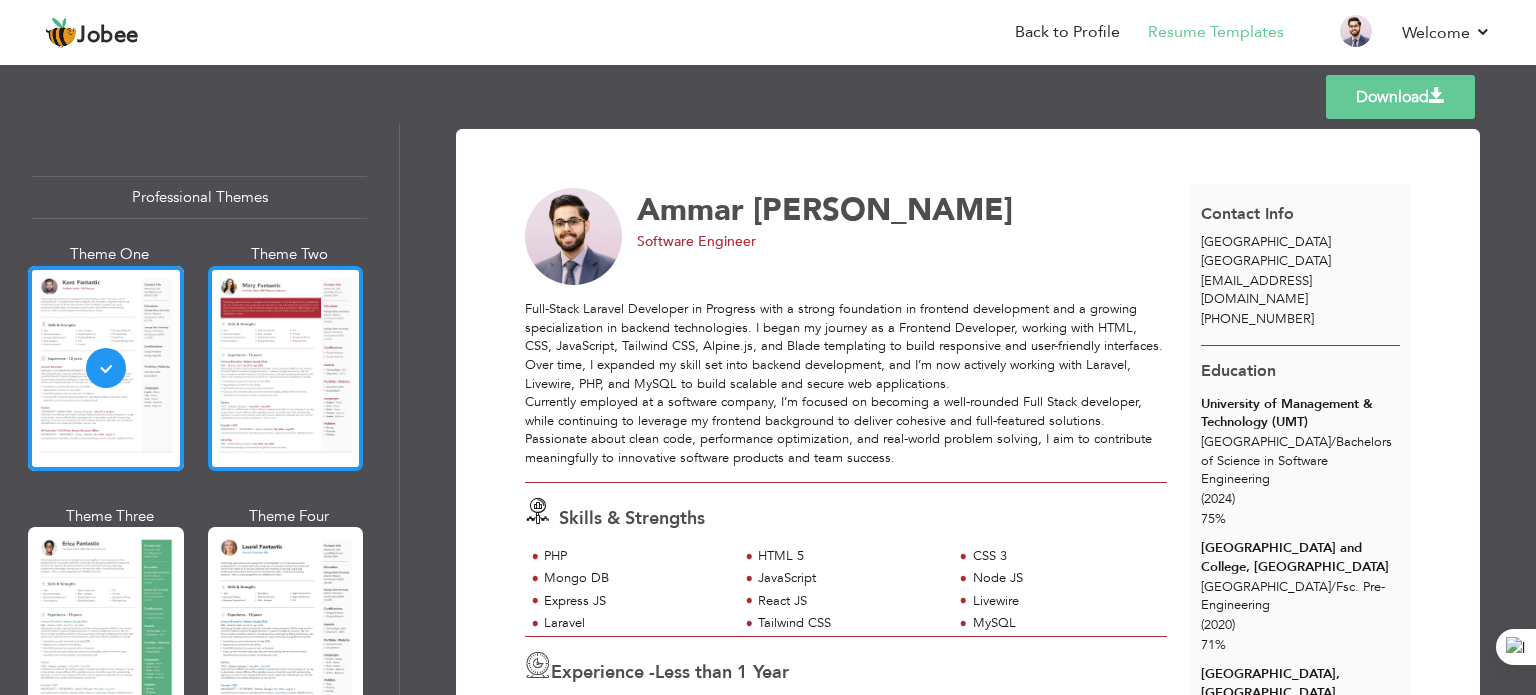 click at bounding box center [286, 368] 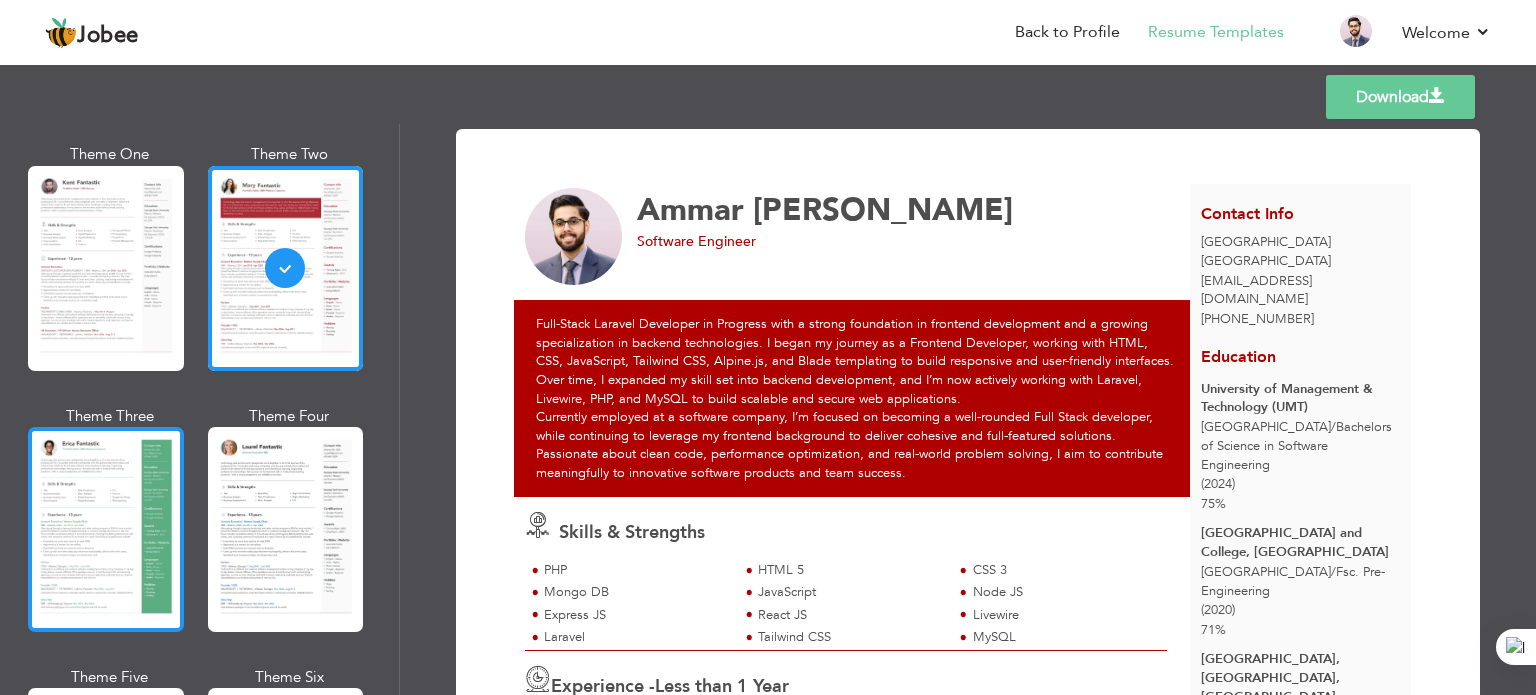 scroll, scrollTop: 200, scrollLeft: 0, axis: vertical 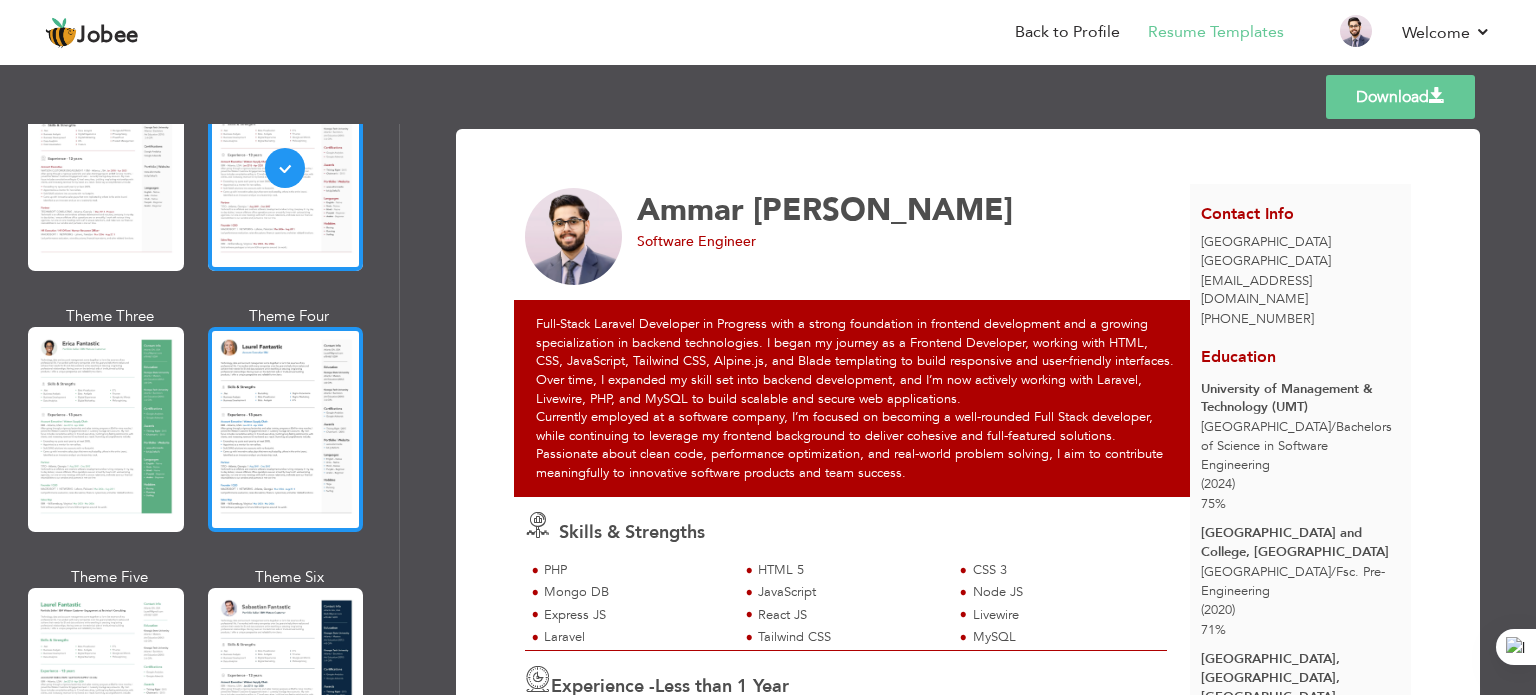 click at bounding box center (286, 429) 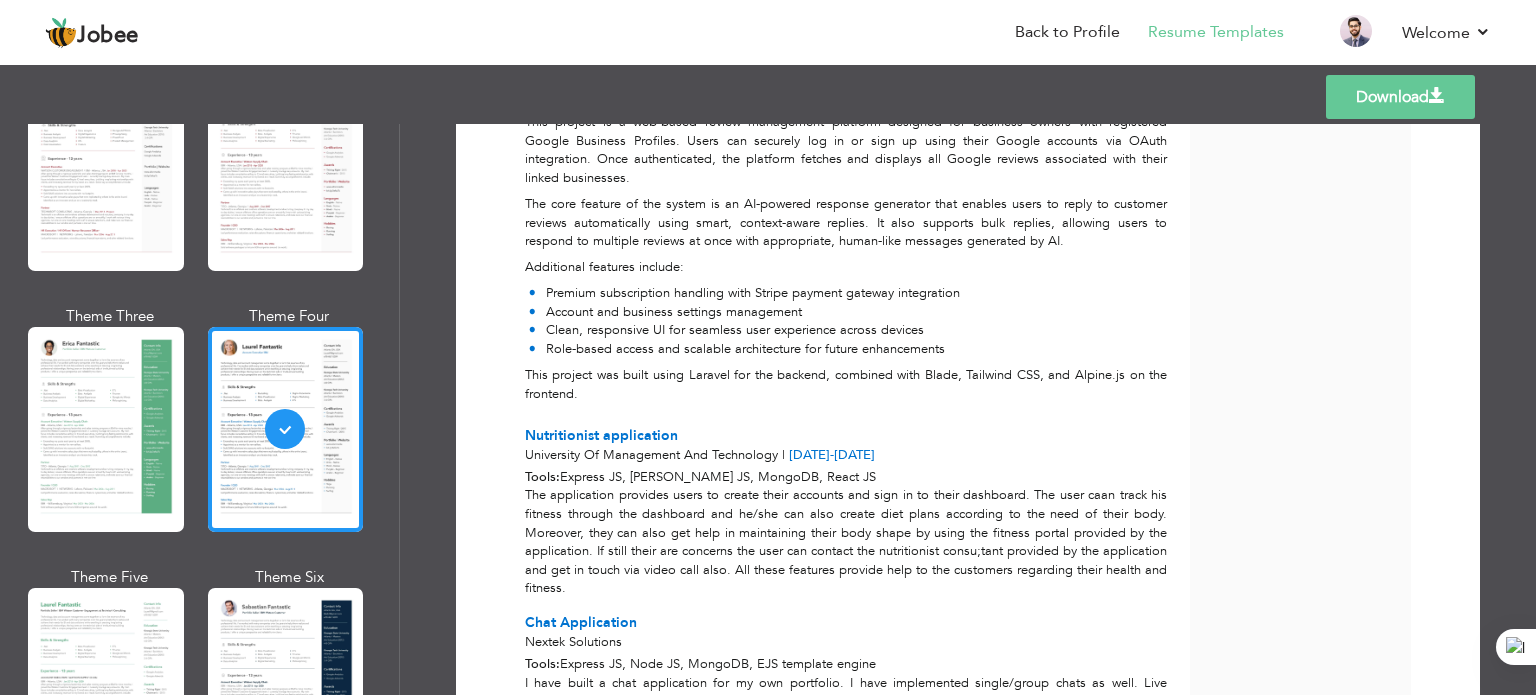 scroll, scrollTop: 1663, scrollLeft: 0, axis: vertical 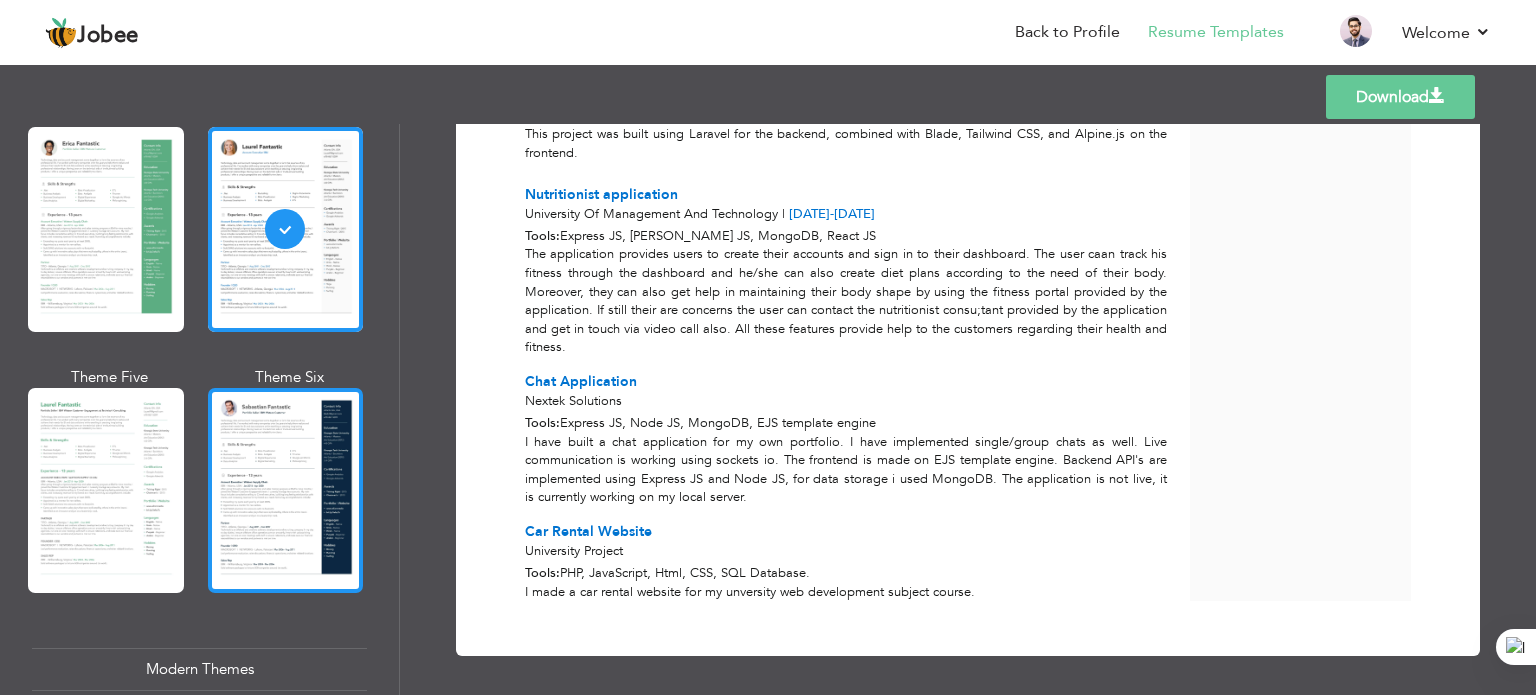 click at bounding box center [286, 490] 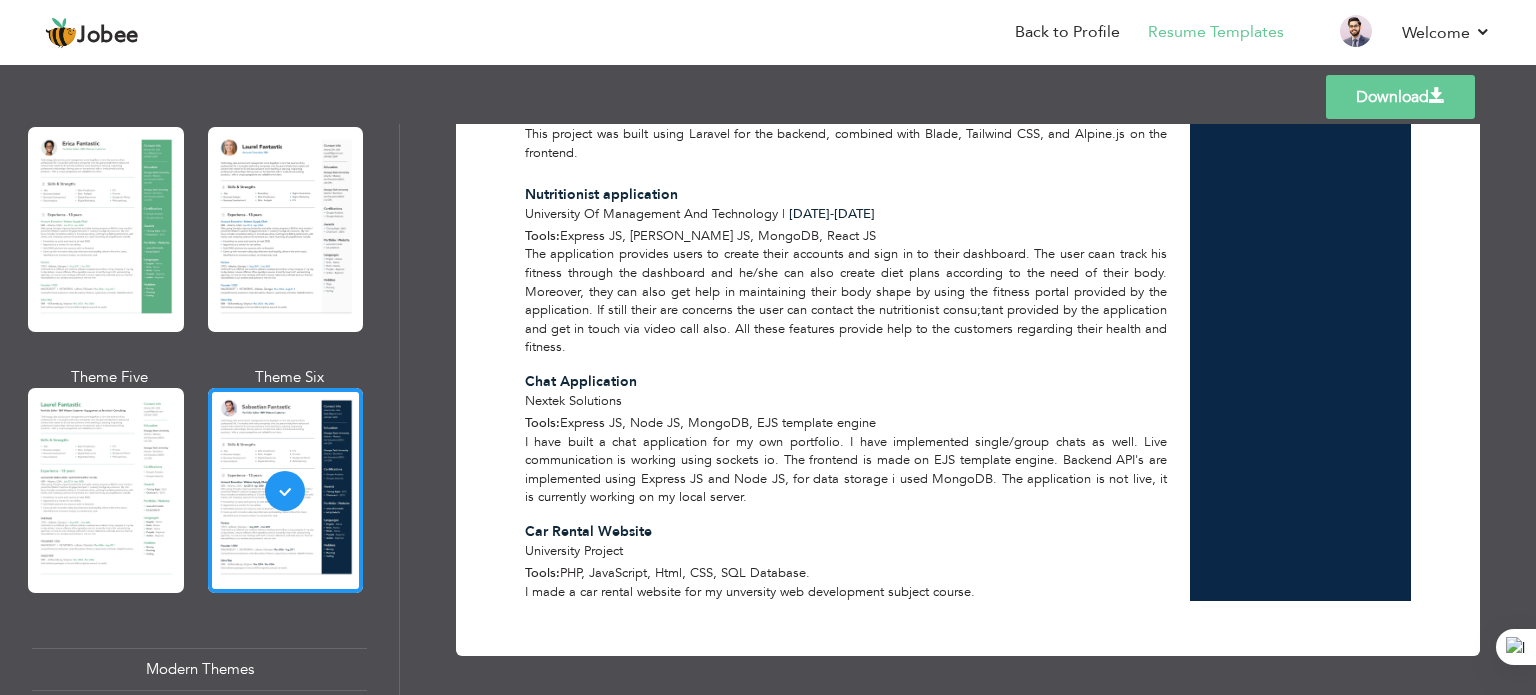scroll, scrollTop: 1163, scrollLeft: 0, axis: vertical 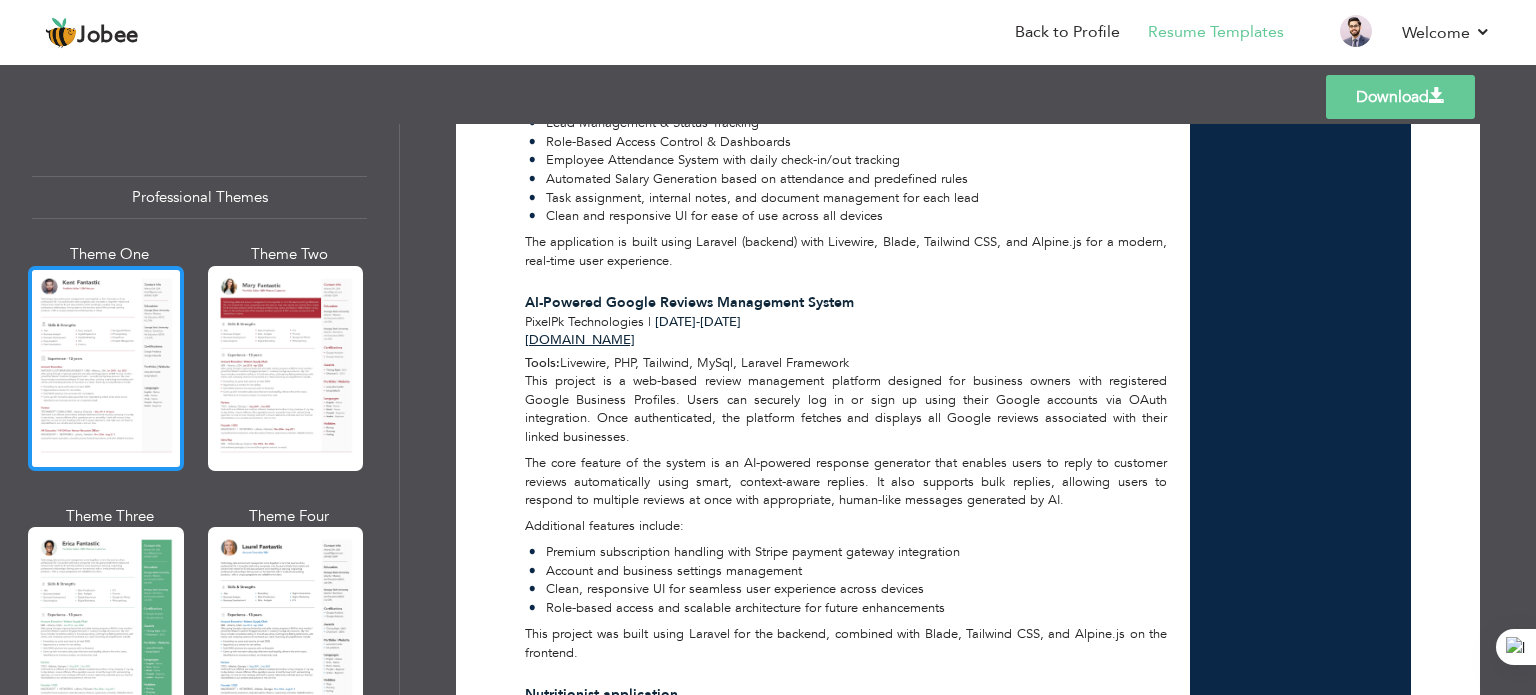 click at bounding box center (106, 368) 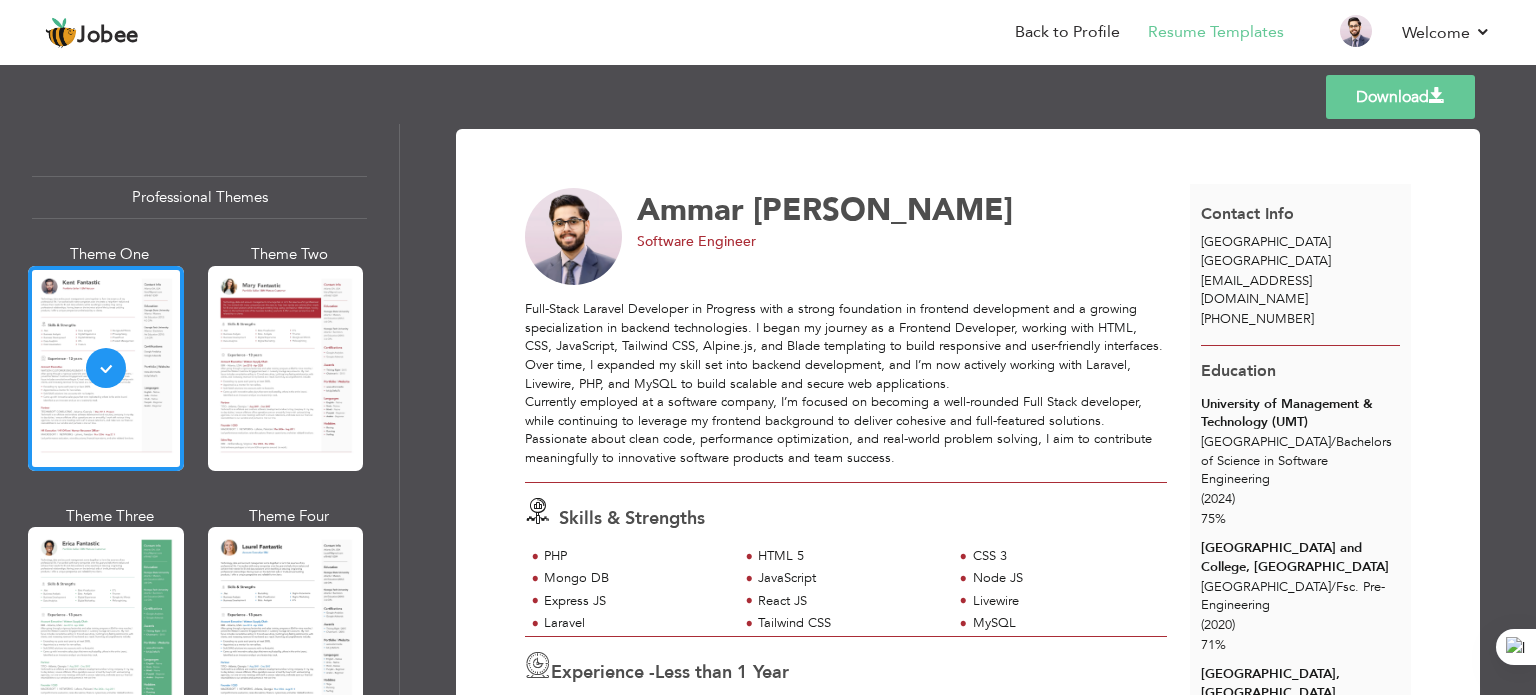 scroll, scrollTop: 400, scrollLeft: 0, axis: vertical 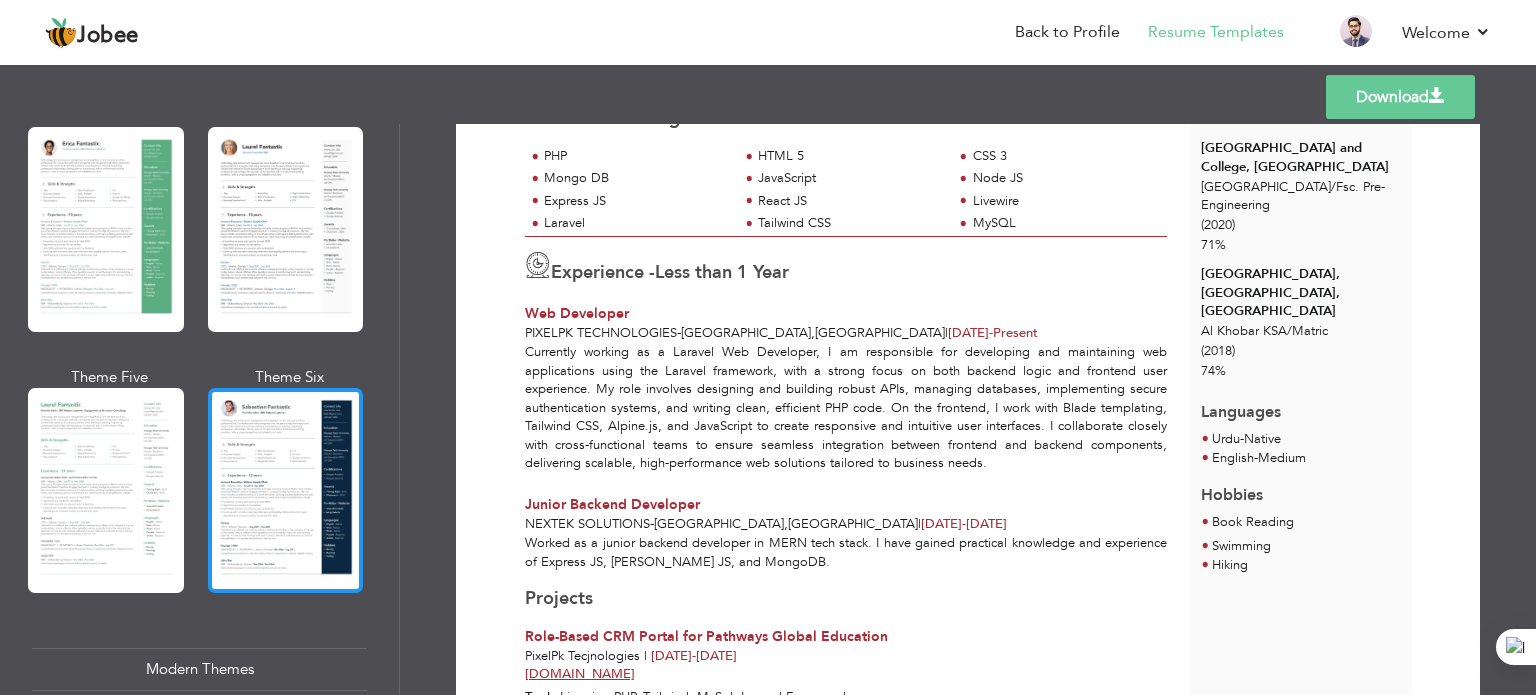 click at bounding box center (286, 490) 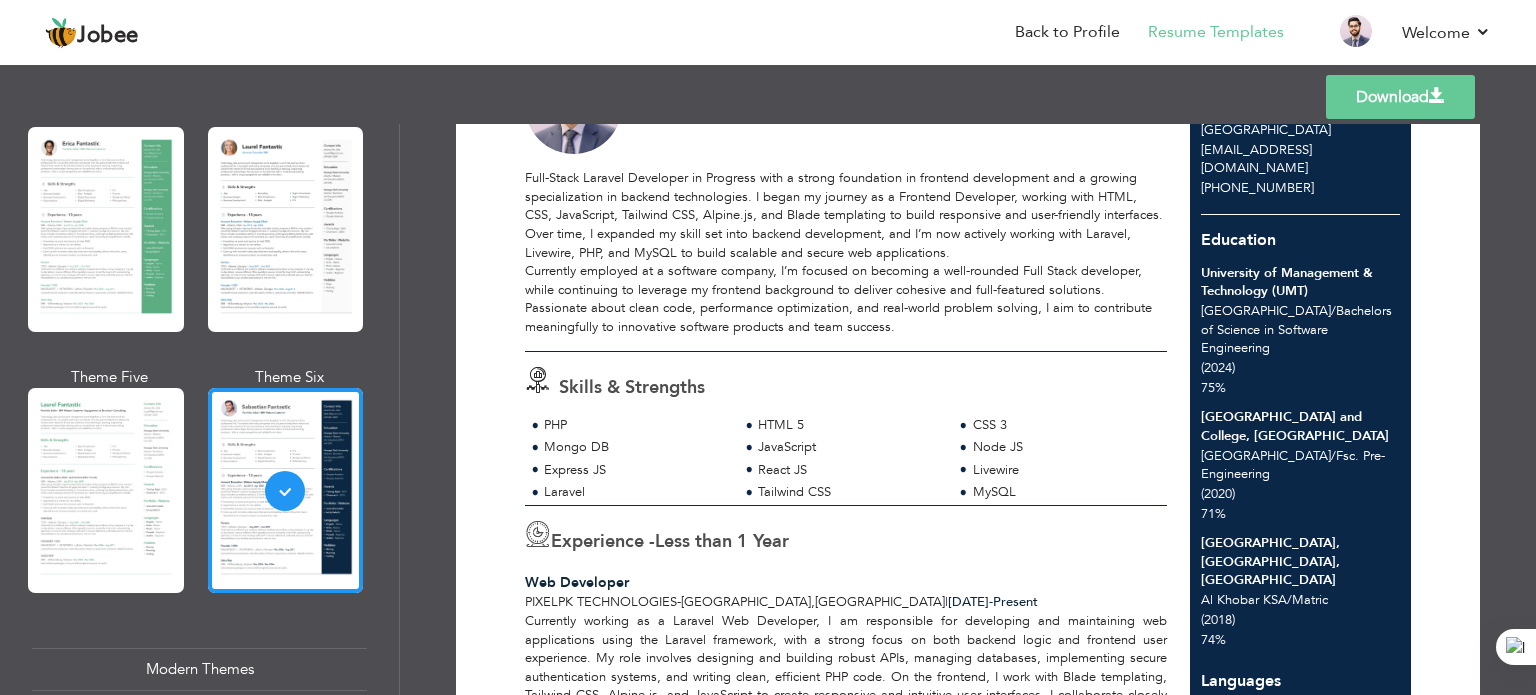 scroll, scrollTop: 300, scrollLeft: 0, axis: vertical 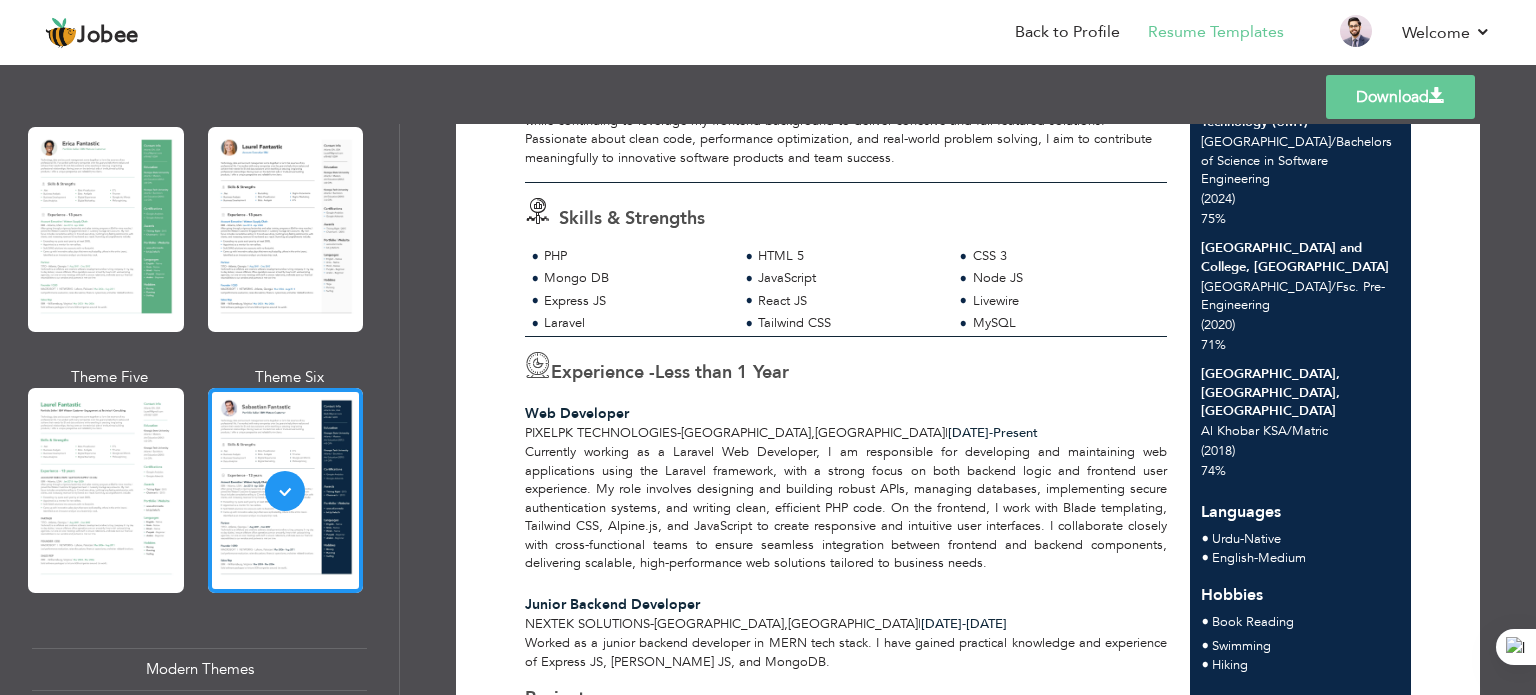 click on "Download" at bounding box center (1400, 97) 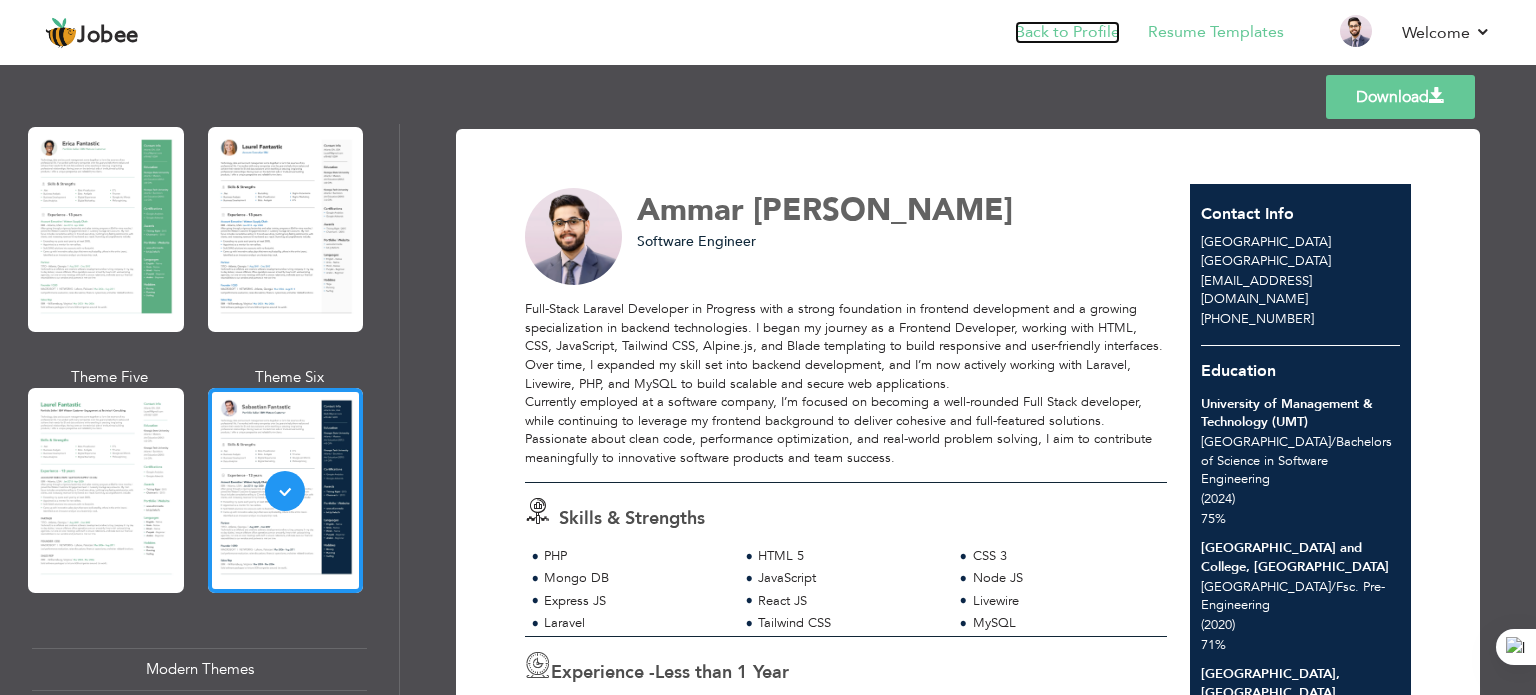click on "Back to Profile" at bounding box center (1067, 32) 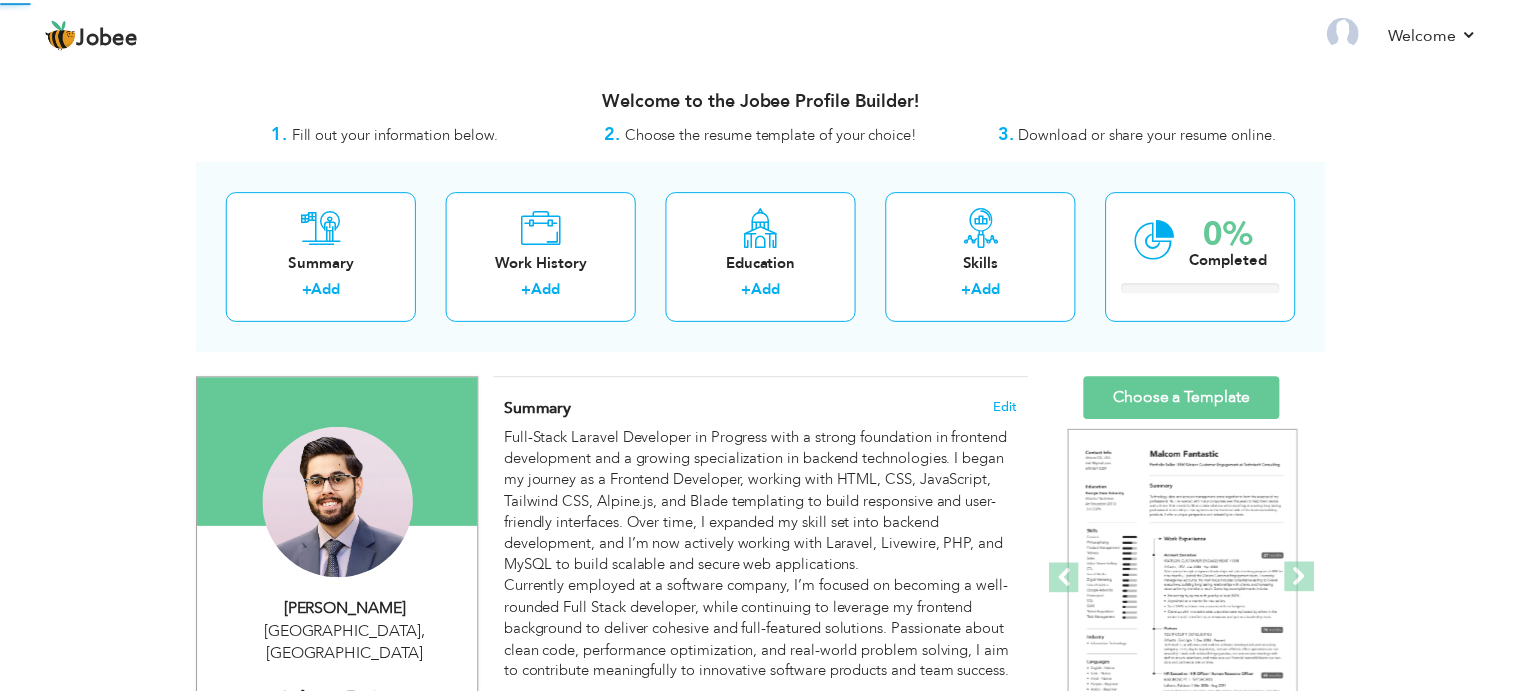 scroll, scrollTop: 0, scrollLeft: 0, axis: both 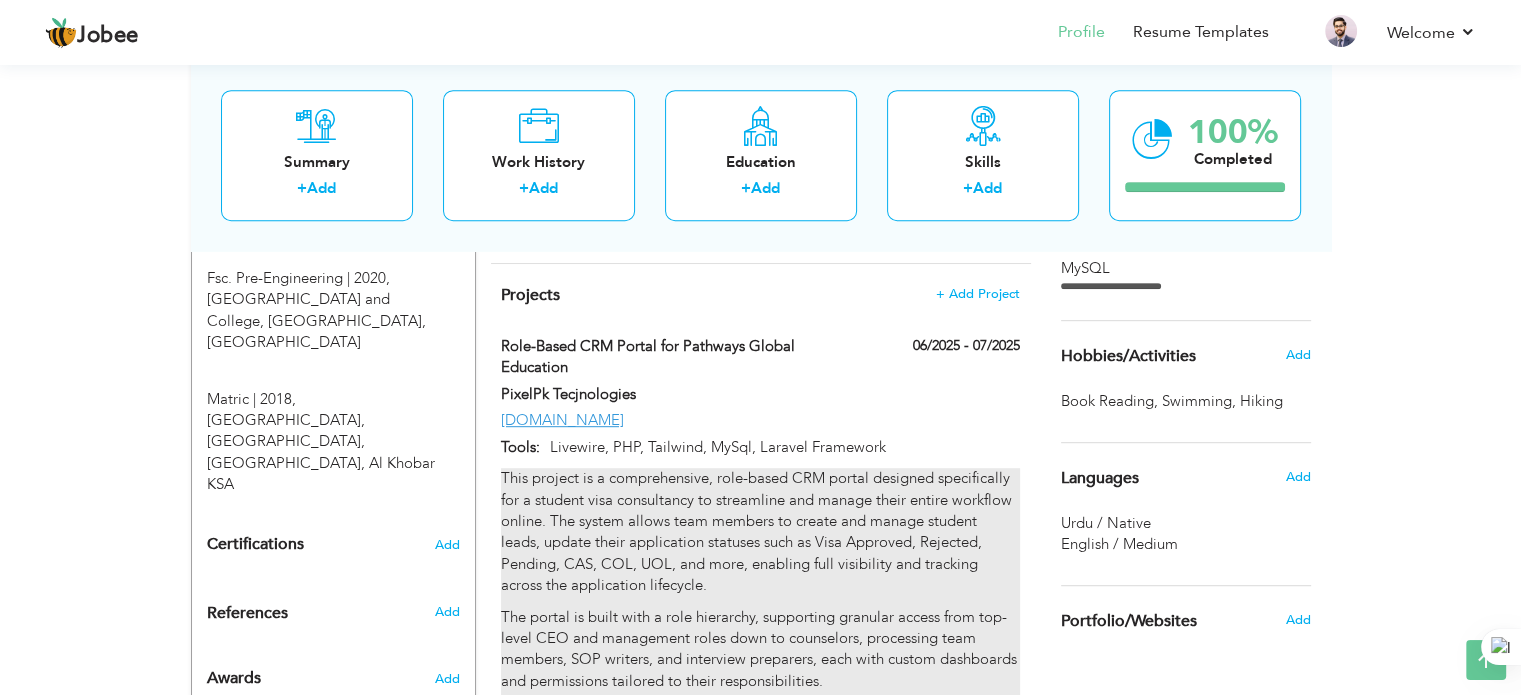 click on "This project is a comprehensive, role-based CRM portal designed specifically for a student visa consultancy to streamline and manage their entire workflow online. The system allows team members to create and manage student leads, update their application statuses such as Visa Approved, Rejected, Pending, CAS, COL, UOL, and more, enabling full visibility and tracking across the application lifecycle." at bounding box center (760, 532) 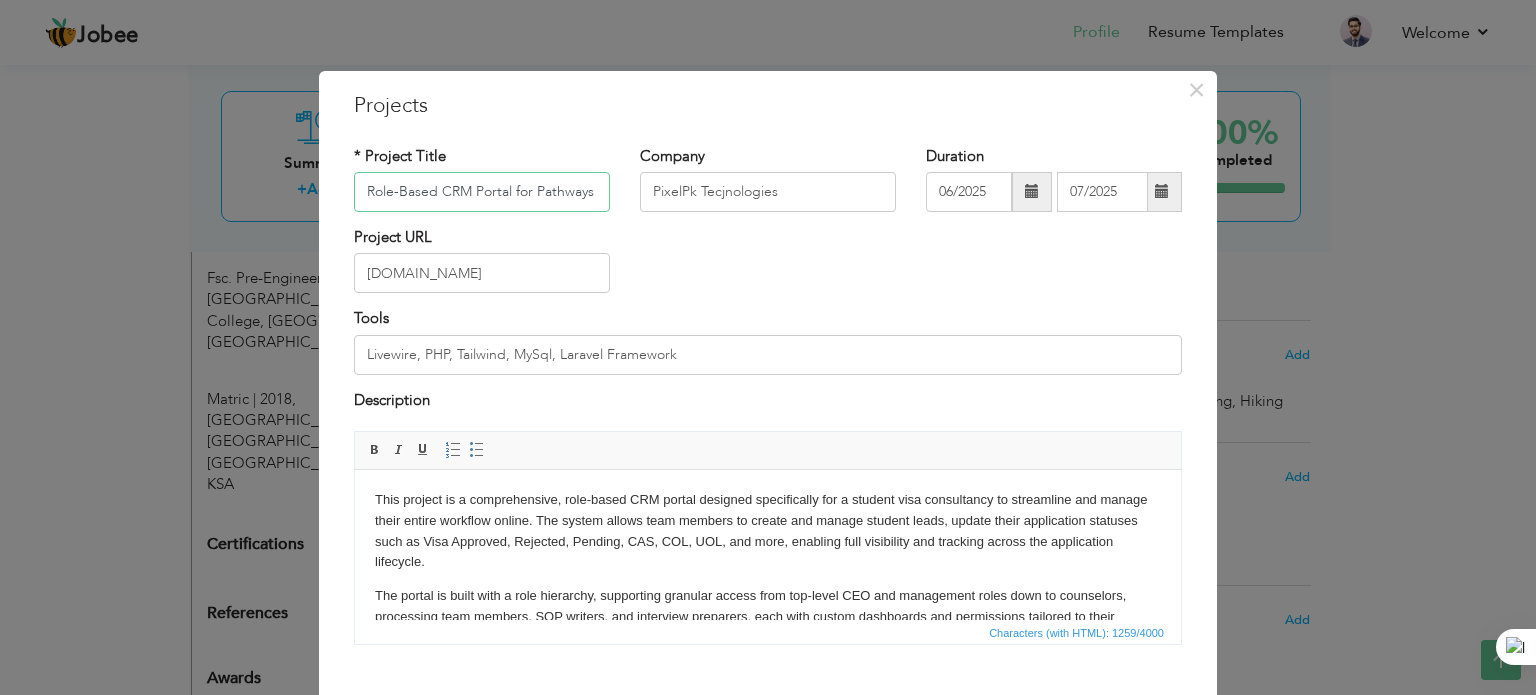 scroll, scrollTop: 0, scrollLeft: 108, axis: horizontal 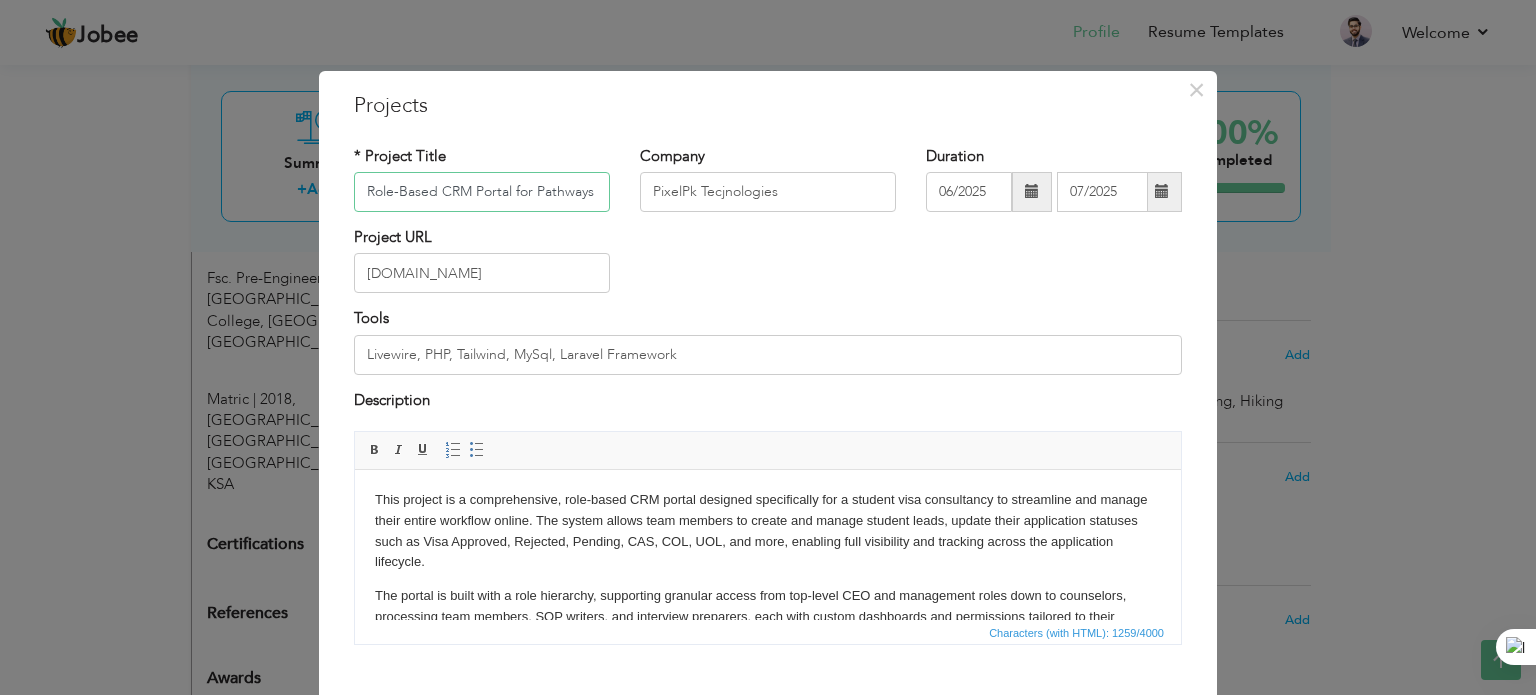 drag, startPoint x: 591, startPoint y: 192, endPoint x: 312, endPoint y: 191, distance: 279.0018 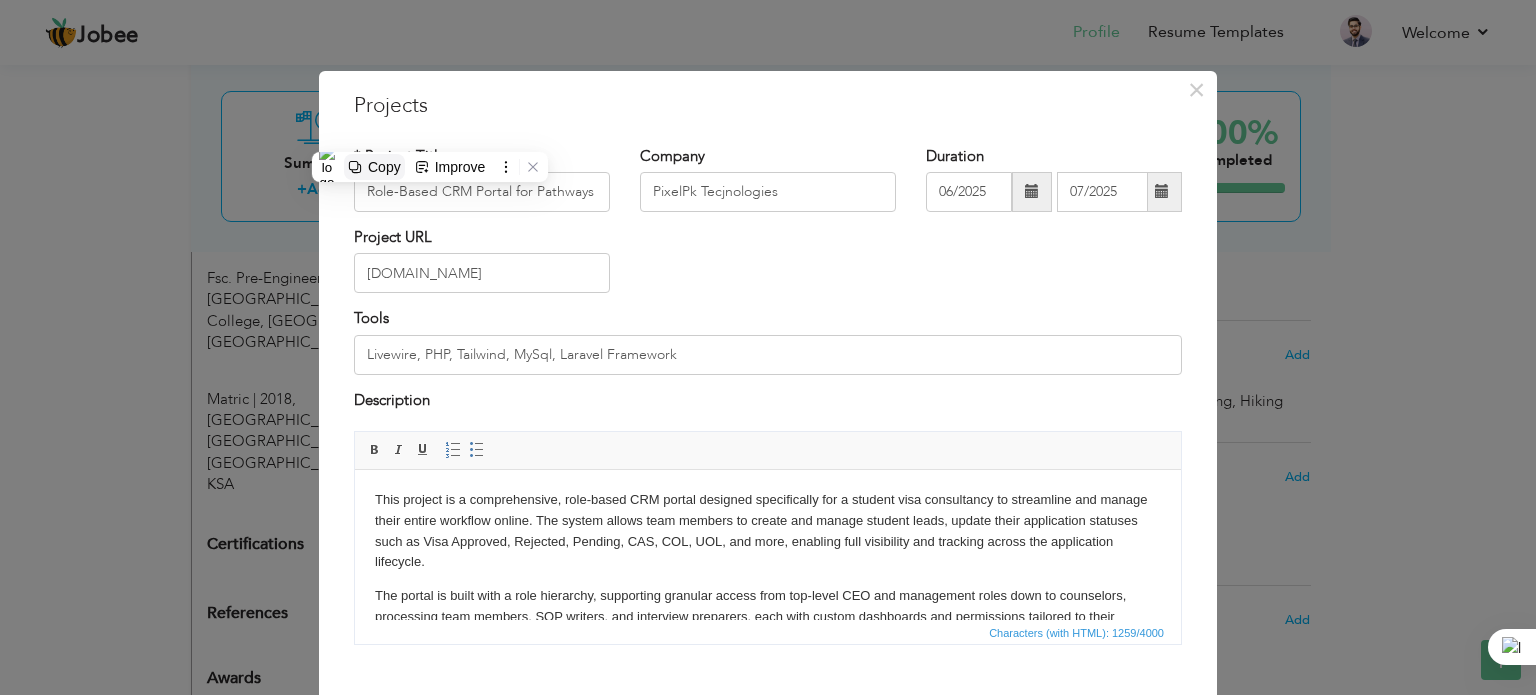 click 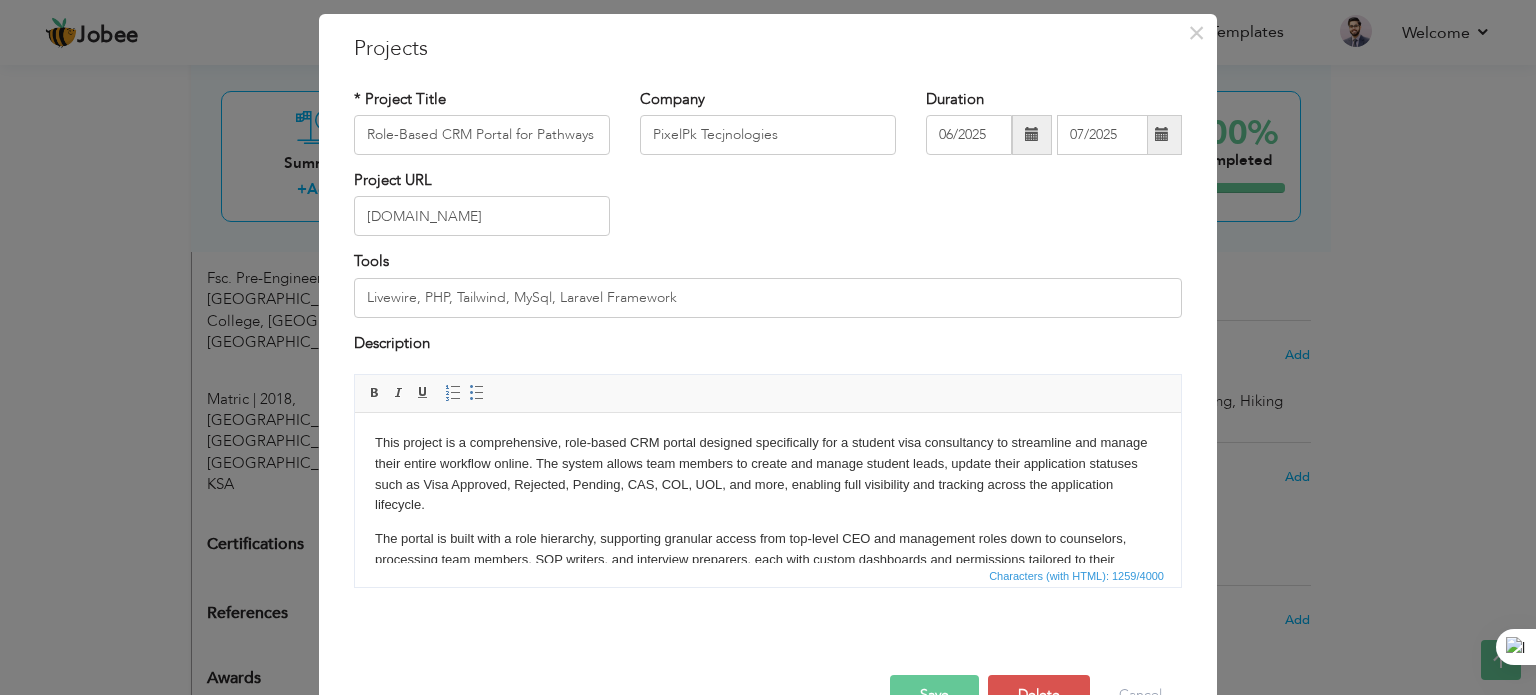 scroll, scrollTop: 111, scrollLeft: 0, axis: vertical 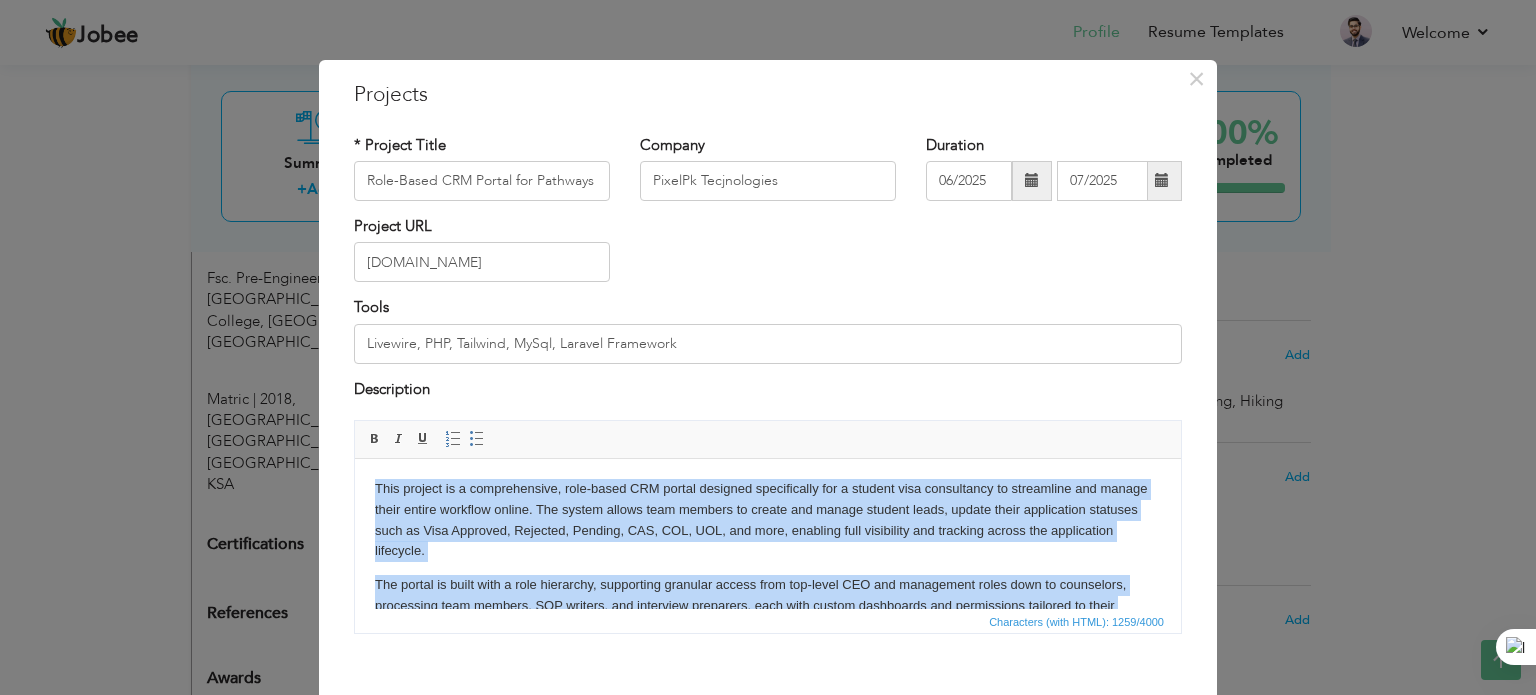 drag, startPoint x: 457, startPoint y: 576, endPoint x: 374, endPoint y: 494, distance: 116.67476 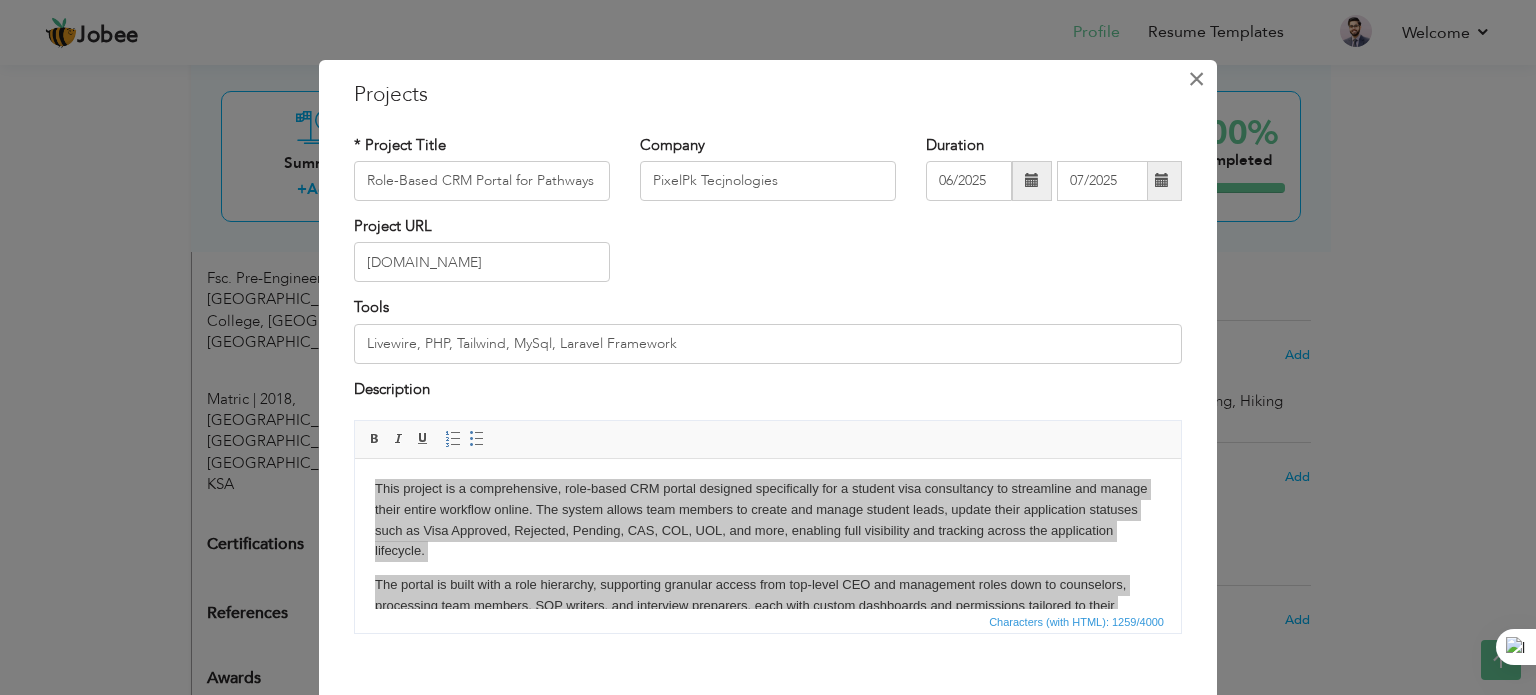 click on "×" at bounding box center [1196, 79] 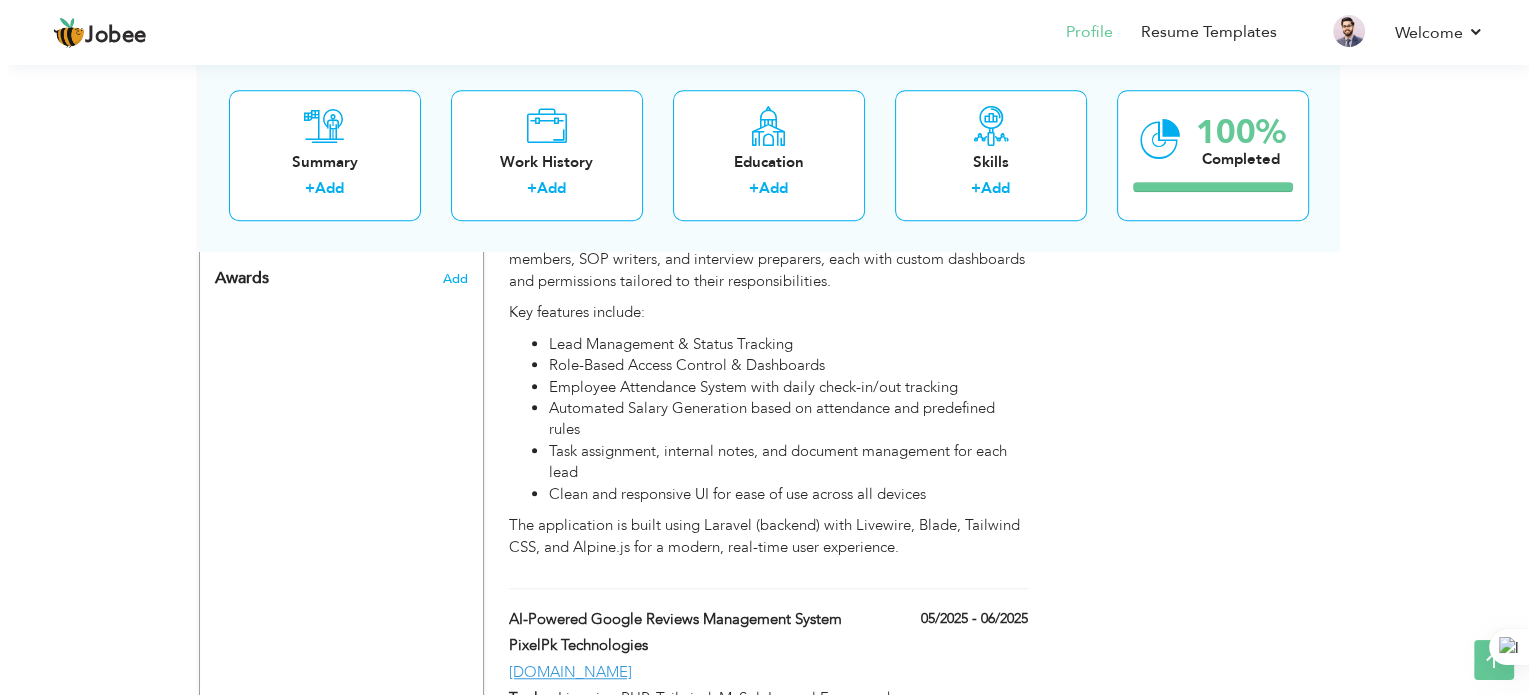 scroll, scrollTop: 1600, scrollLeft: 0, axis: vertical 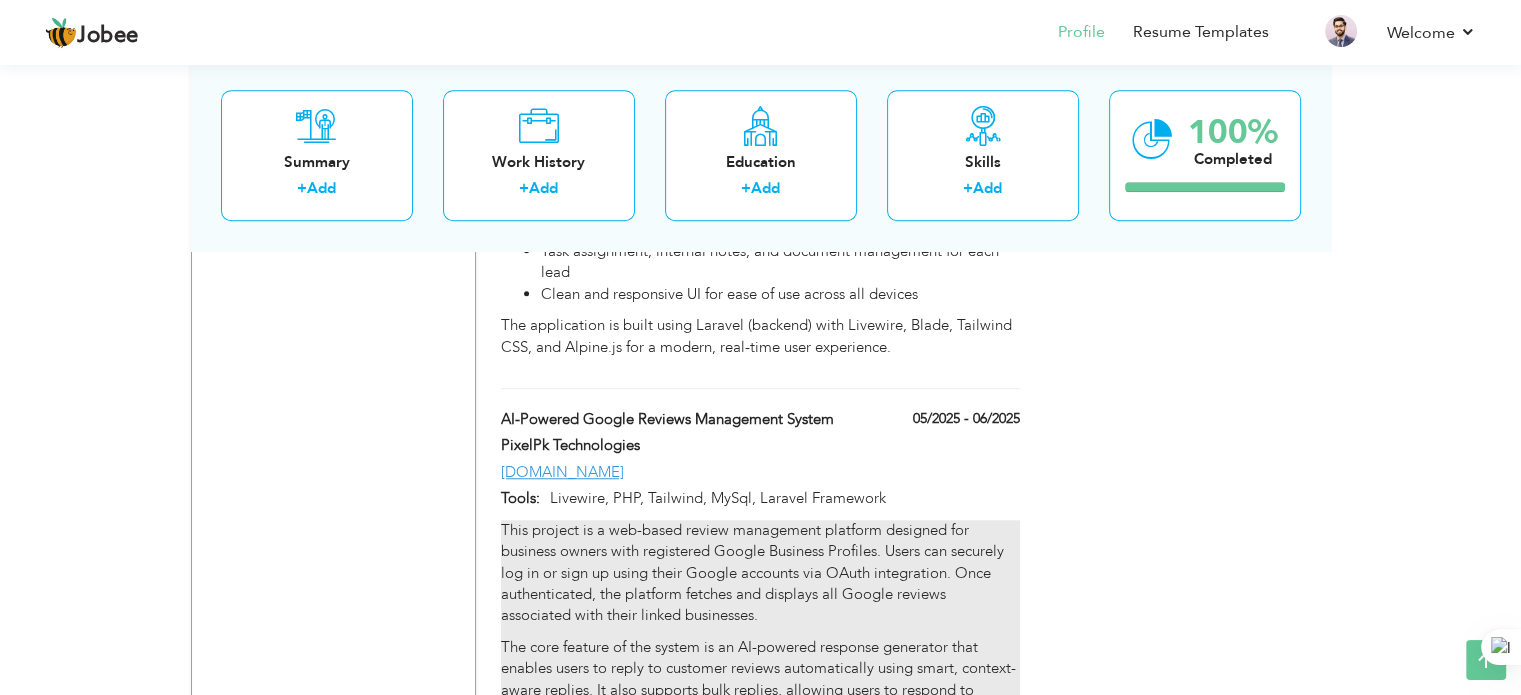 click on "This project is a web-based review management platform designed for business owners with registered Google Business Profiles. Users can securely log in or sign up using their Google accounts via OAuth integration. Once authenticated, the platform fetches and displays all Google reviews associated with their linked businesses." at bounding box center (760, 573) 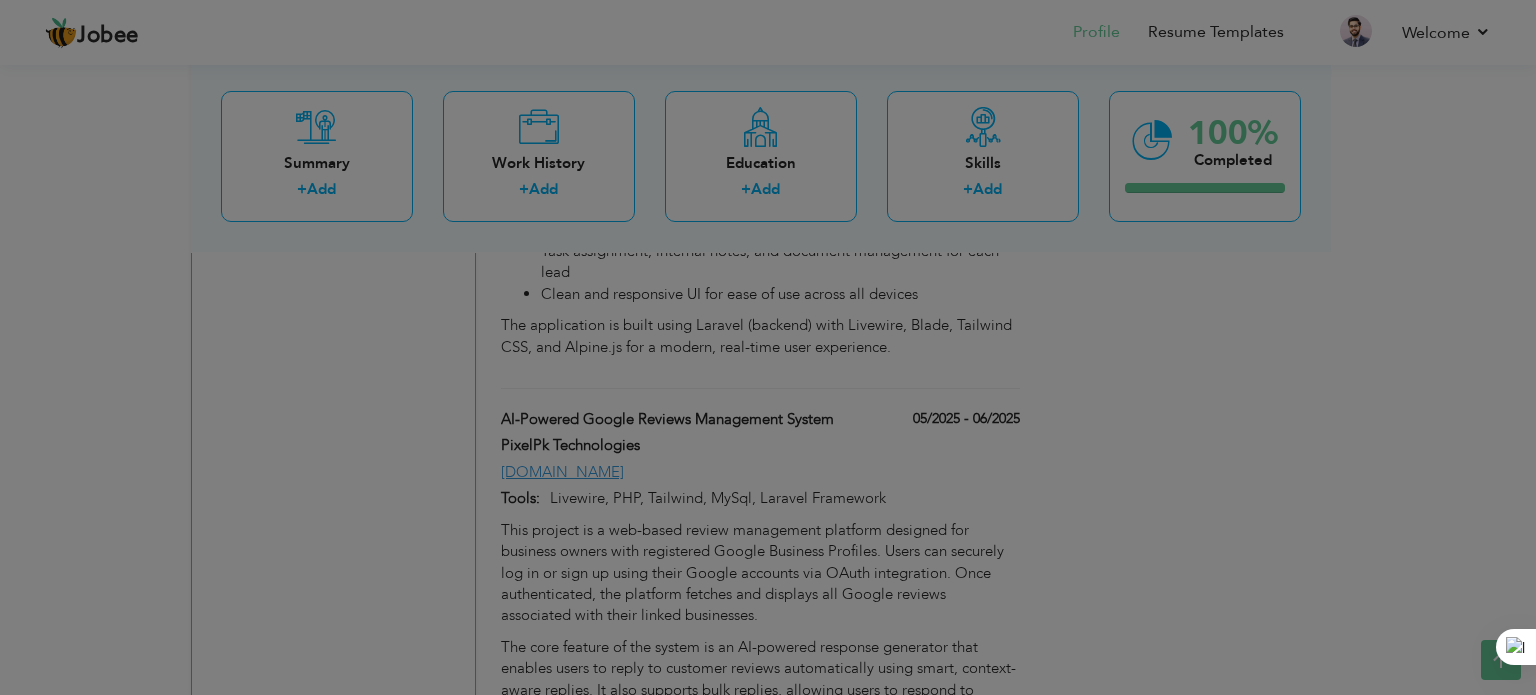 scroll, scrollTop: 0, scrollLeft: 0, axis: both 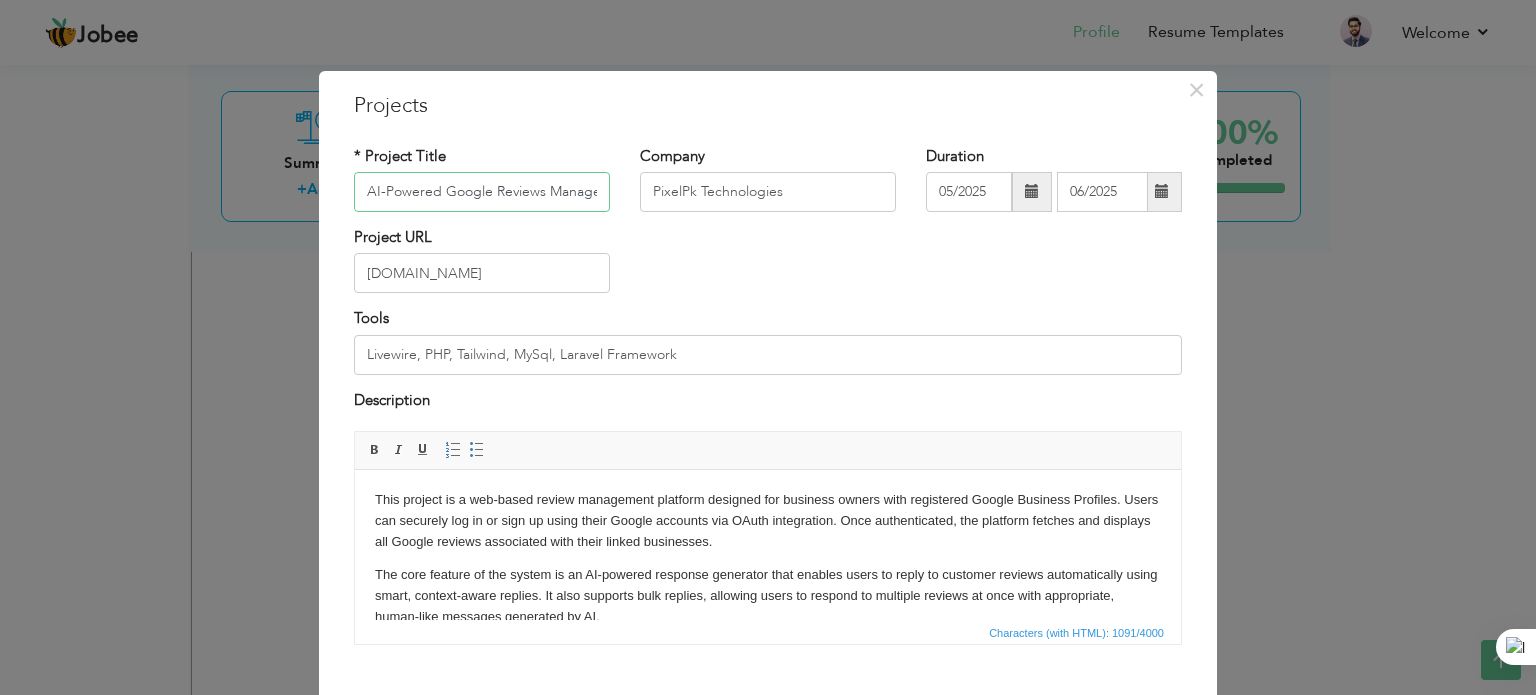 drag, startPoint x: 592, startPoint y: 192, endPoint x: 261, endPoint y: 183, distance: 331.12234 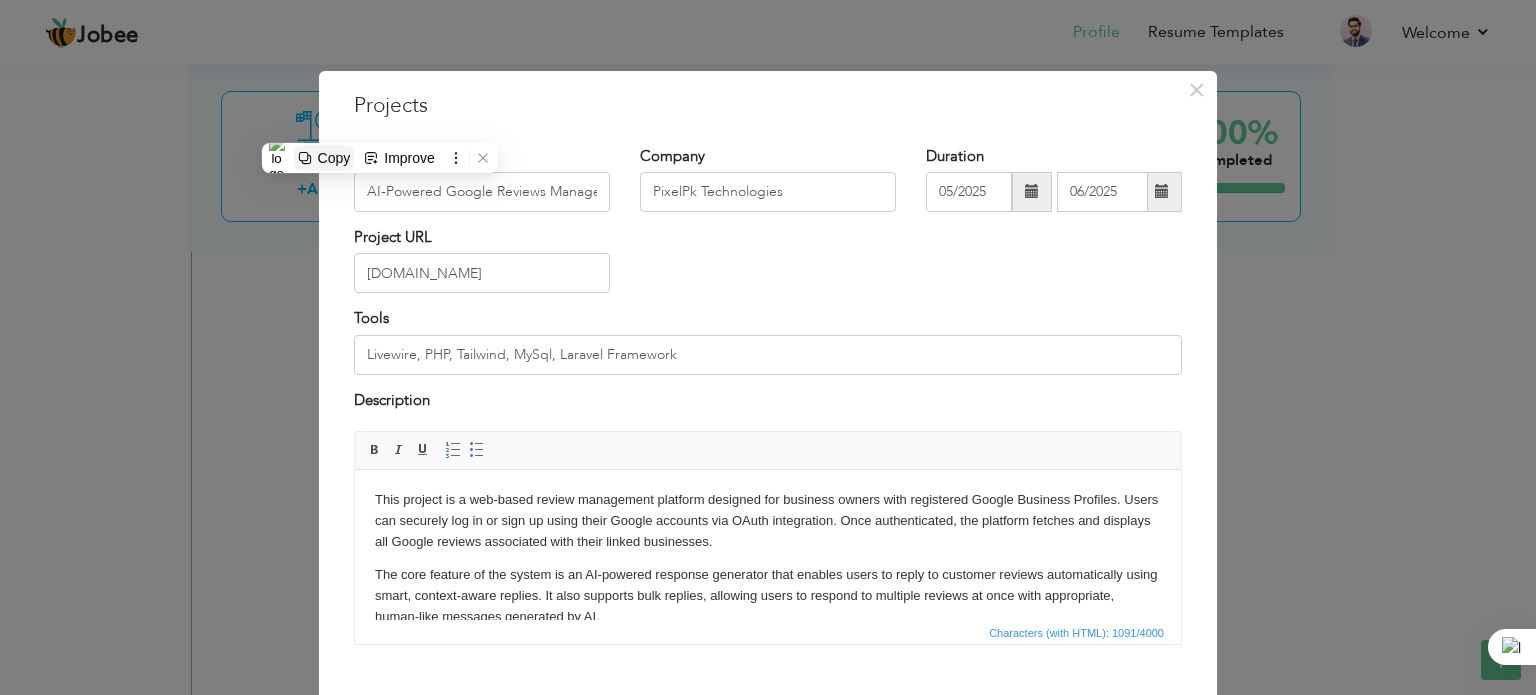 click on "Copy" at bounding box center [334, 158] 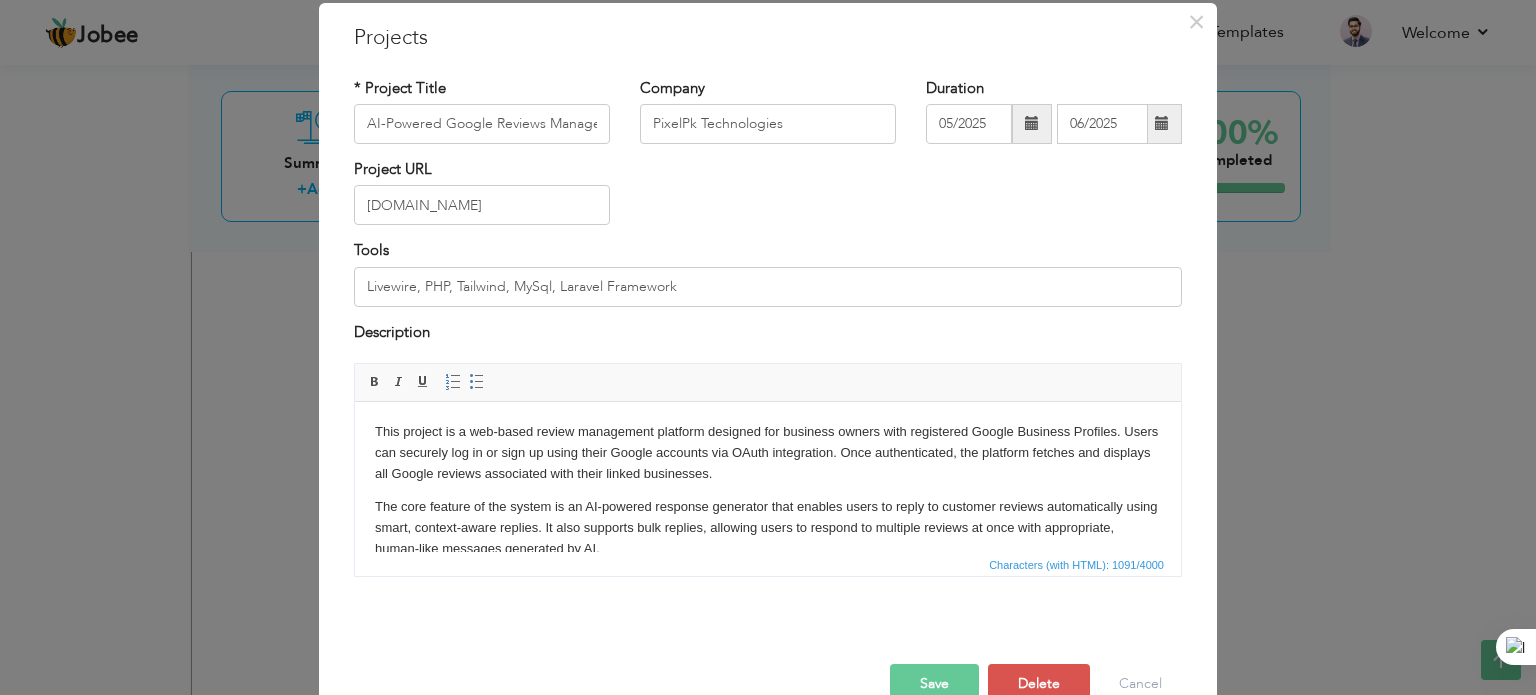 scroll, scrollTop: 100, scrollLeft: 0, axis: vertical 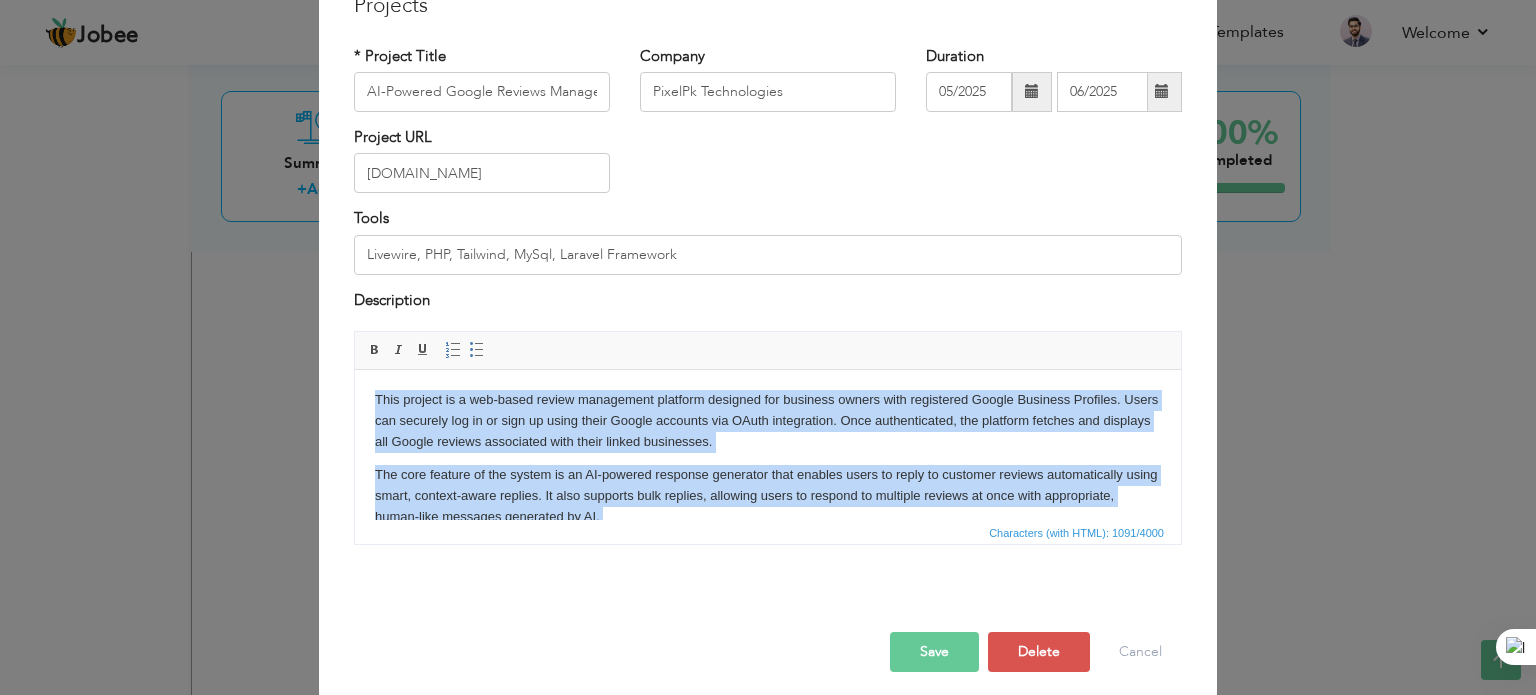 drag, startPoint x: 1071, startPoint y: 493, endPoint x: 372, endPoint y: 400, distance: 705.15955 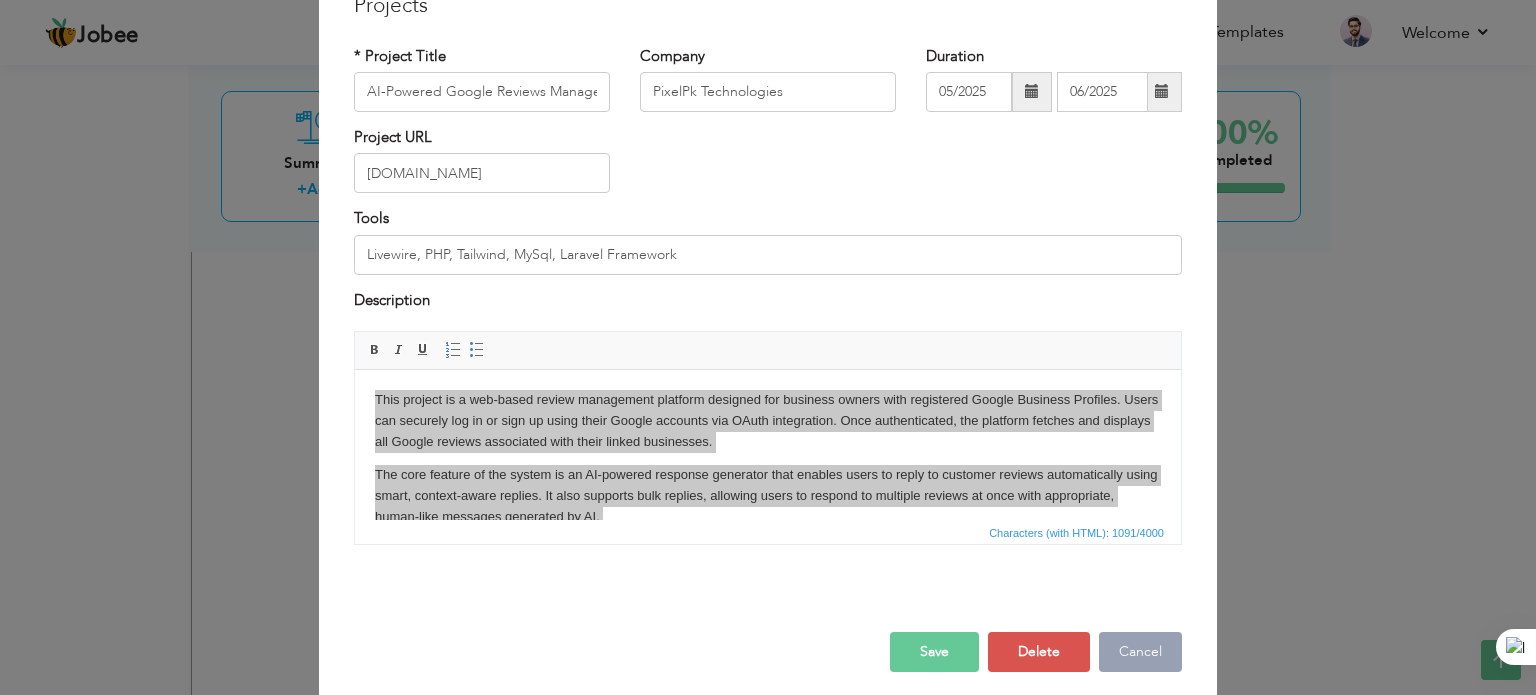 click on "Cancel" at bounding box center (1140, 652) 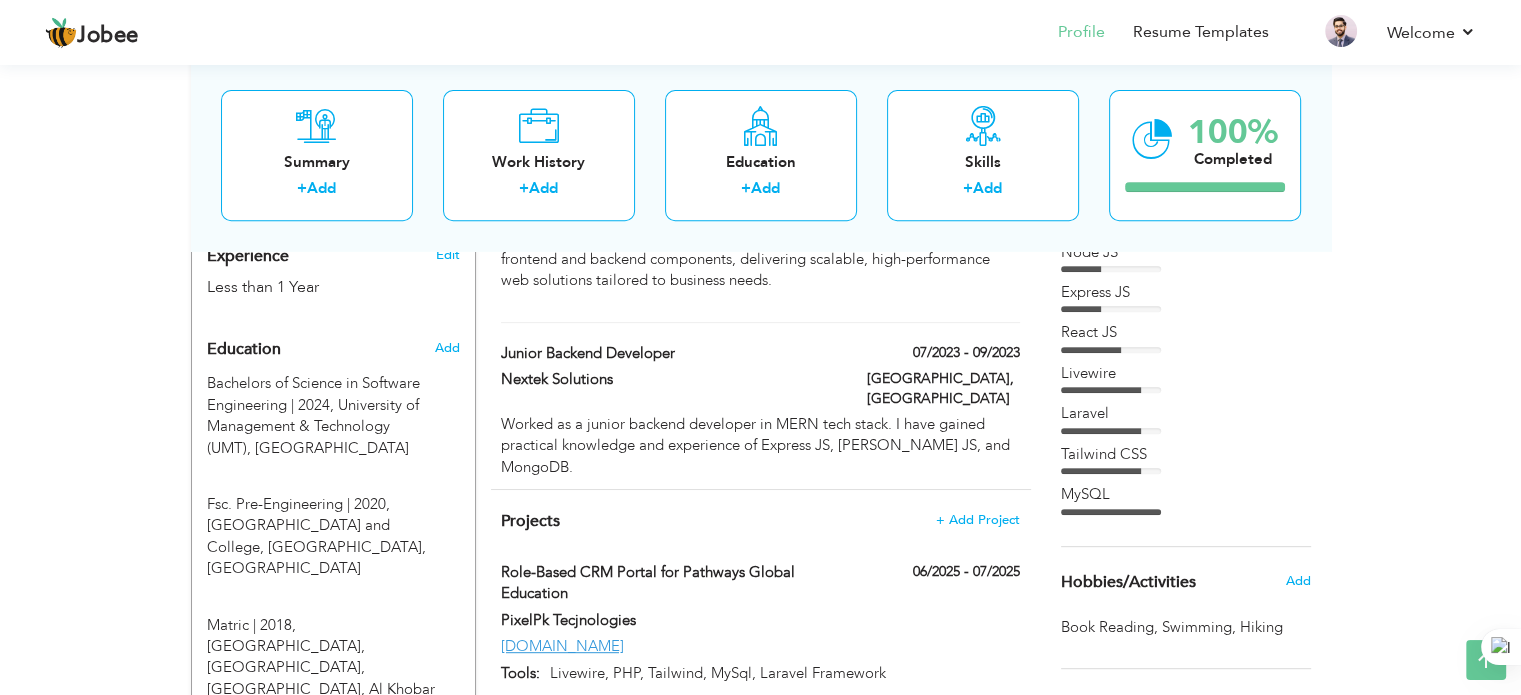 scroll, scrollTop: 500, scrollLeft: 0, axis: vertical 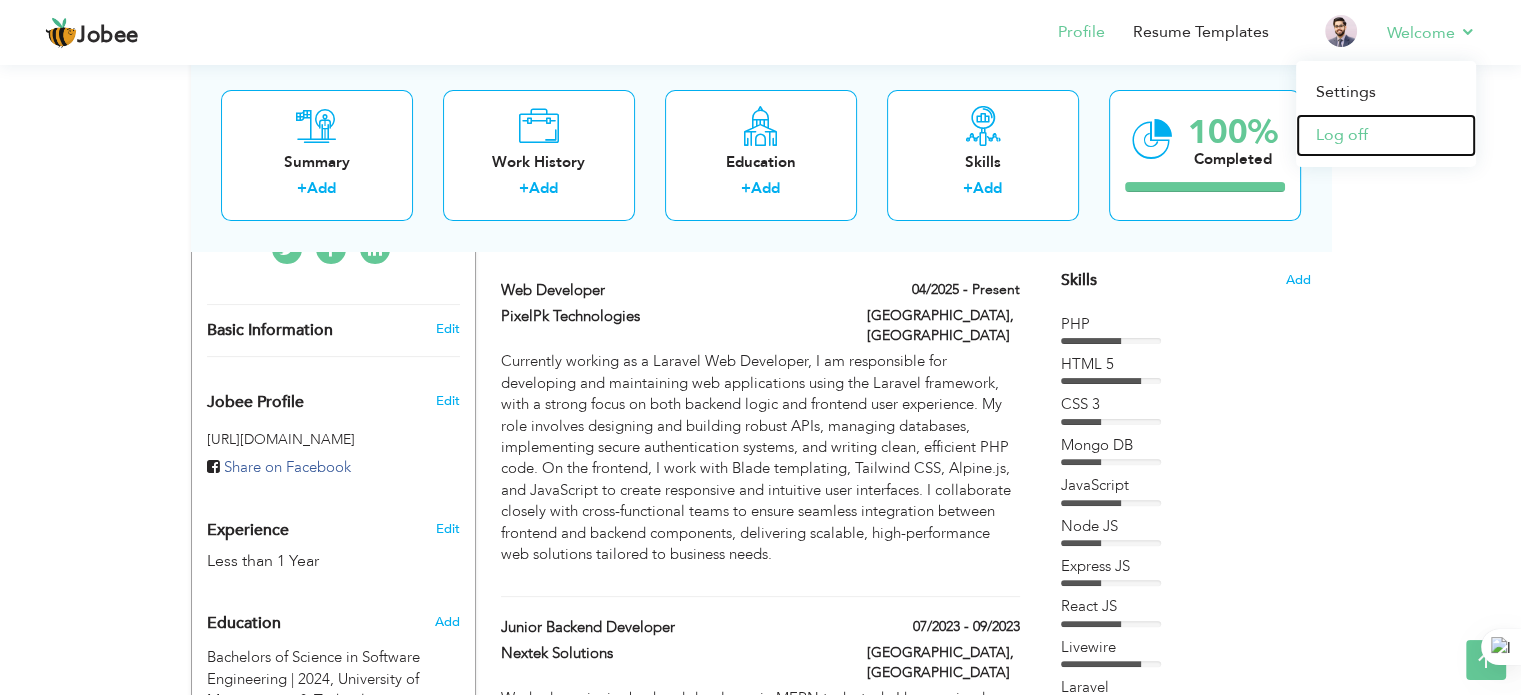 click on "Log off" at bounding box center [1386, 135] 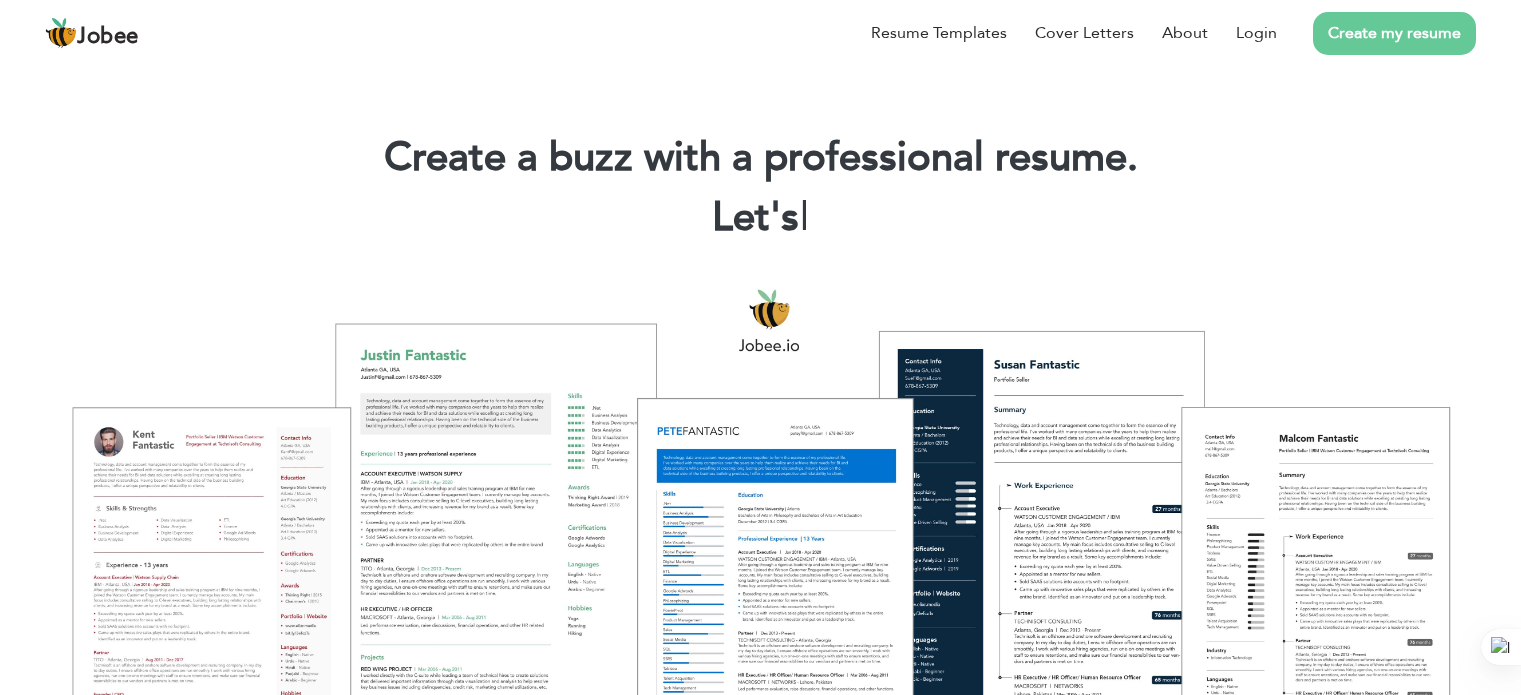 scroll, scrollTop: 0, scrollLeft: 0, axis: both 